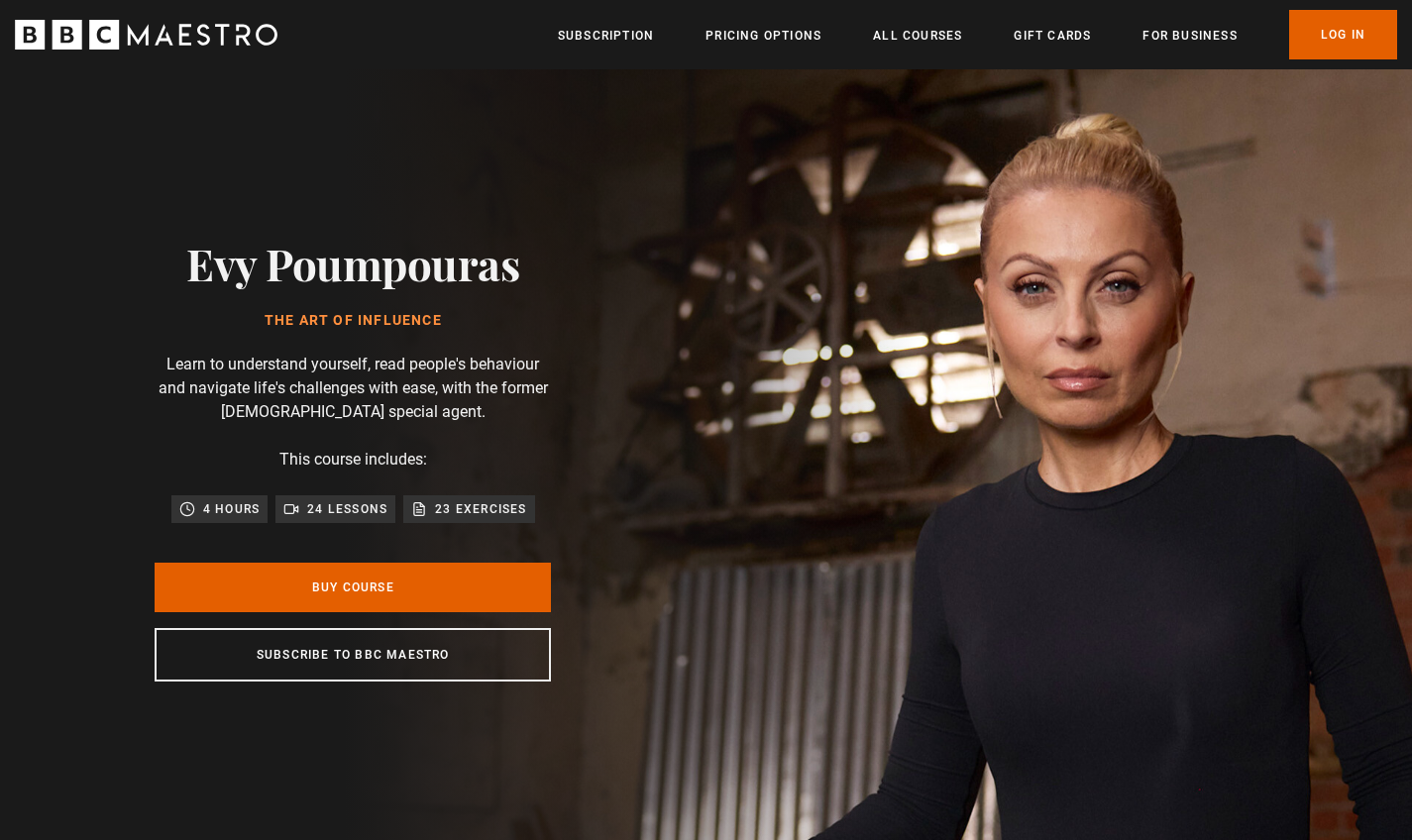 scroll, scrollTop: 0, scrollLeft: 0, axis: both 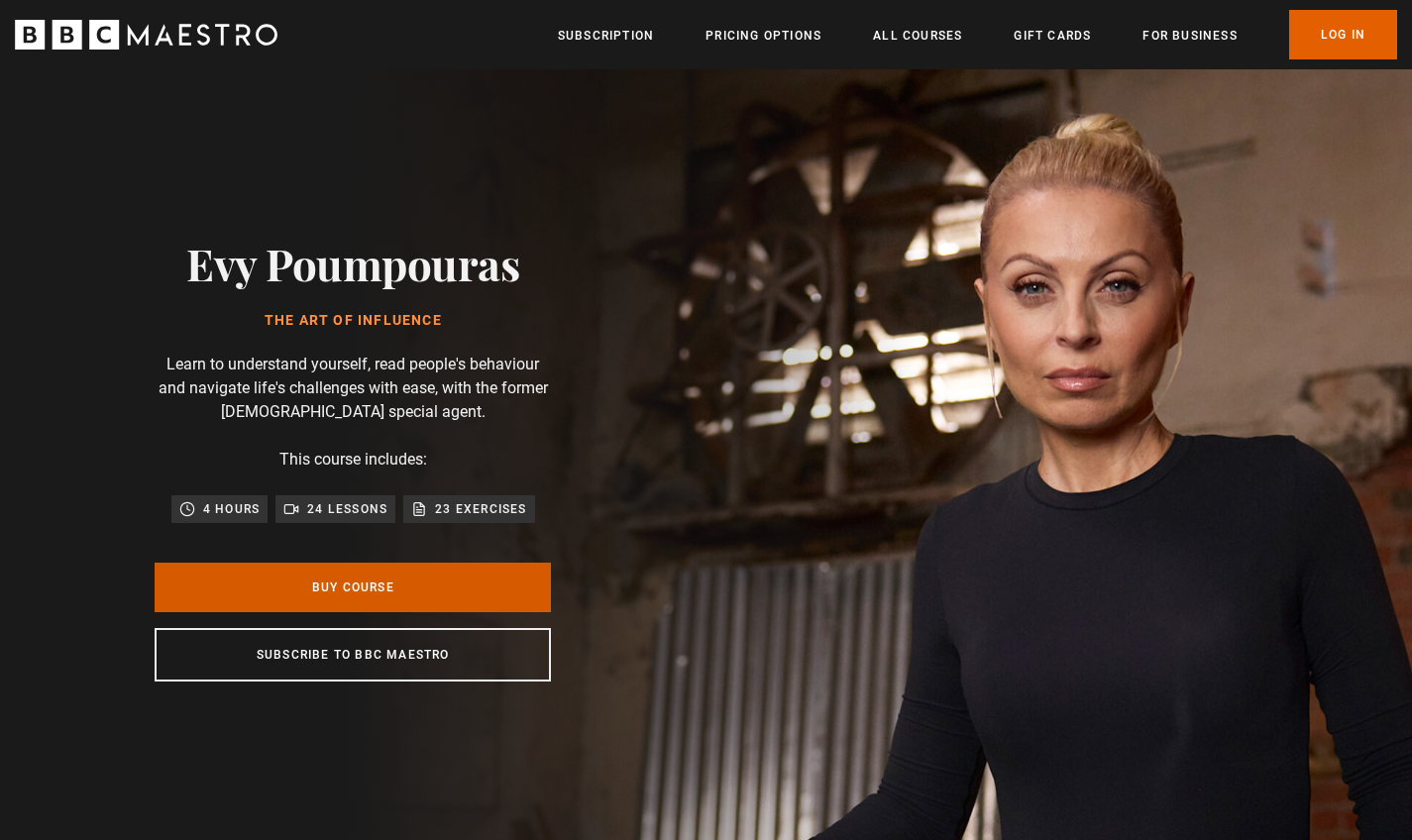 click on "Buy Course" at bounding box center [353, 587] 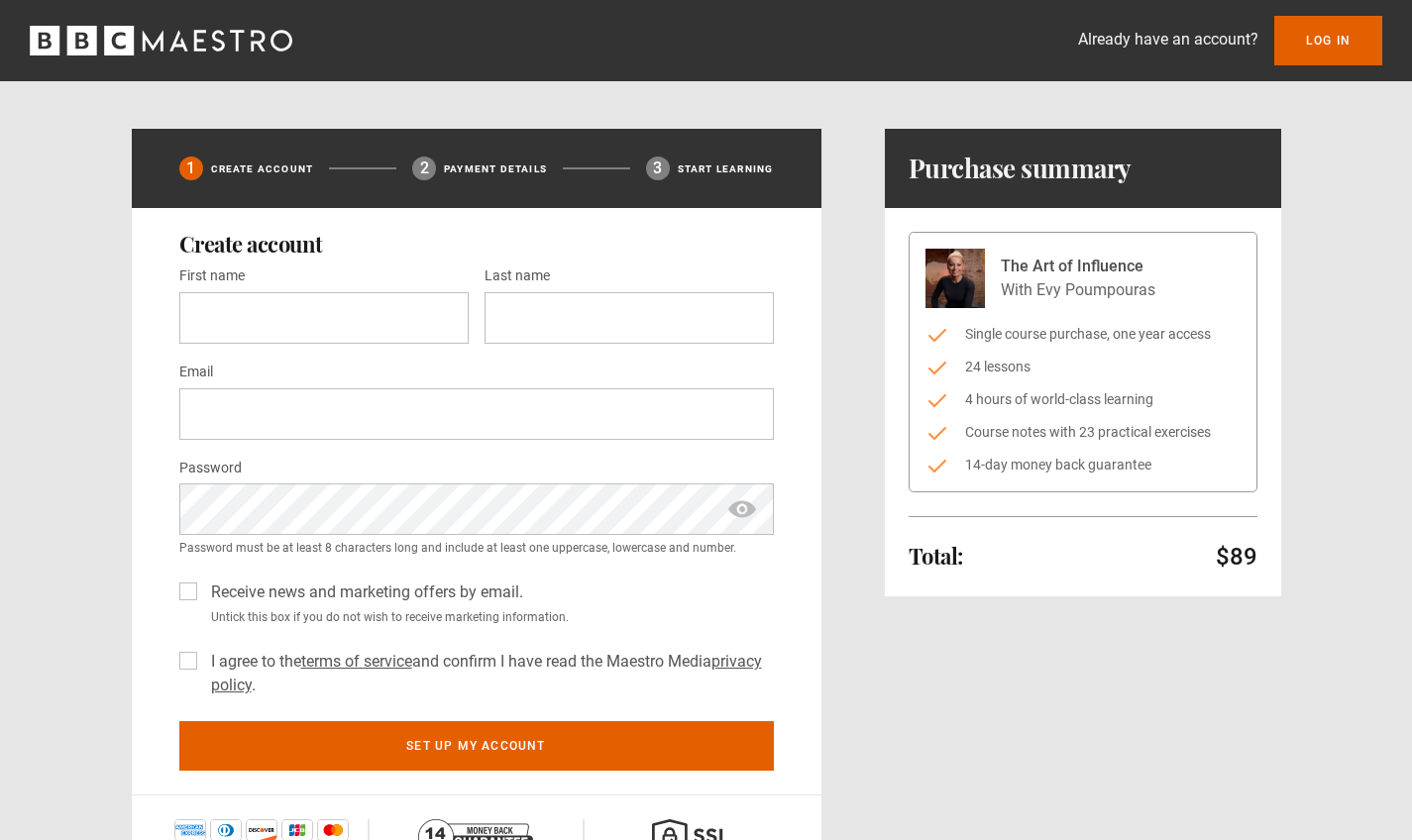 scroll, scrollTop: 0, scrollLeft: 0, axis: both 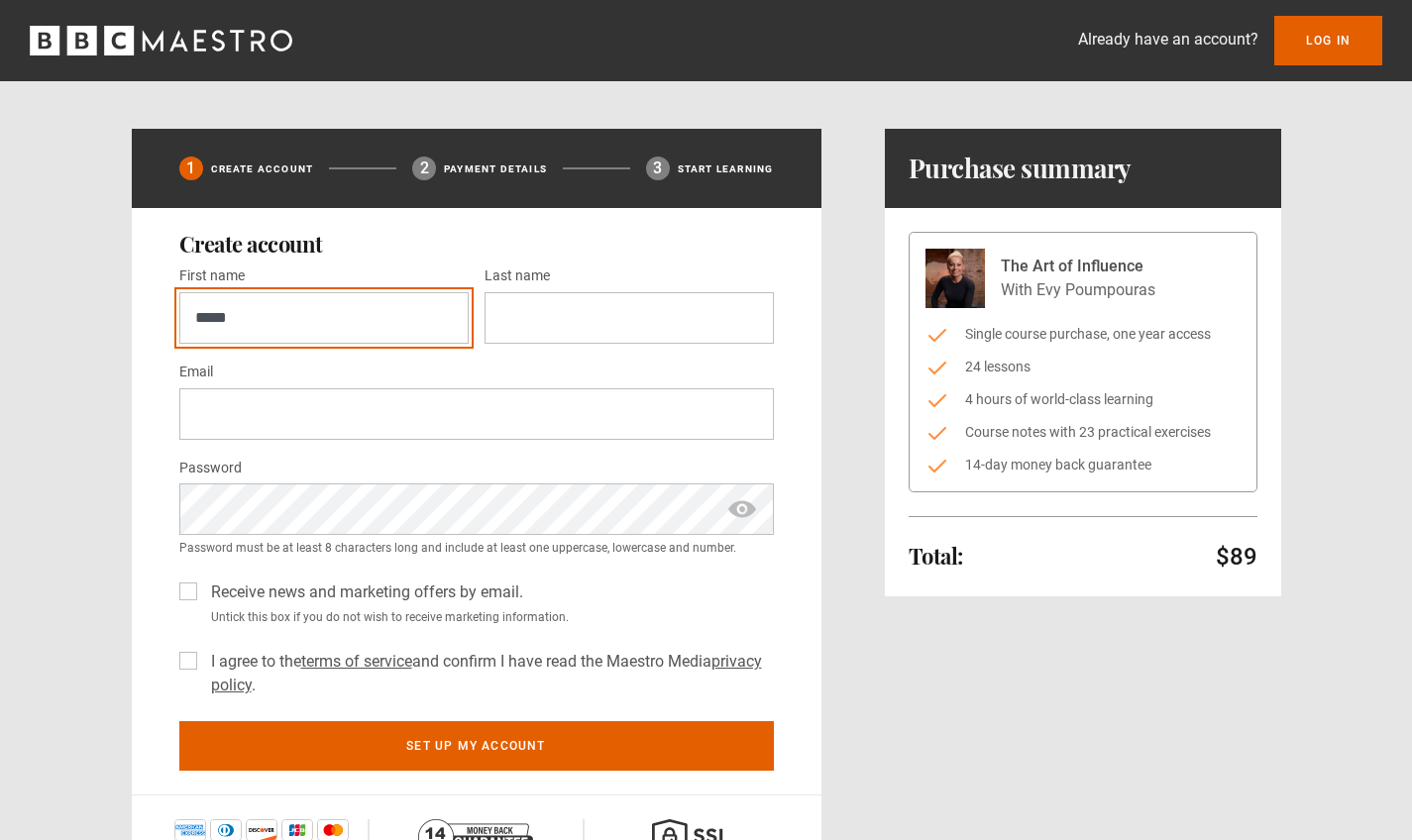 type on "*****" 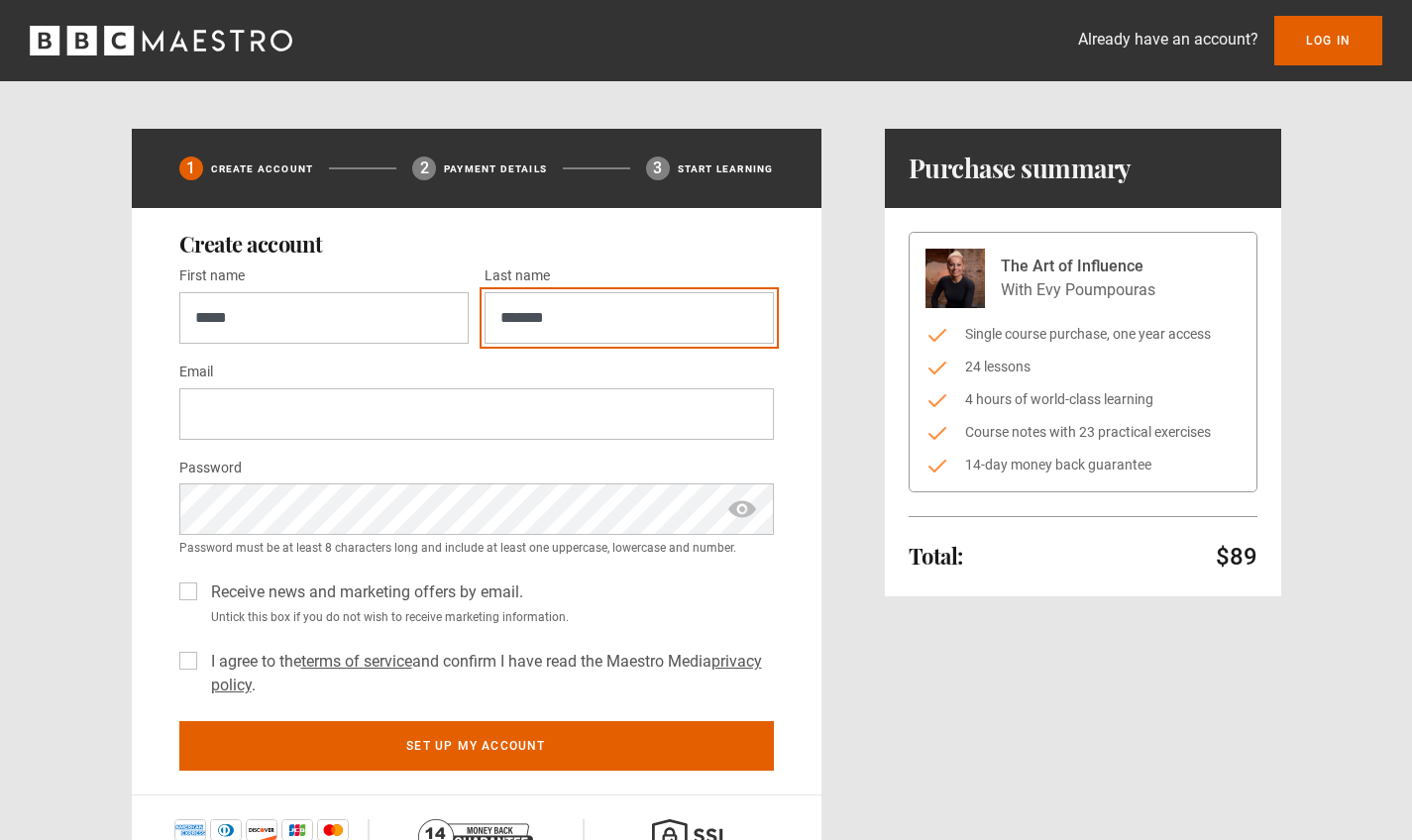 type on "*******" 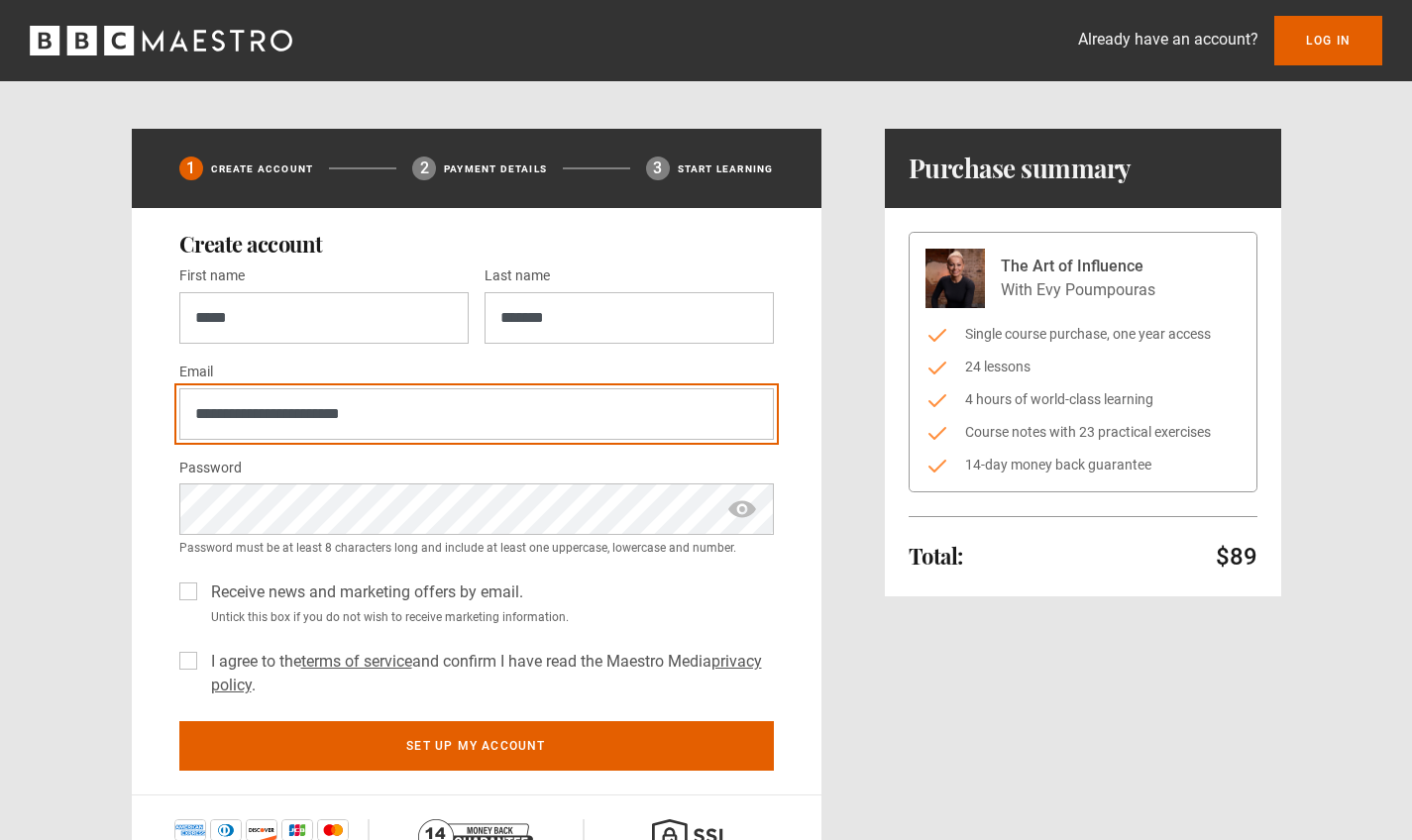 type on "**********" 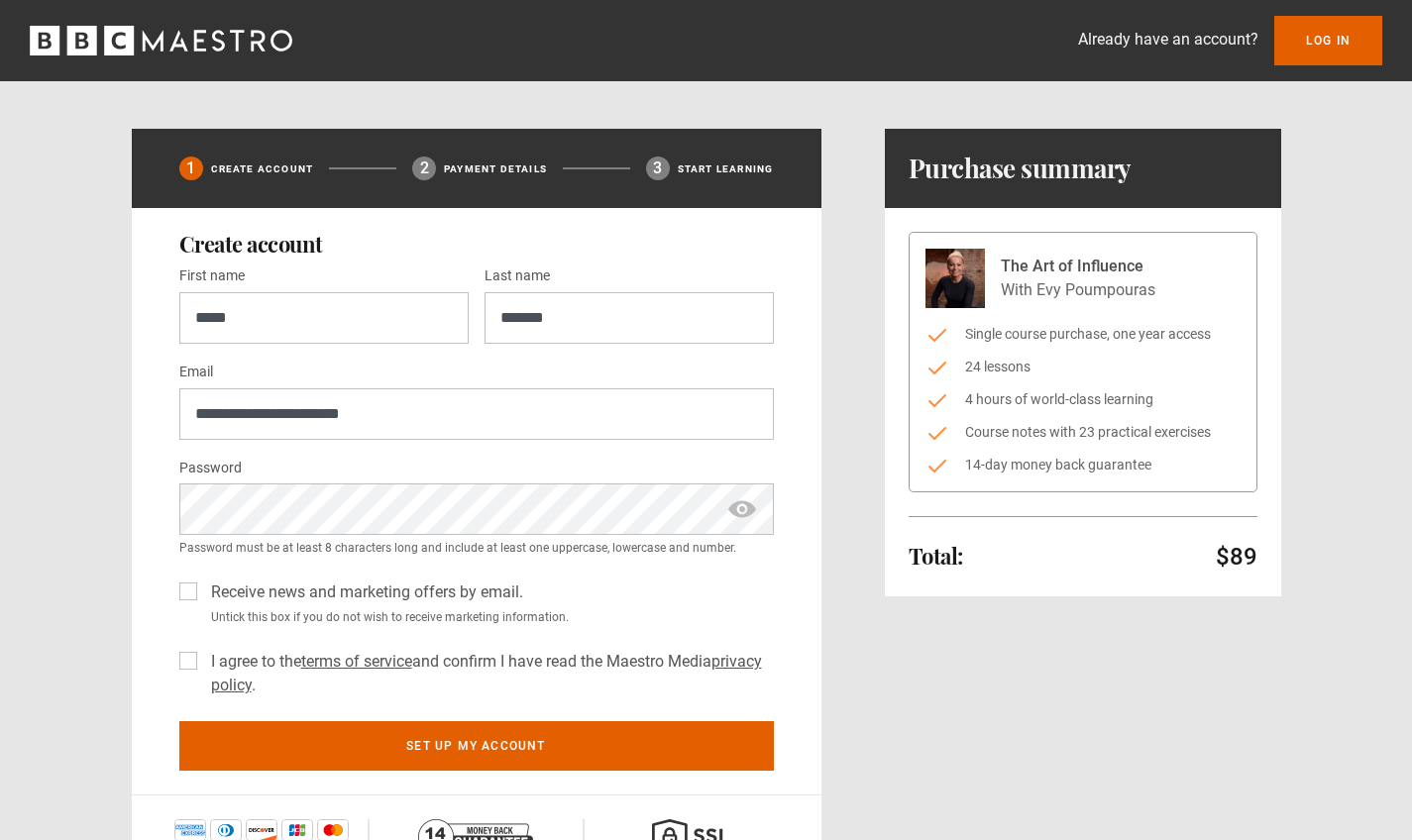 click on "**********" at bounding box center (477, 501) 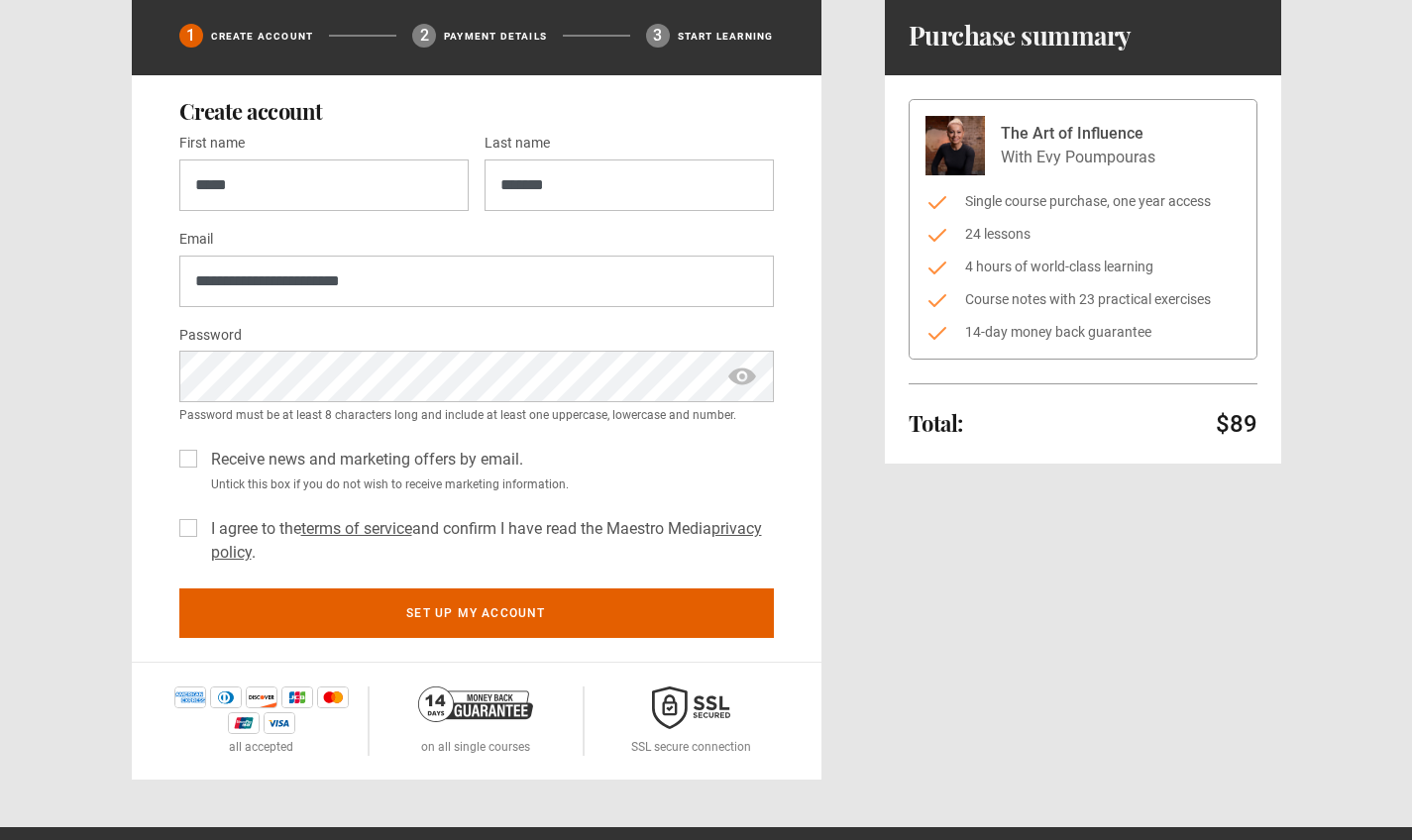 scroll, scrollTop: 163, scrollLeft: 0, axis: vertical 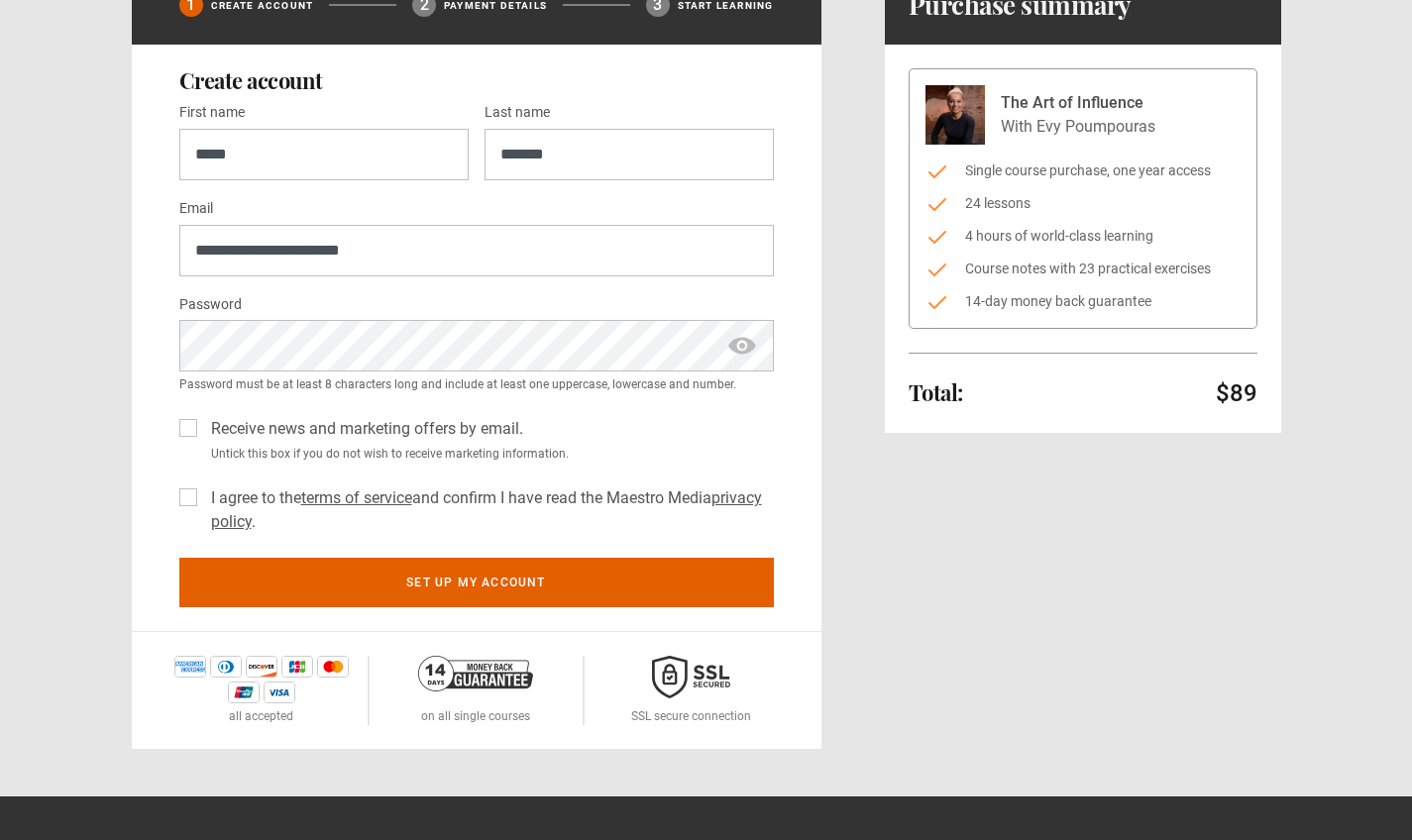 click on "Receive news and marketing offers by email." at bounding box center (363, 429) 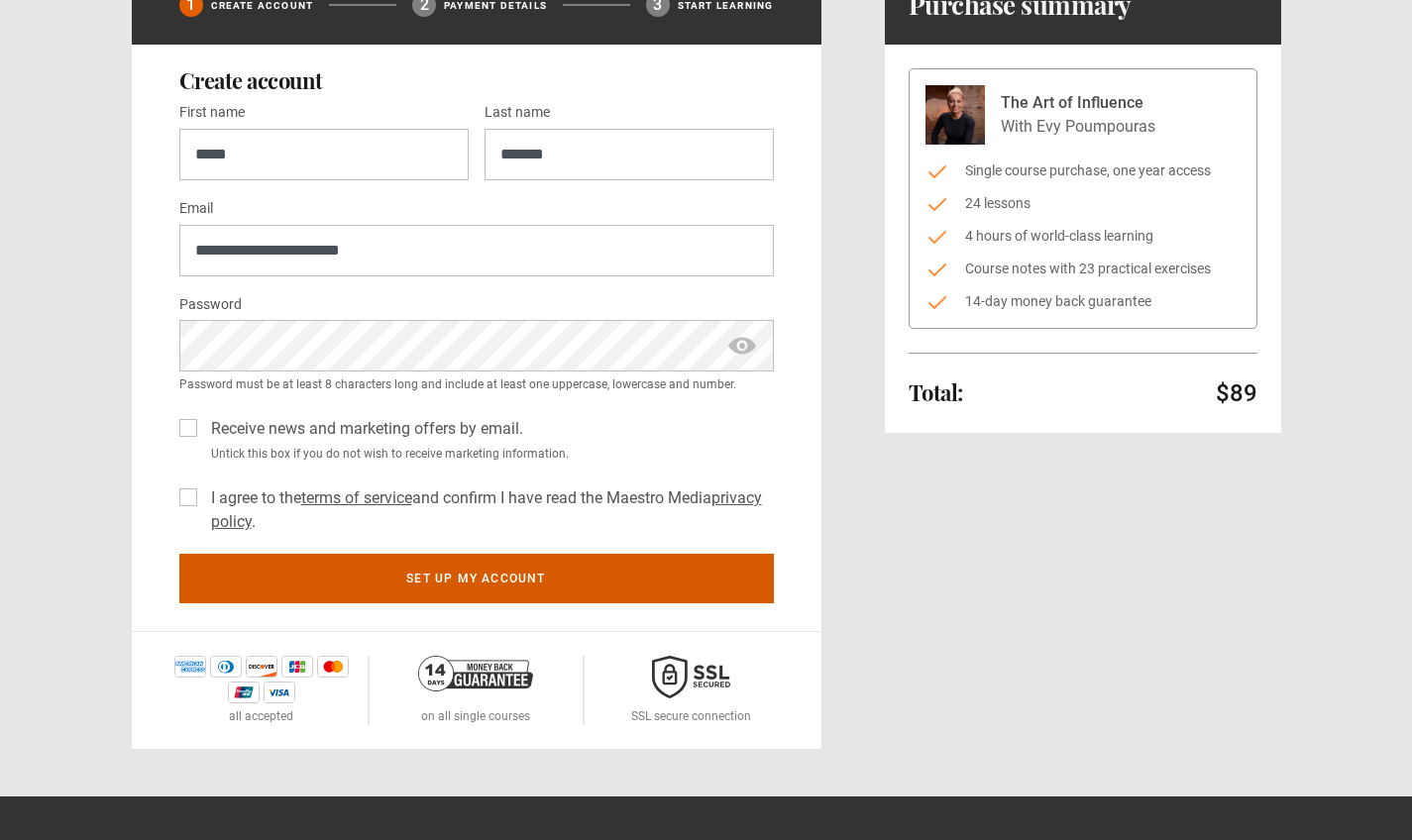 click on "Set up my account" at bounding box center [477, 578] 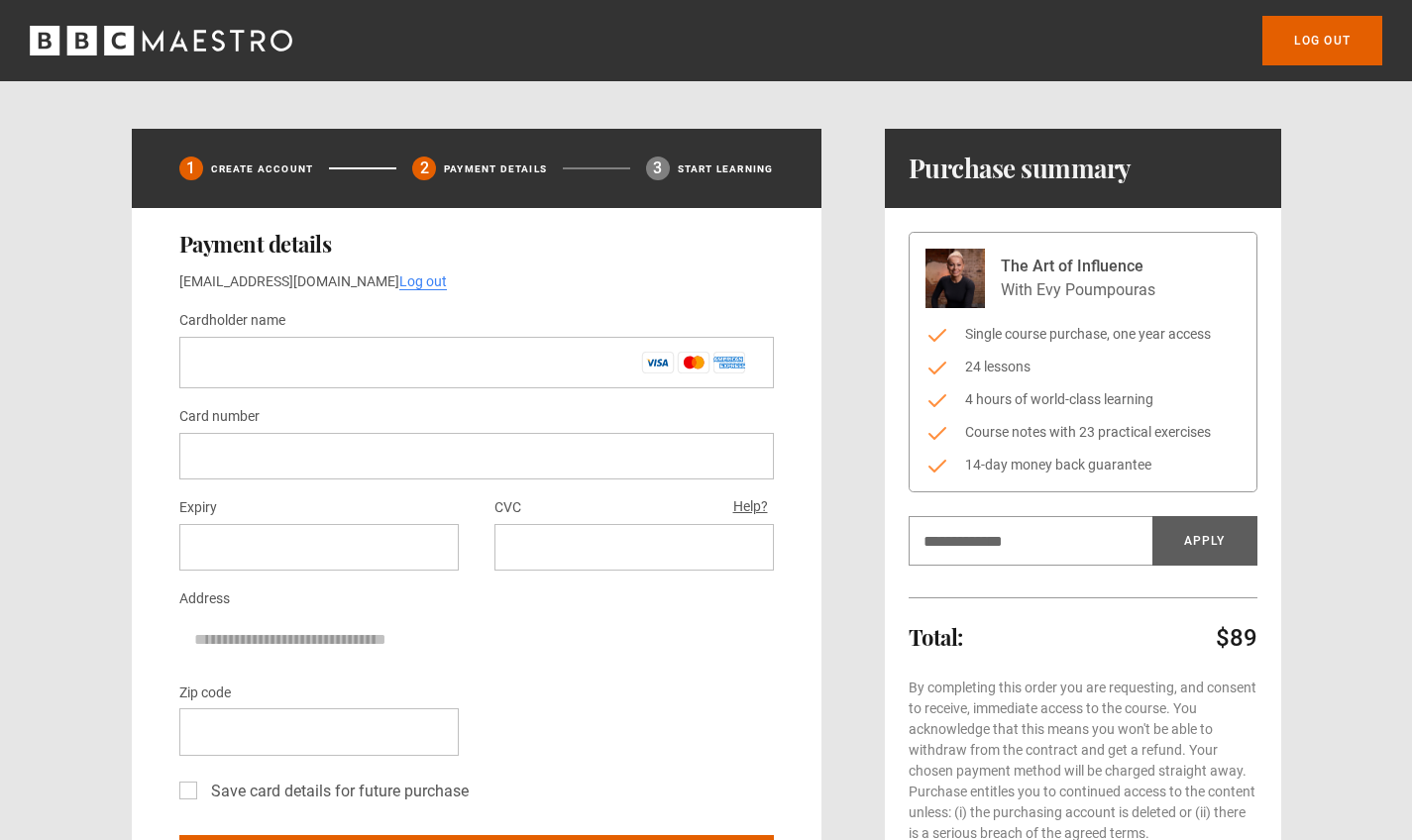 scroll, scrollTop: 0, scrollLeft: 0, axis: both 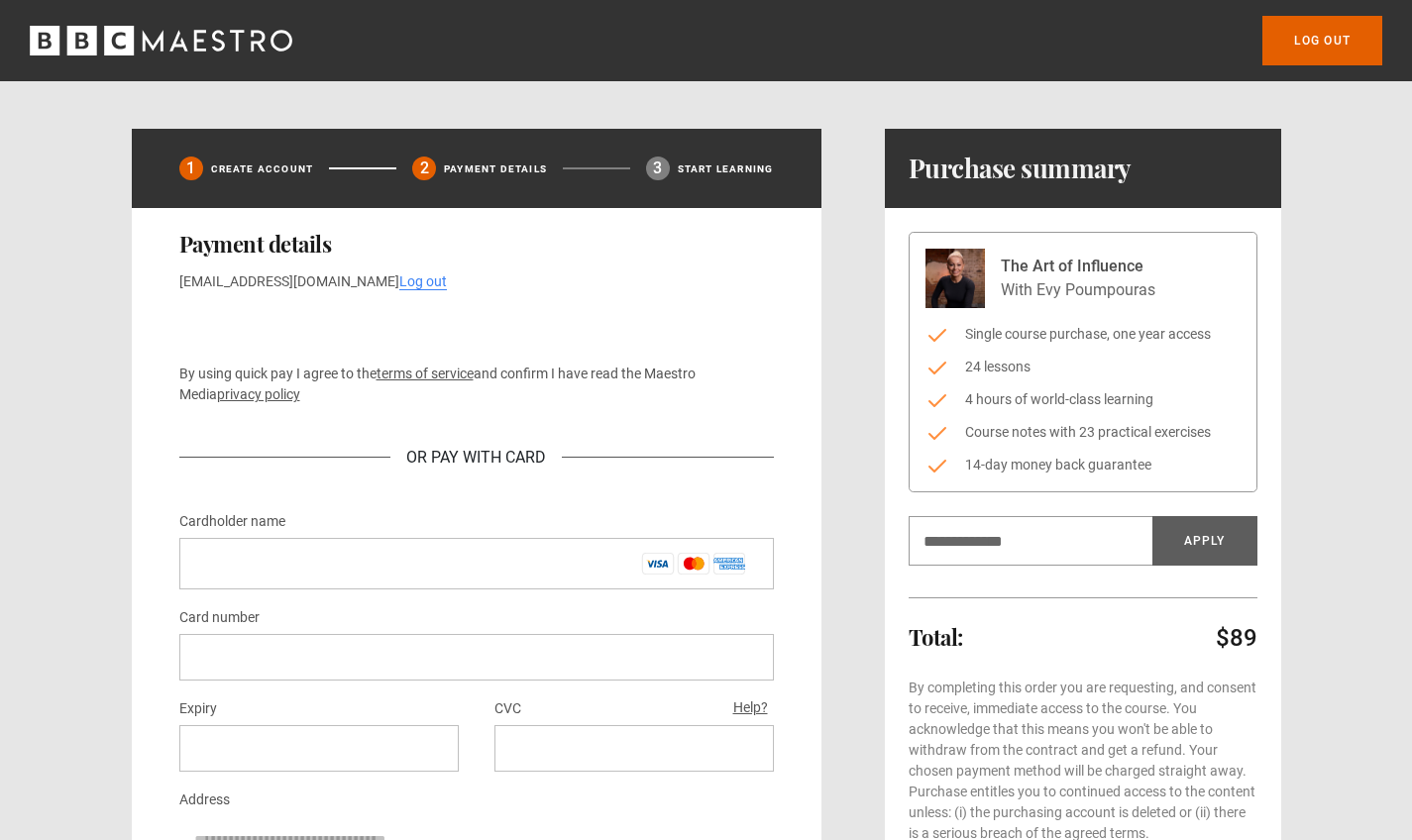 click on "Cardholder name  *" at bounding box center (477, 564) 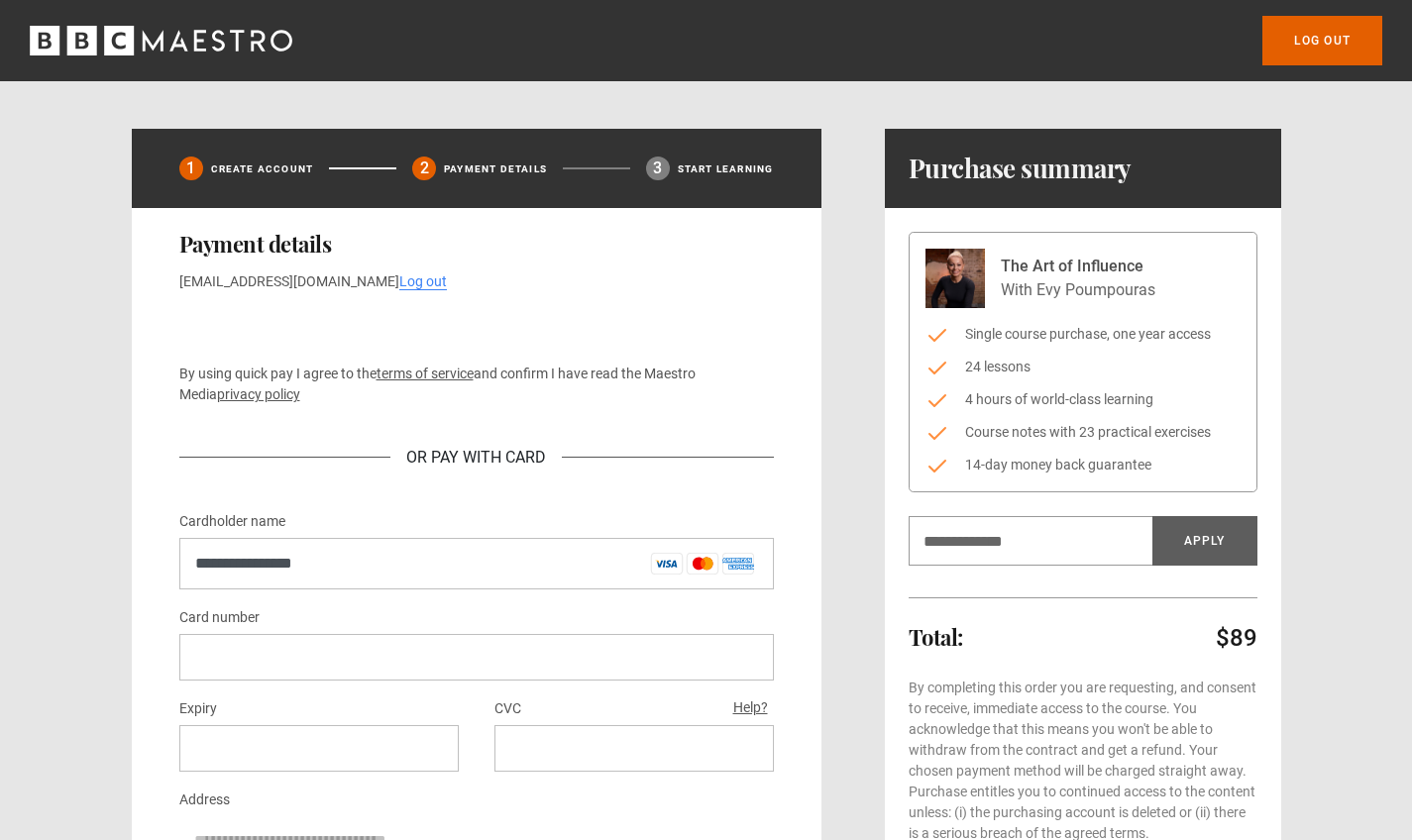 drag, startPoint x: 348, startPoint y: 578, endPoint x: 168, endPoint y: 554, distance: 181.59295 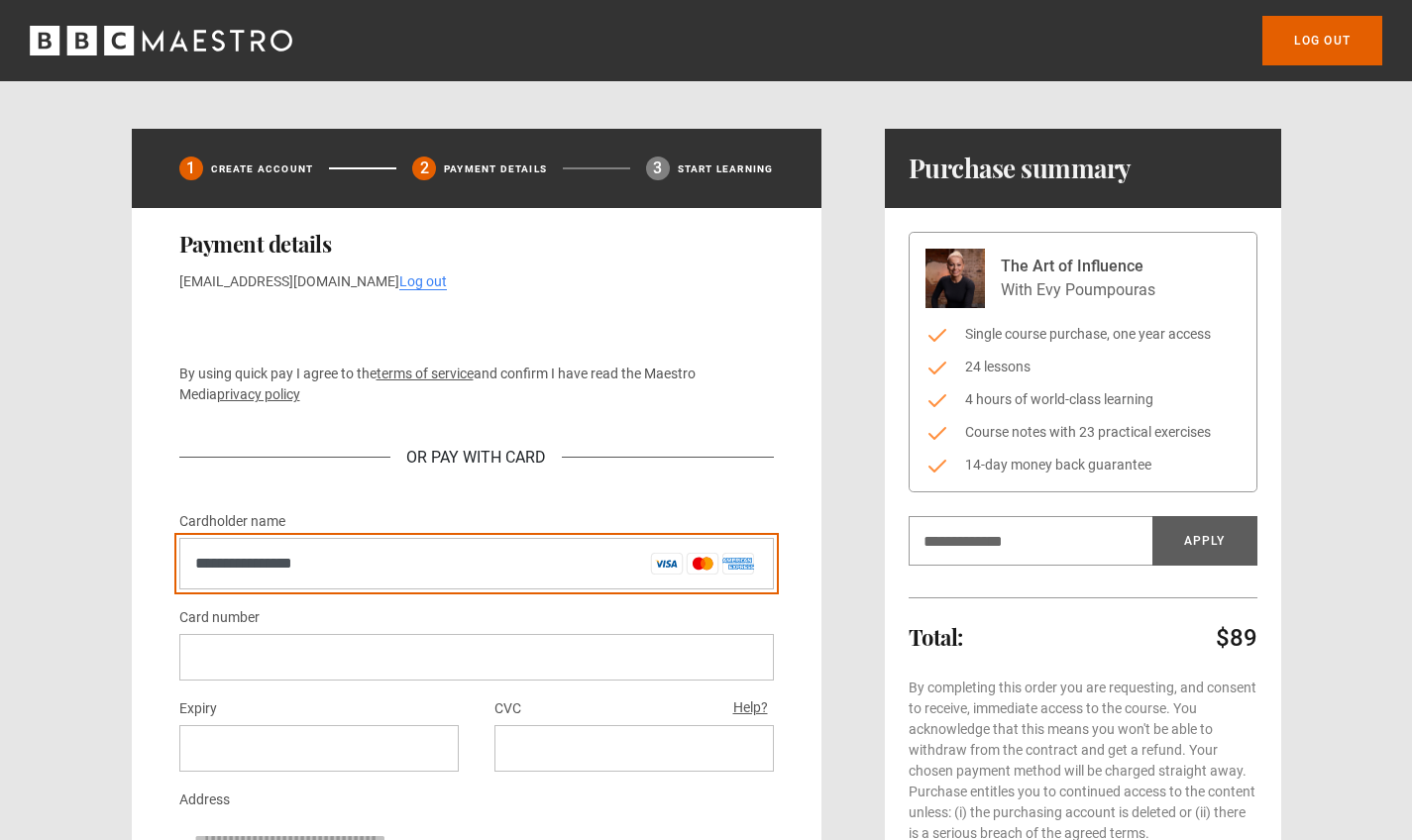 drag, startPoint x: 374, startPoint y: 561, endPoint x: 207, endPoint y: 538, distance: 168.5764 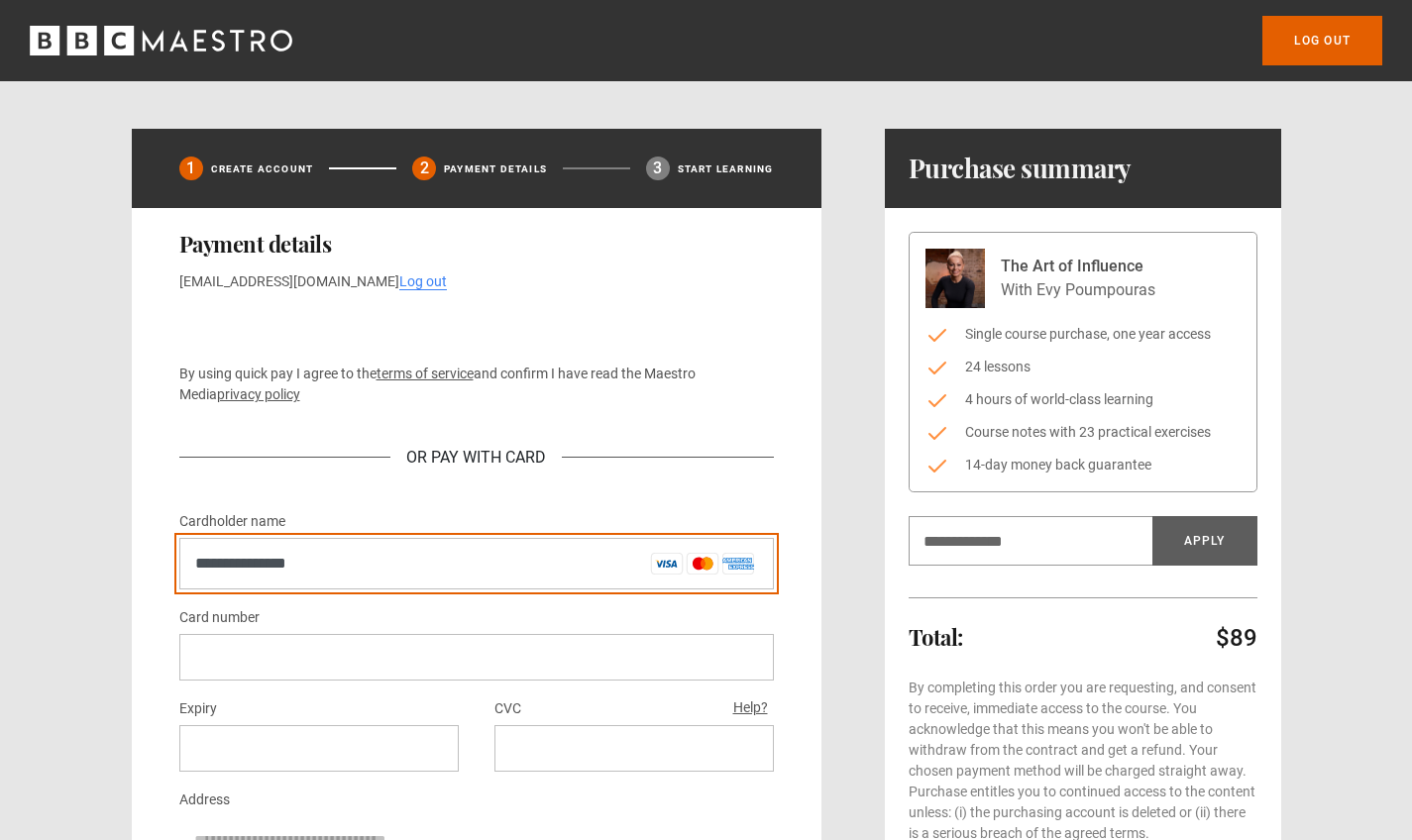 type on "**********" 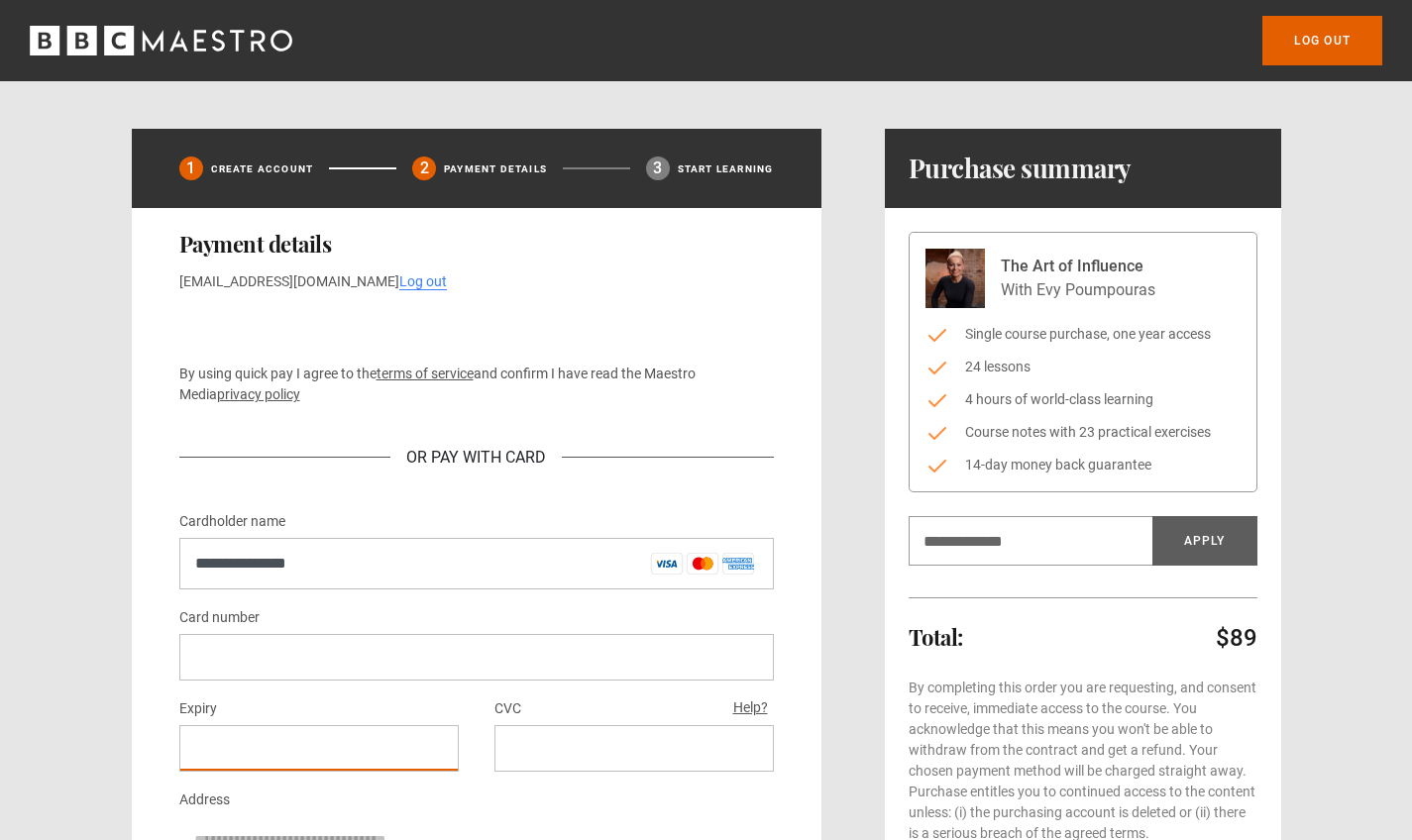 drag, startPoint x: 817, startPoint y: 441, endPoint x: 832, endPoint y: 441, distance: 15 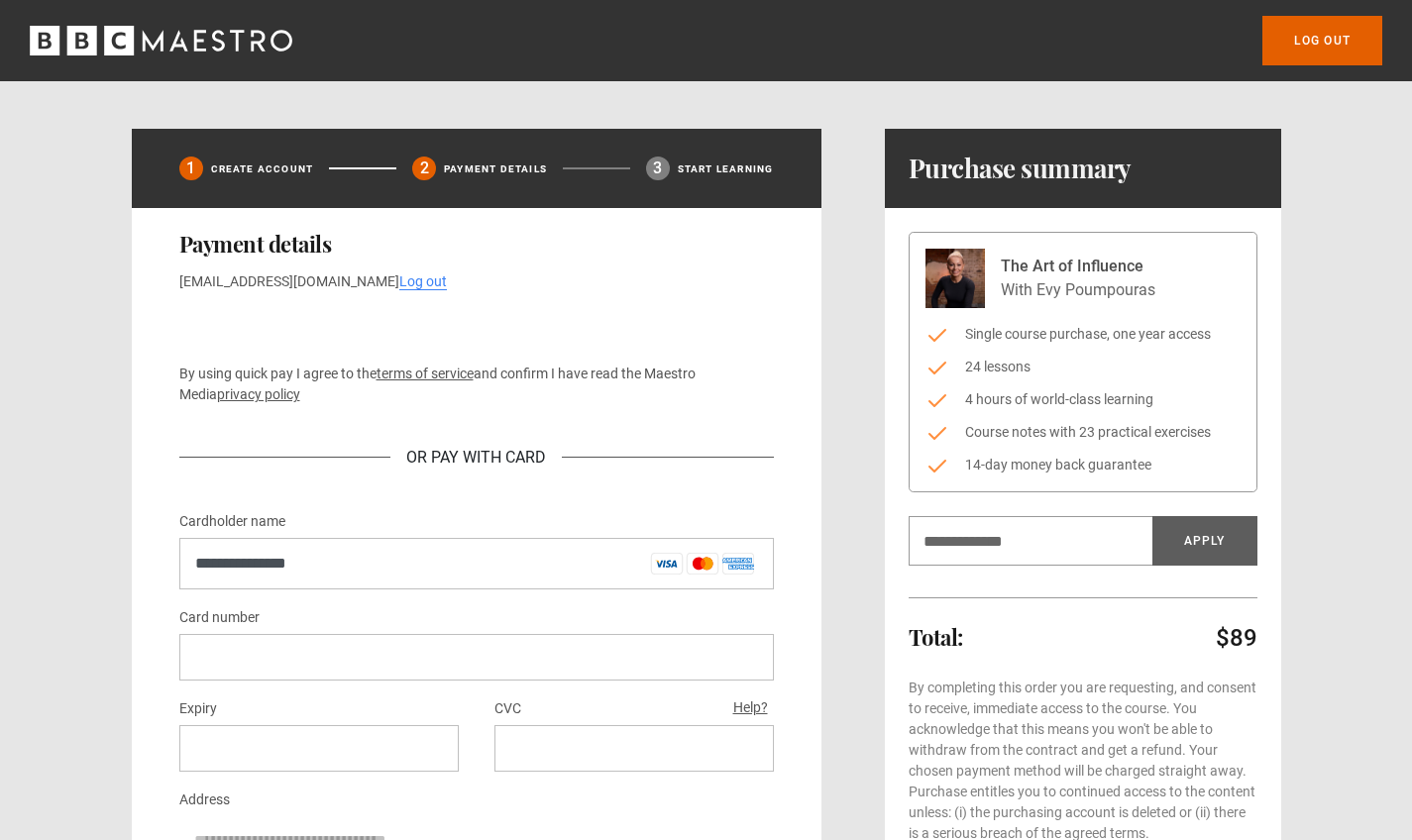 scroll, scrollTop: 468, scrollLeft: 0, axis: vertical 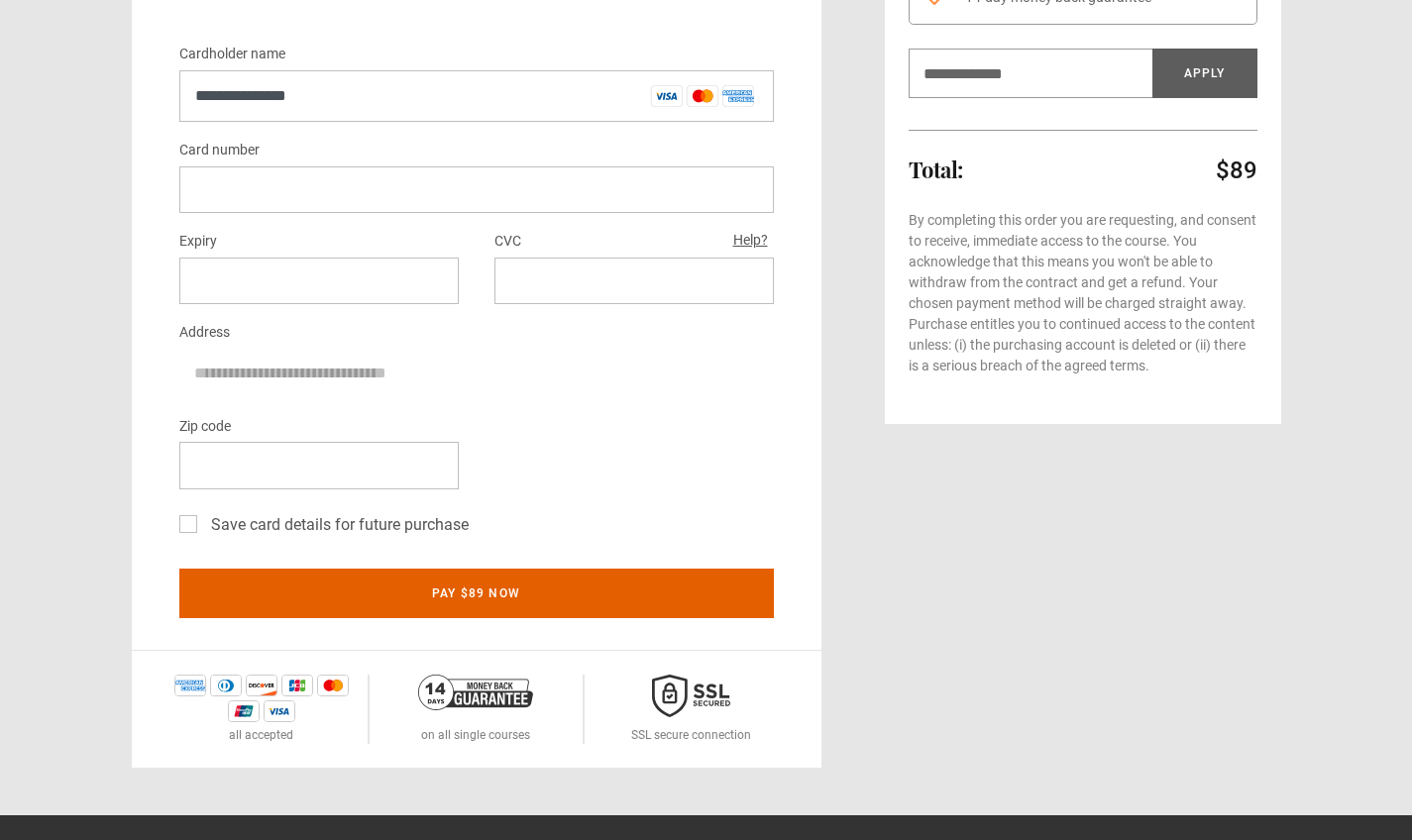 click at bounding box center [634, 280] 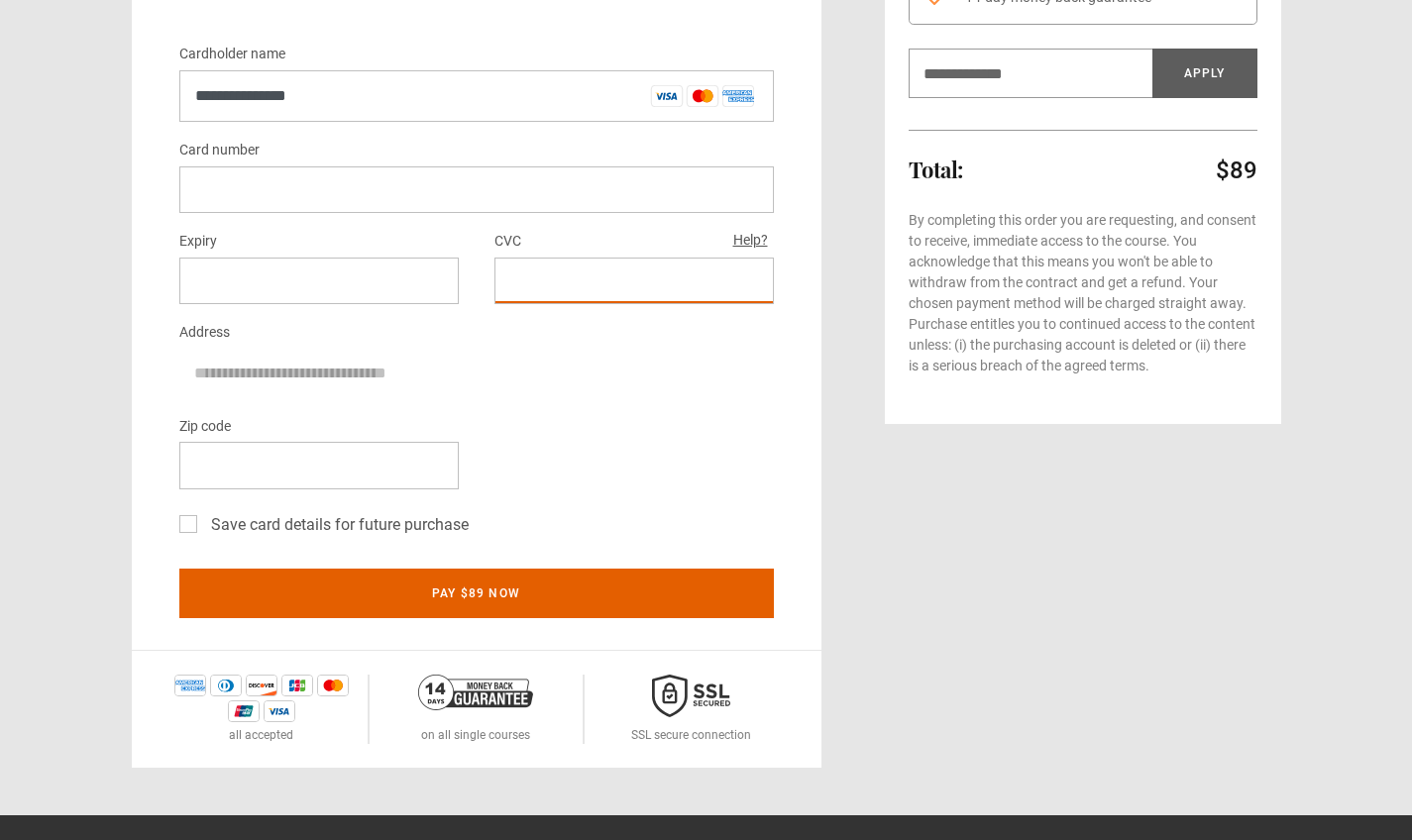 click at bounding box center [634, 280] 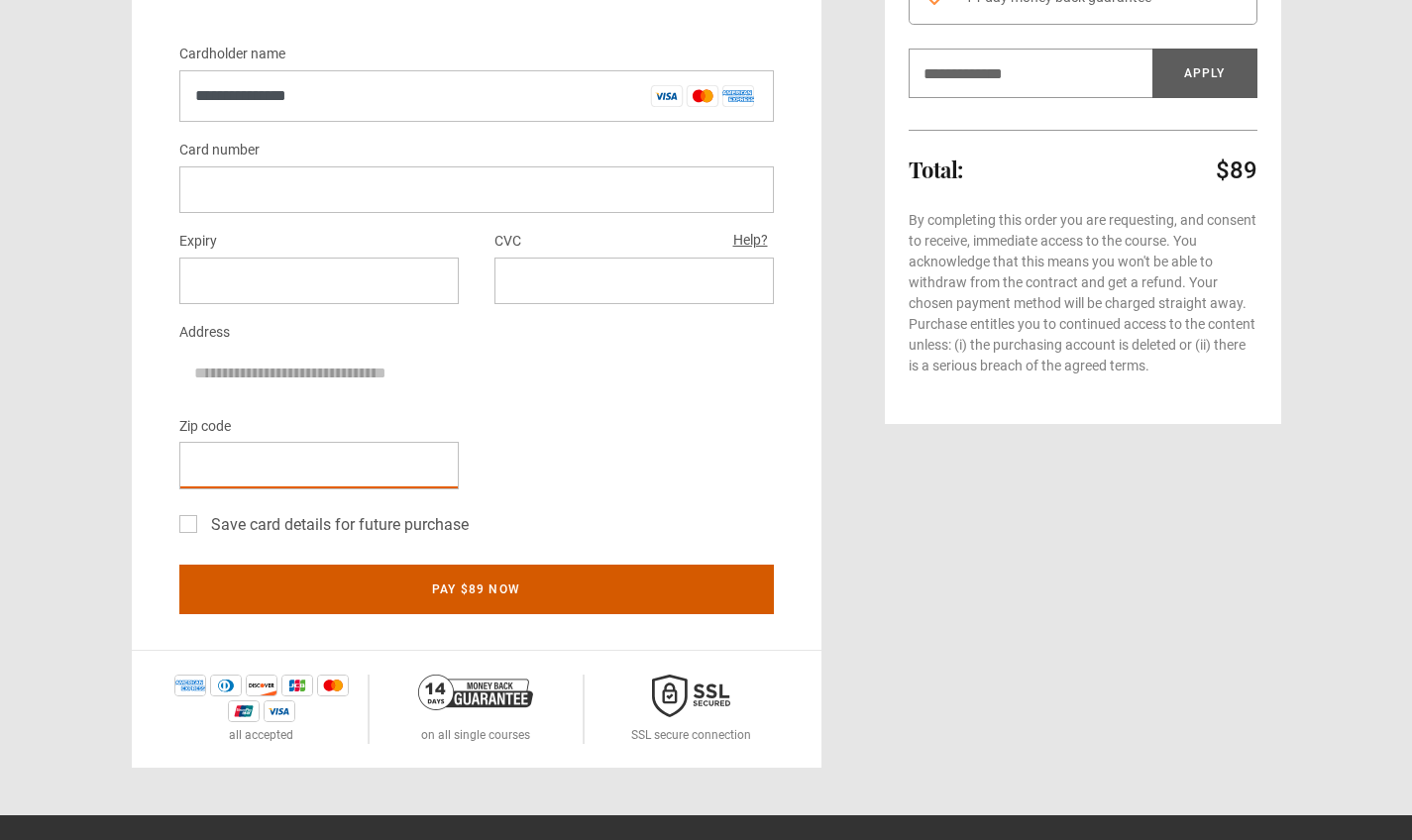 click on "Pay $89 now" at bounding box center (477, 589) 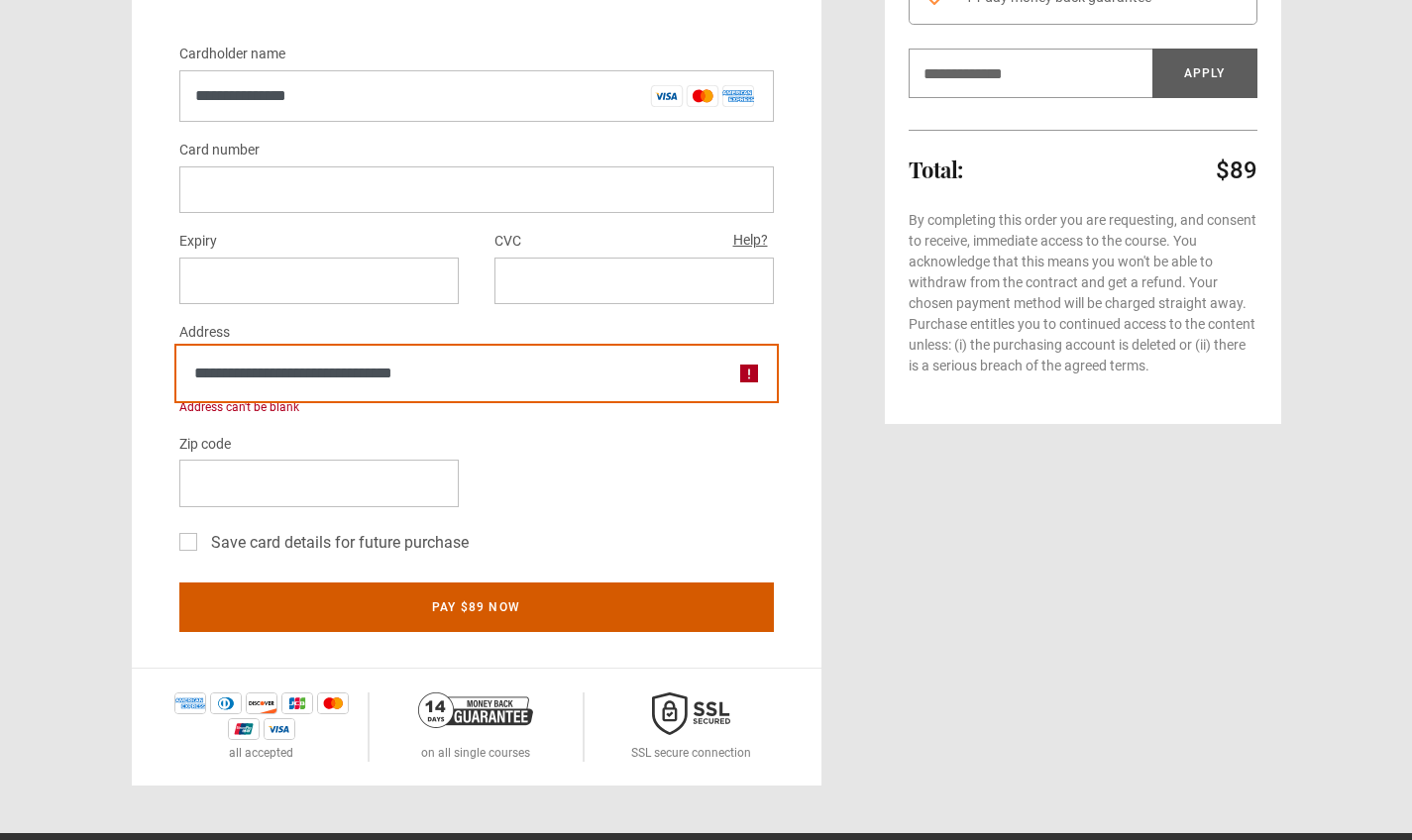 type on "**********" 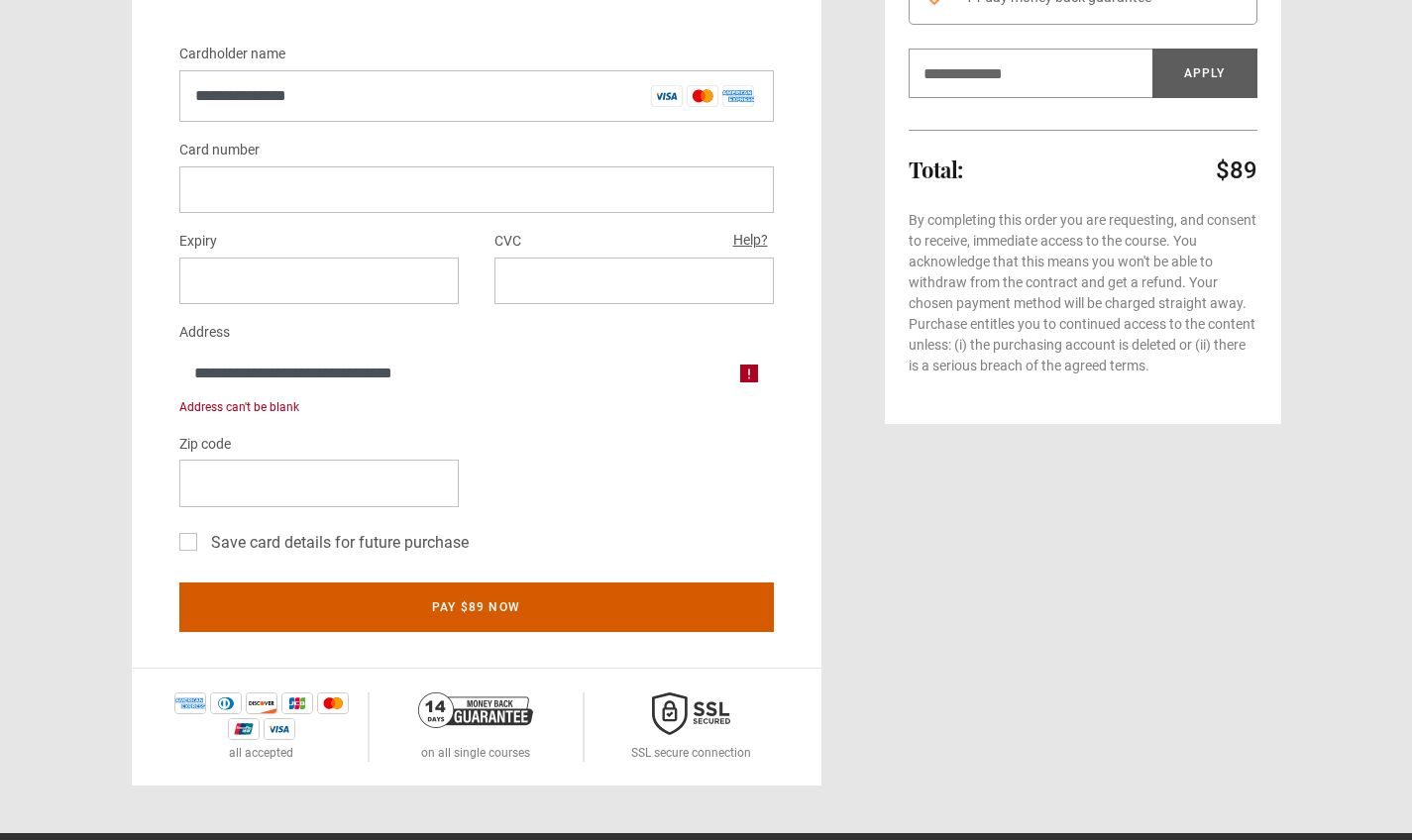 click on "Pay $89 now" at bounding box center [477, 607] 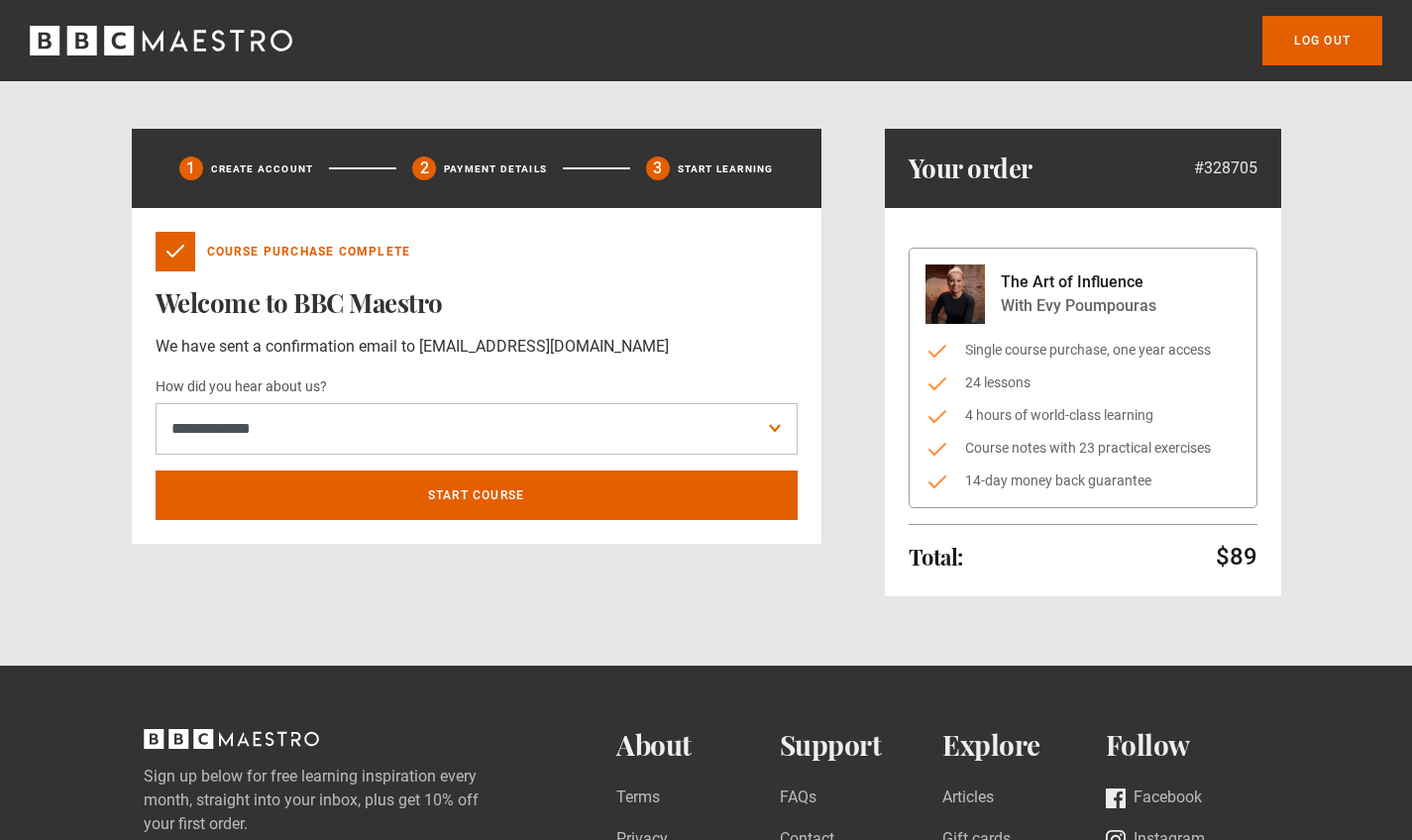 scroll, scrollTop: 0, scrollLeft: 0, axis: both 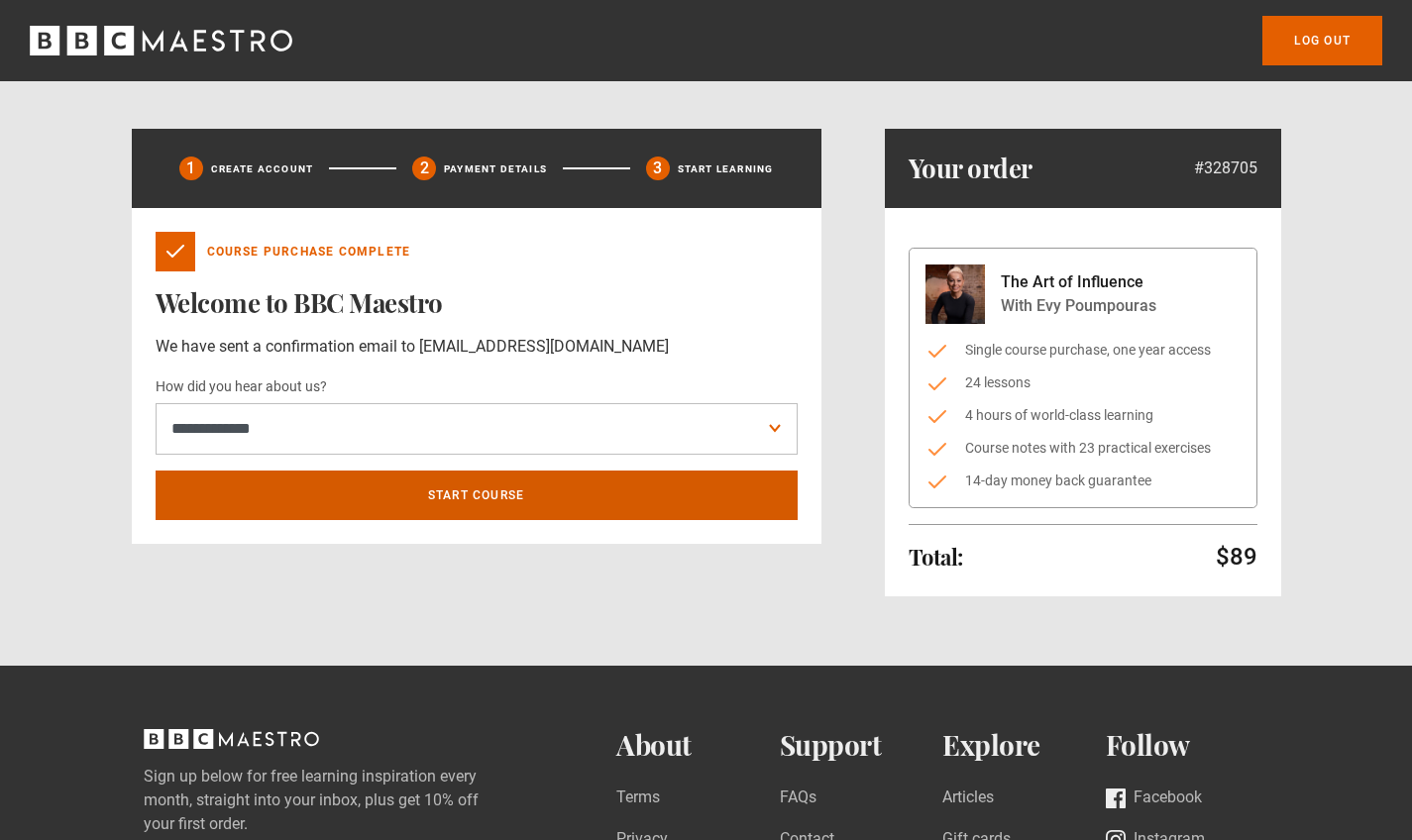 click on "Start course" at bounding box center (477, 495) 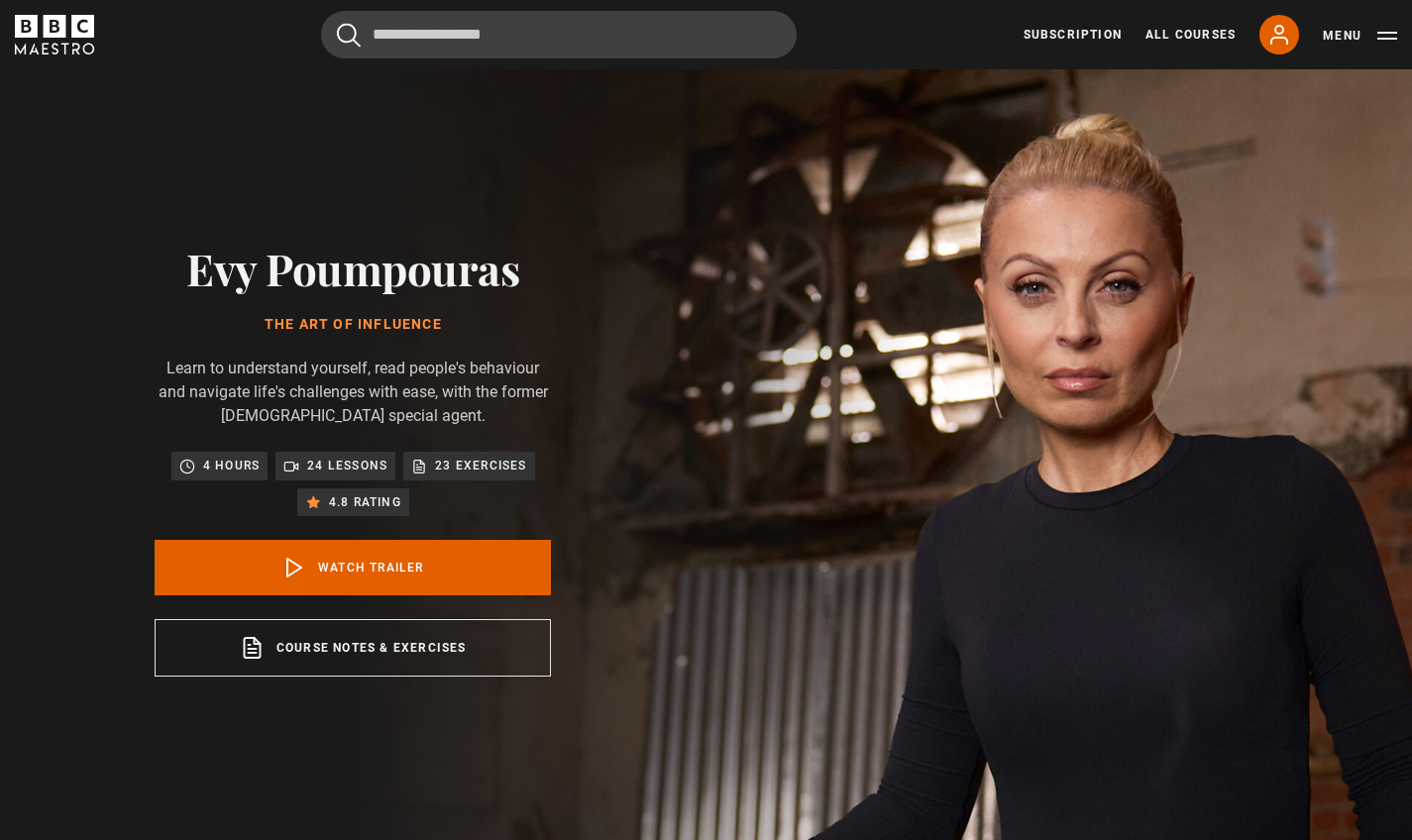 scroll, scrollTop: 850, scrollLeft: 0, axis: vertical 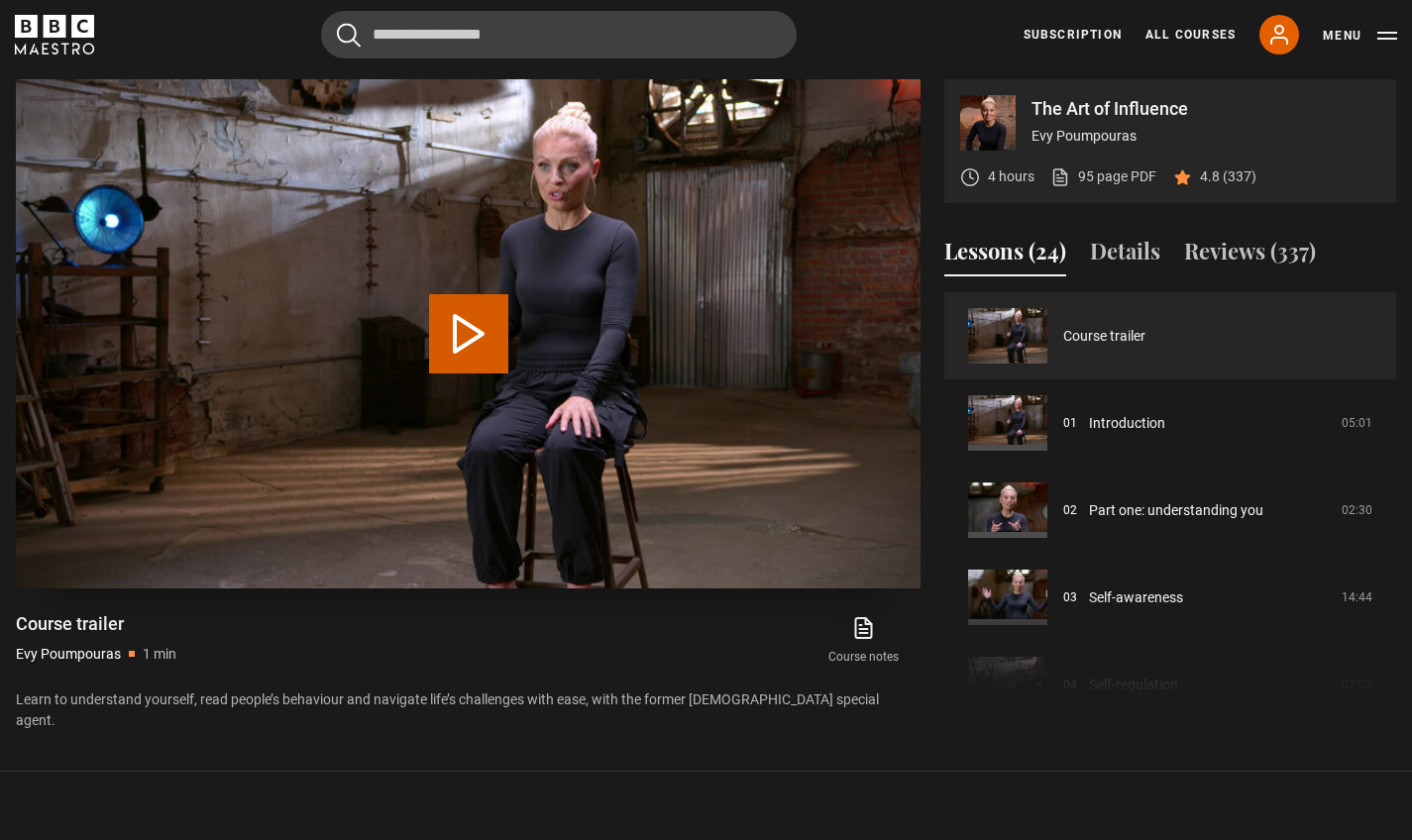 click on "Play Video" at bounding box center [469, 334] 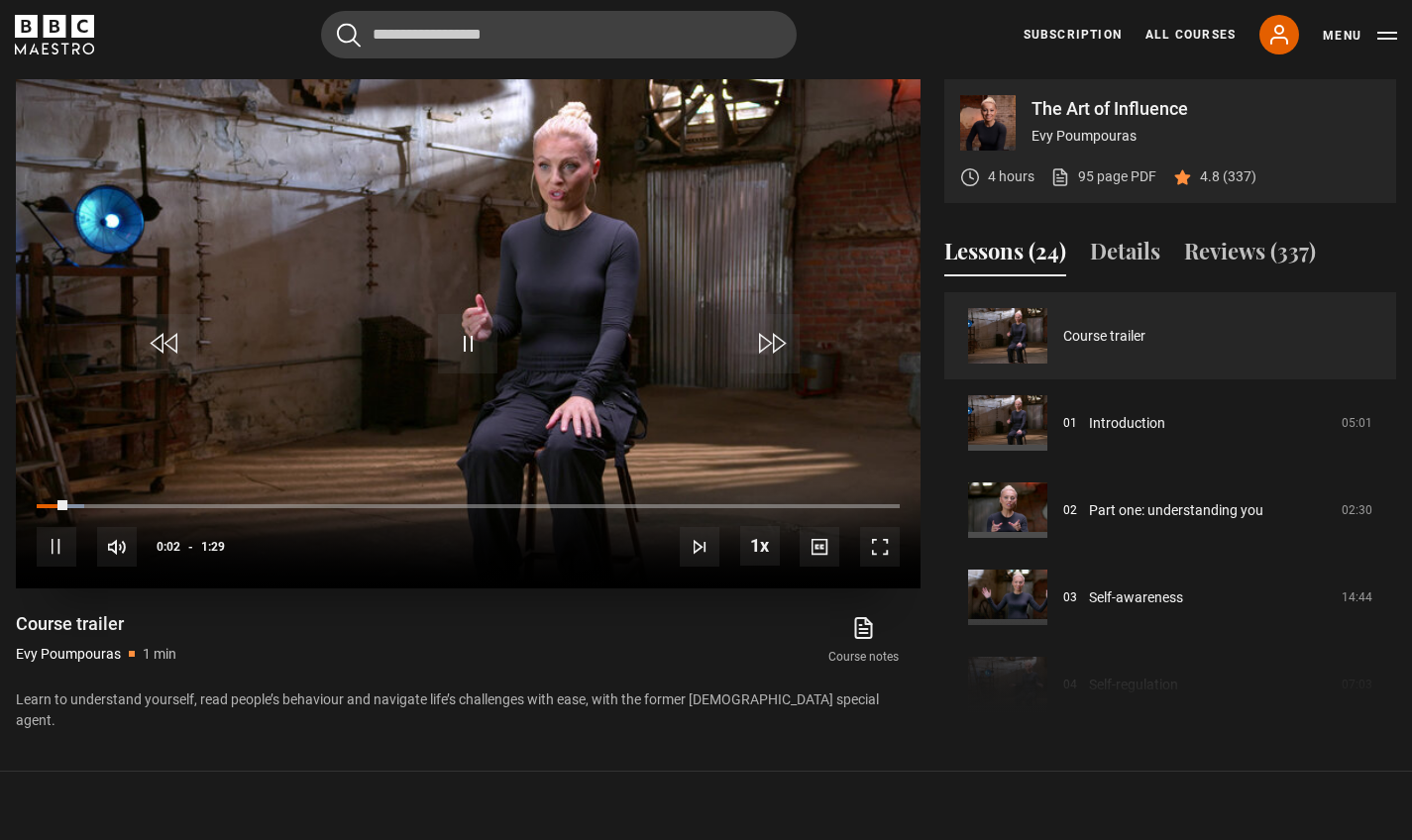 click at bounding box center [880, 547] 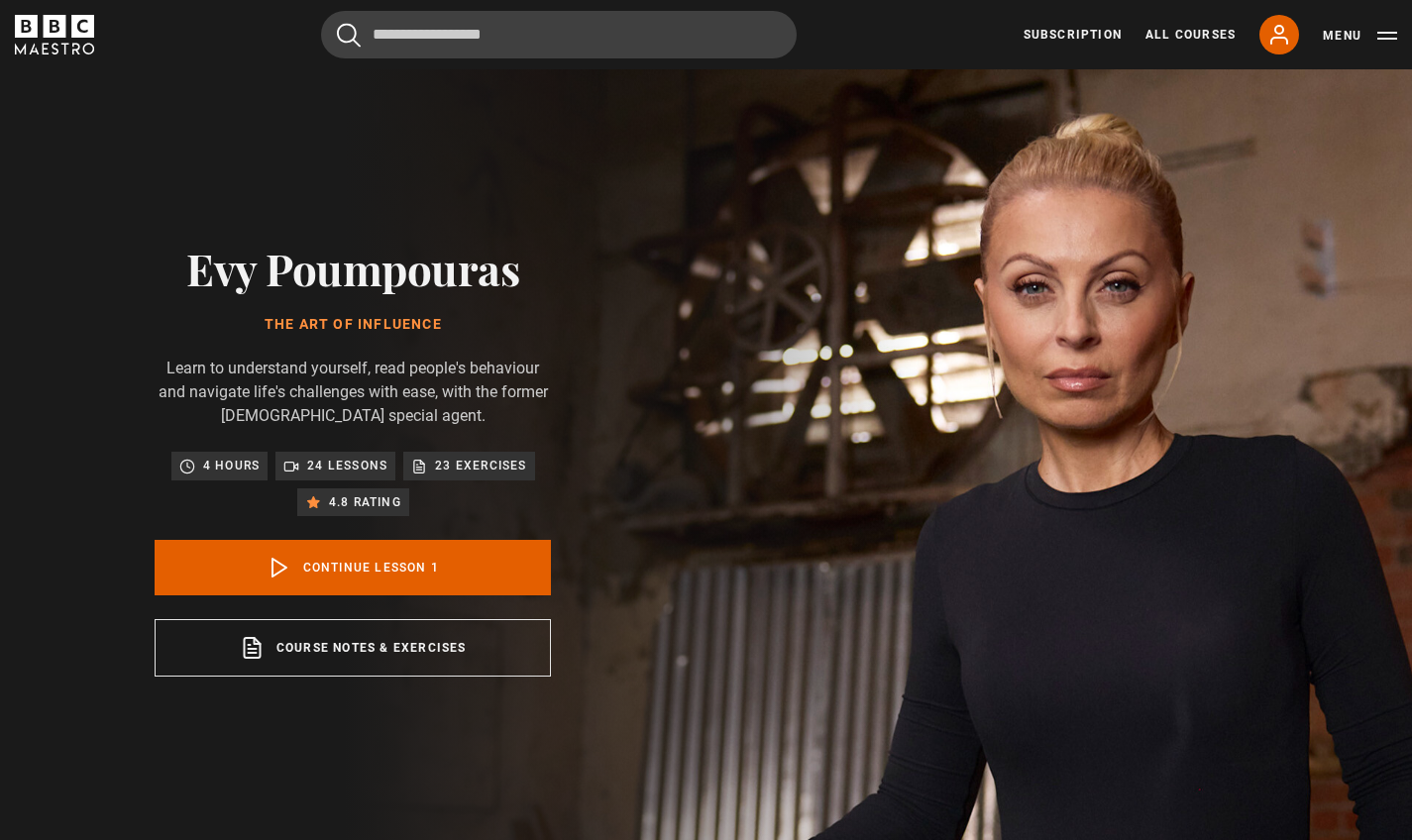 scroll, scrollTop: 850, scrollLeft: 0, axis: vertical 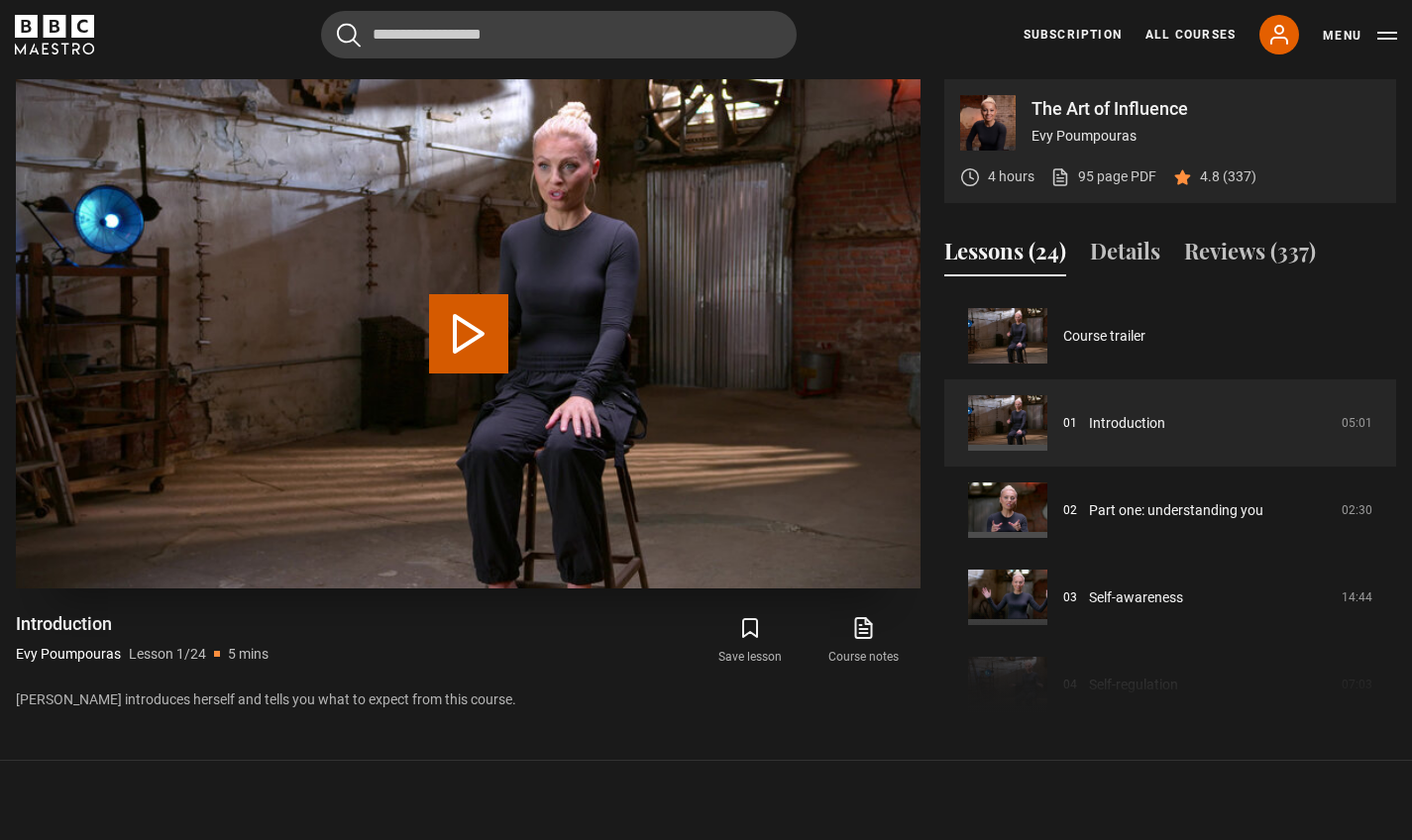 click on "Play Lesson Introduction" at bounding box center [469, 334] 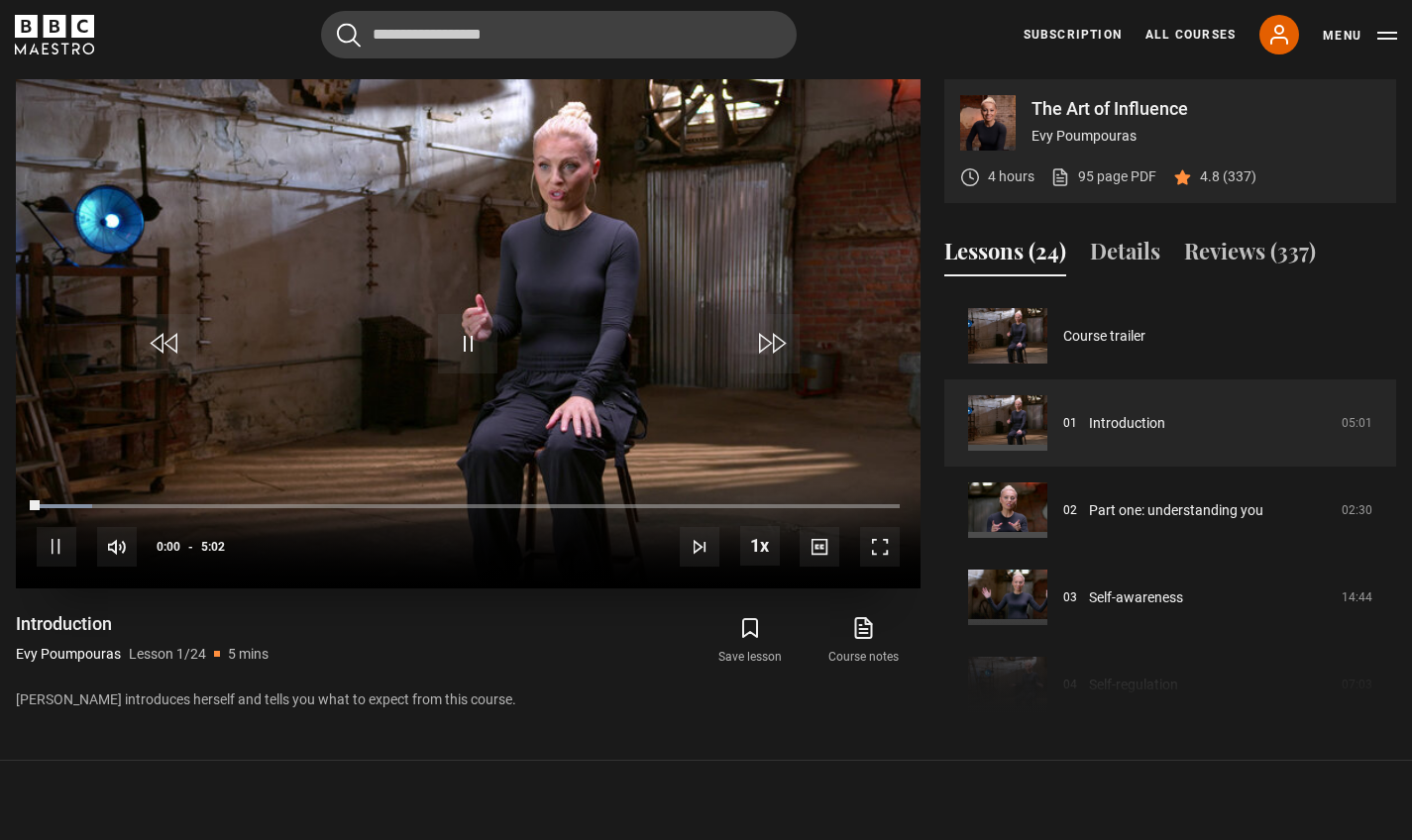 click at bounding box center [880, 547] 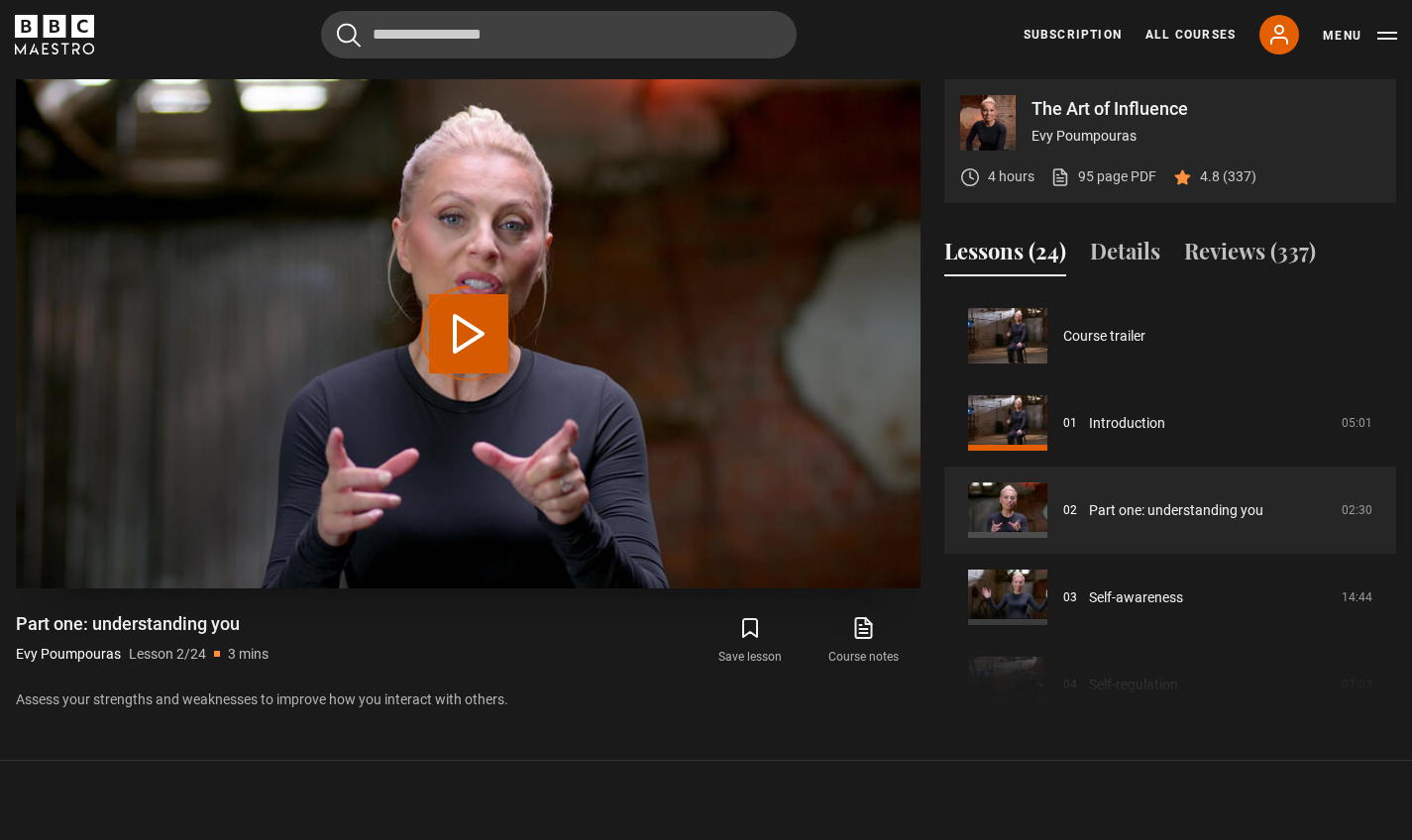 drag, startPoint x: 0, startPoint y: 0, endPoint x: 479, endPoint y: 365, distance: 602.2176 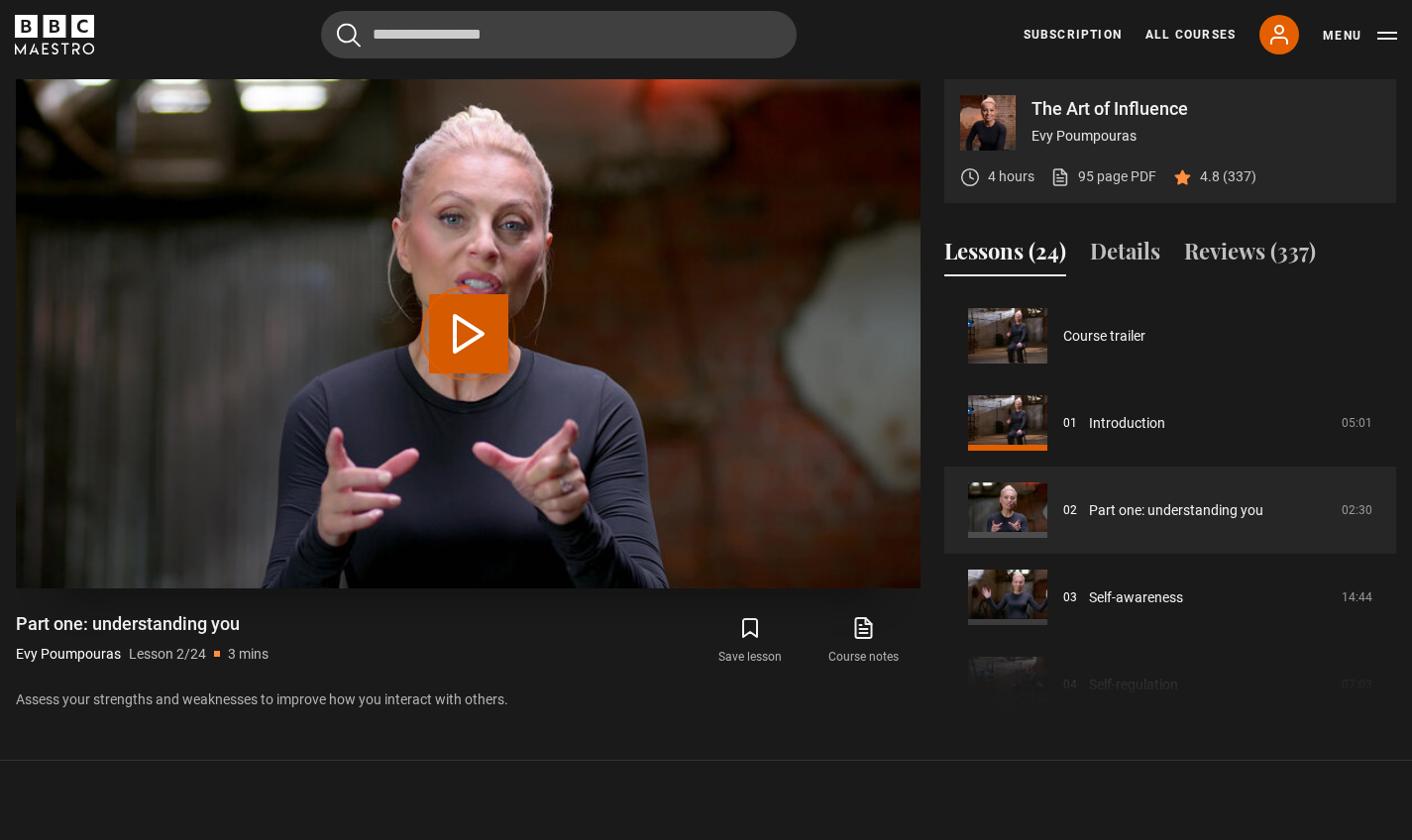 click on "Play Lesson Part one: understanding you" at bounding box center [469, 334] 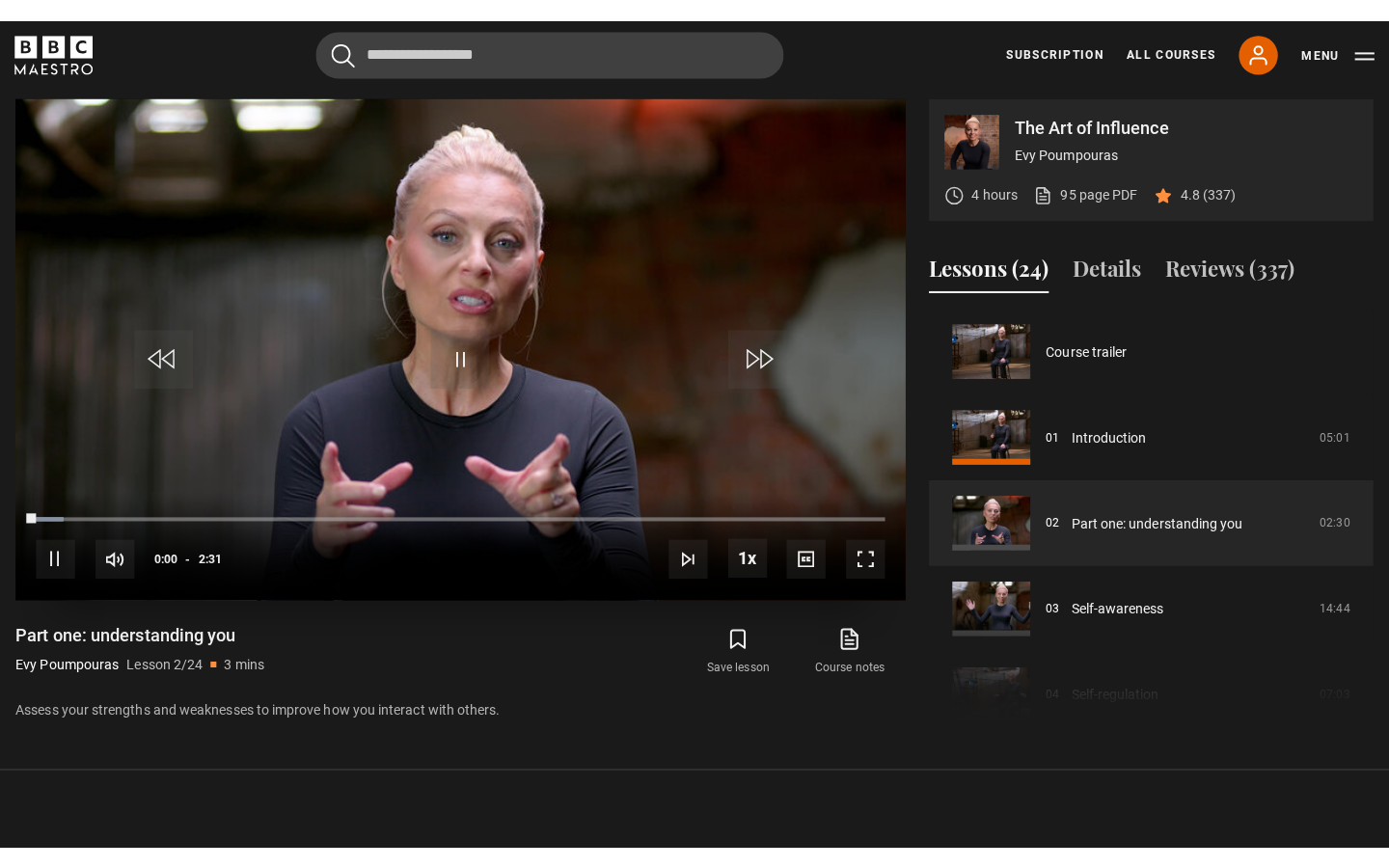 scroll, scrollTop: 0, scrollLeft: 0, axis: both 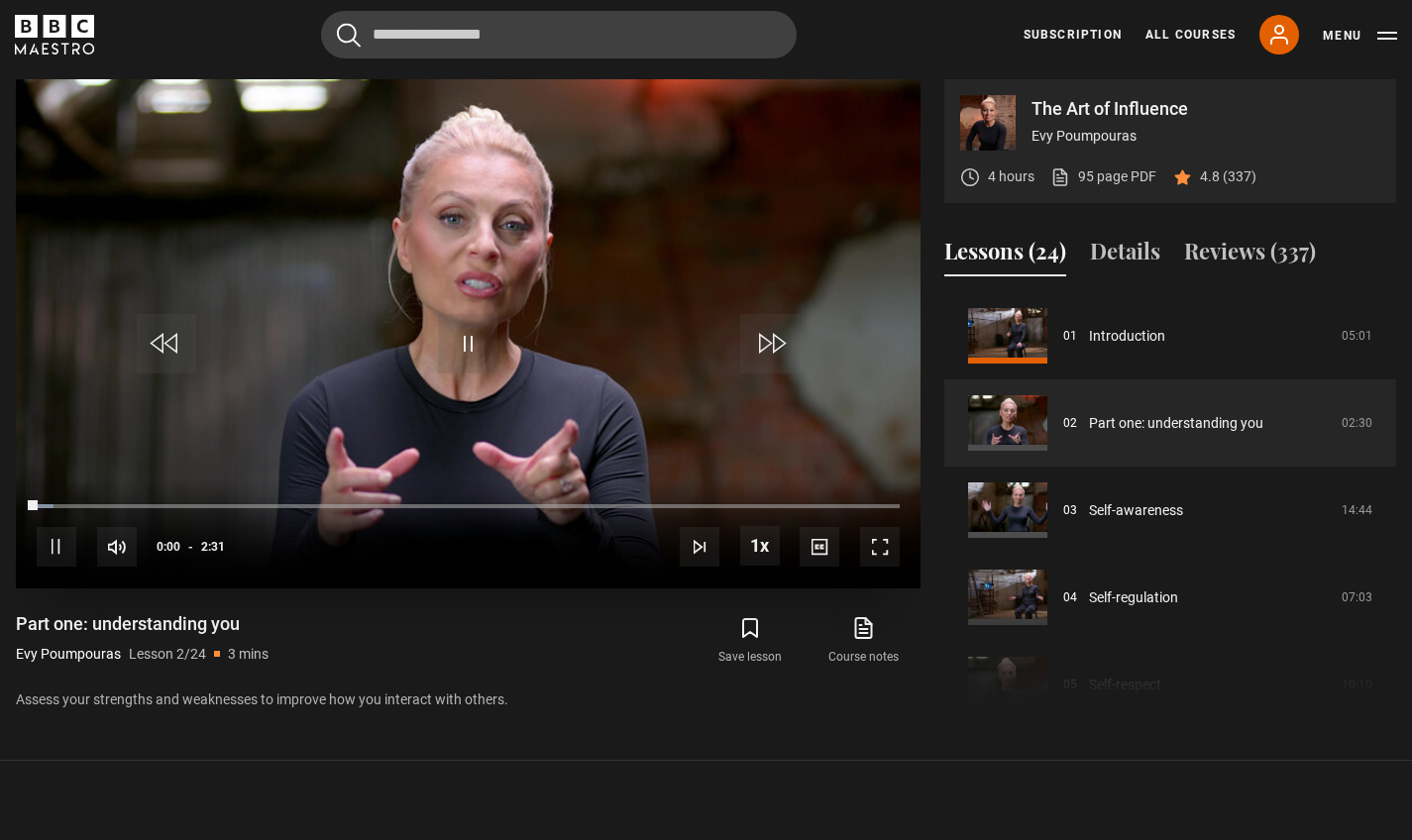 click at bounding box center [880, 547] 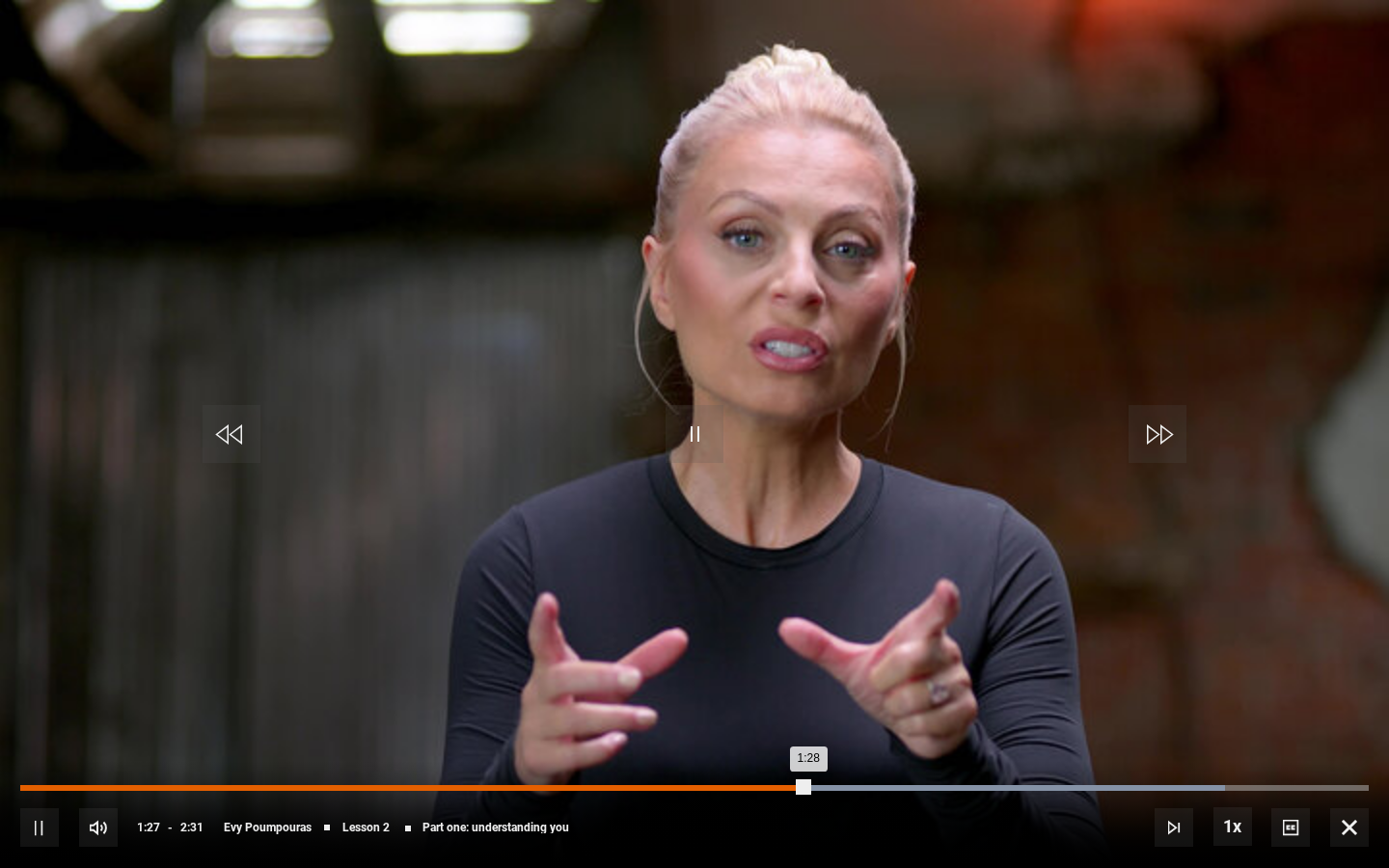 click on "1:01" at bounding box center (569, 788) 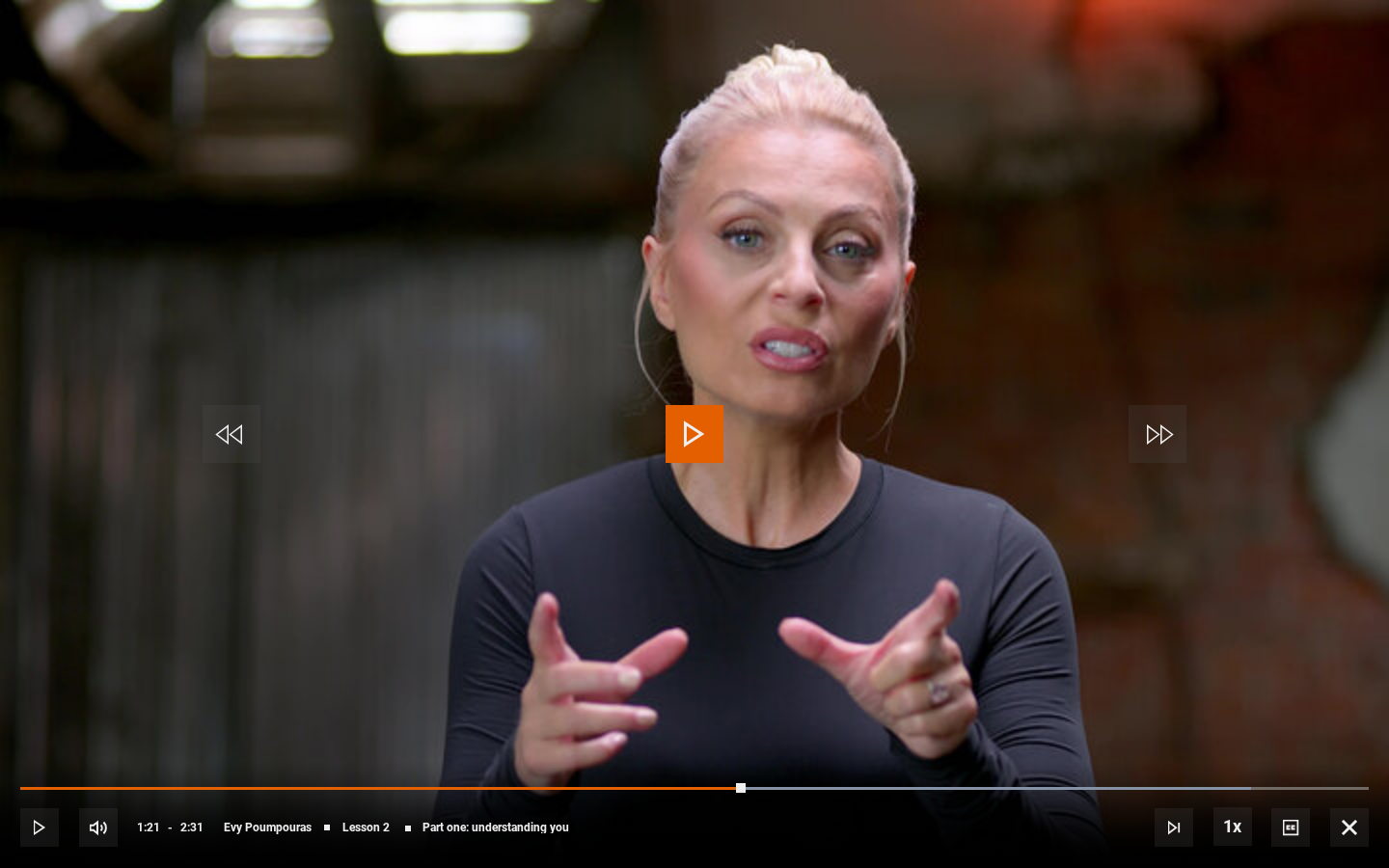 click at bounding box center [694, 434] 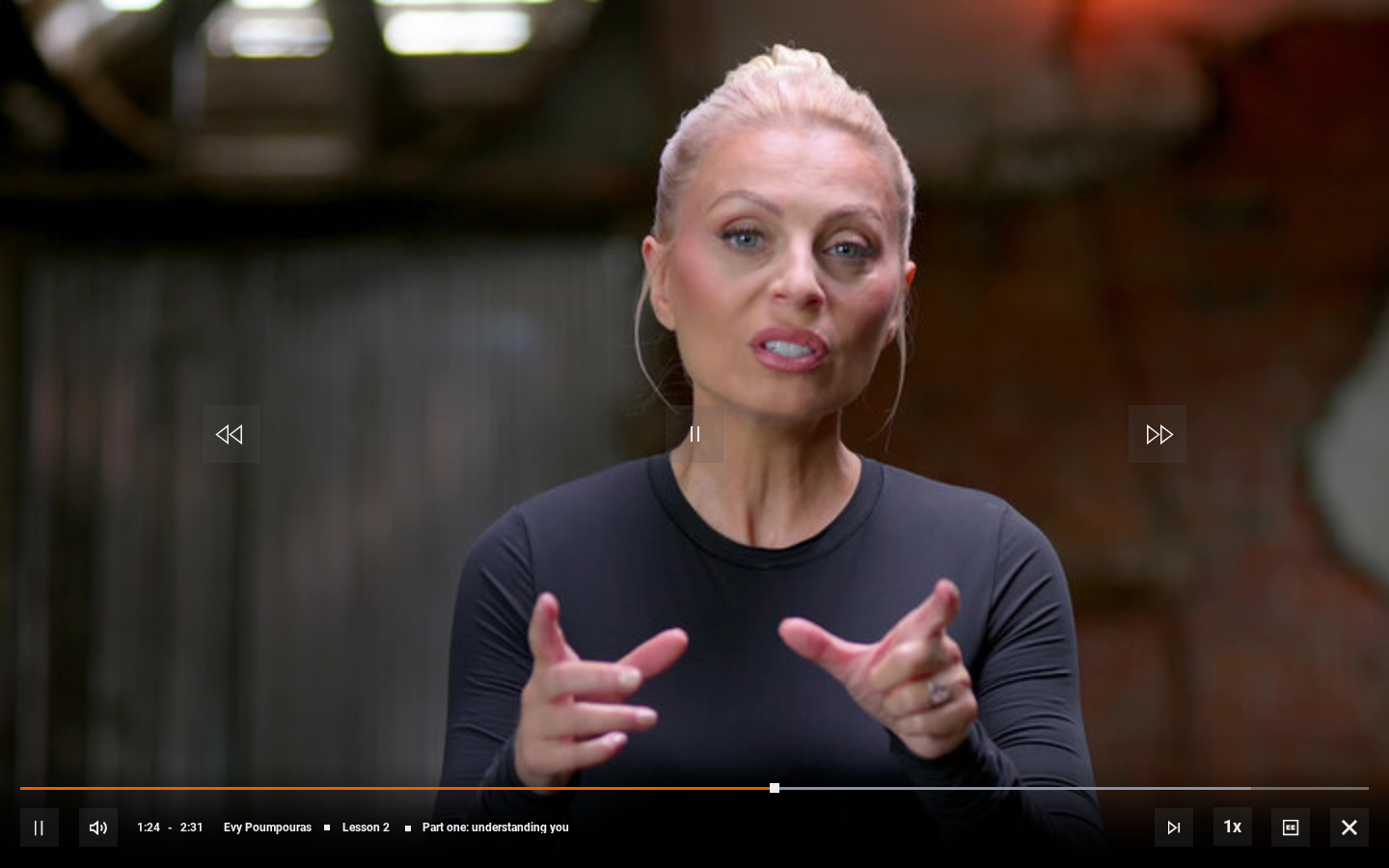 click at bounding box center (694, 434) 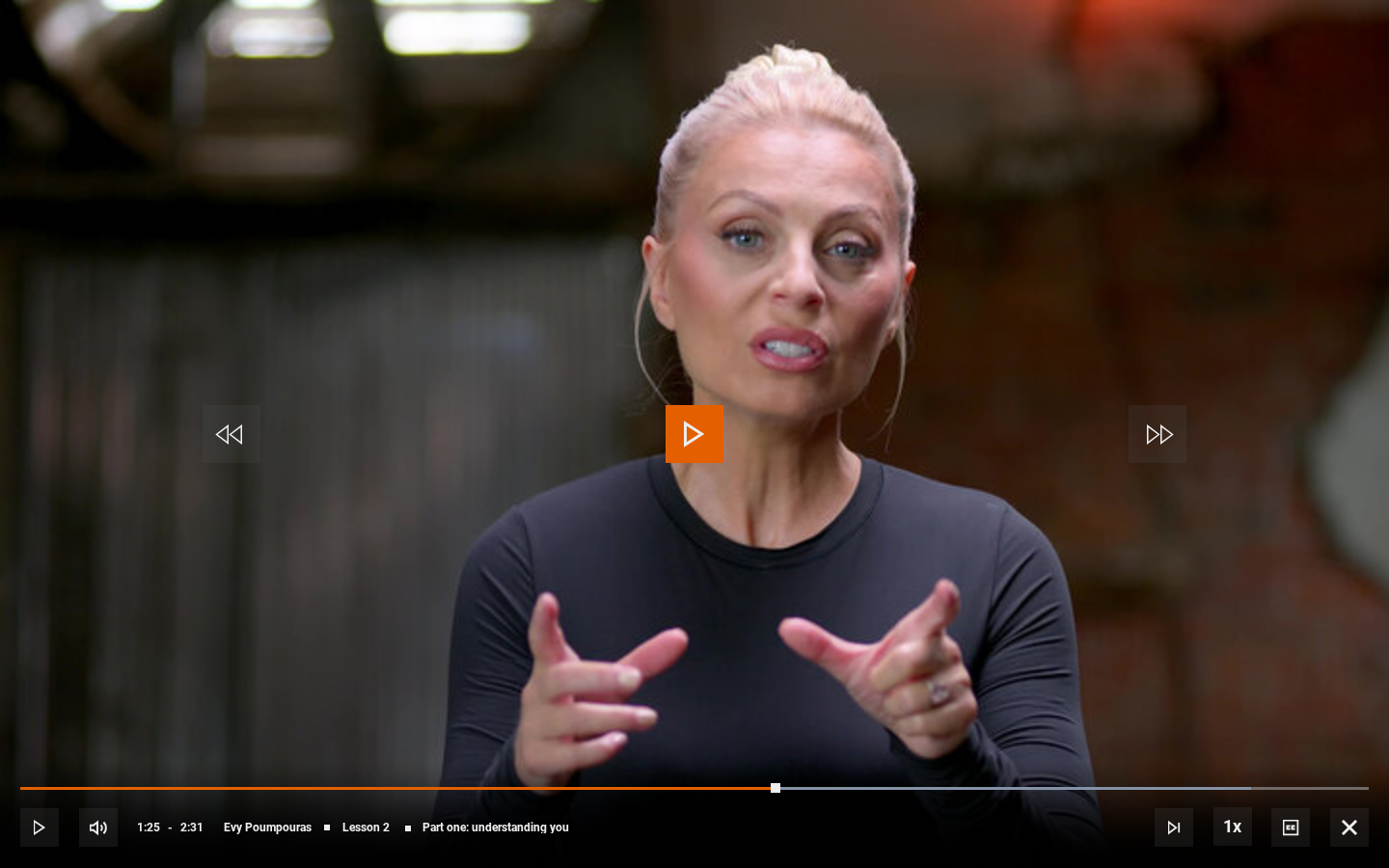 click at bounding box center [694, 434] 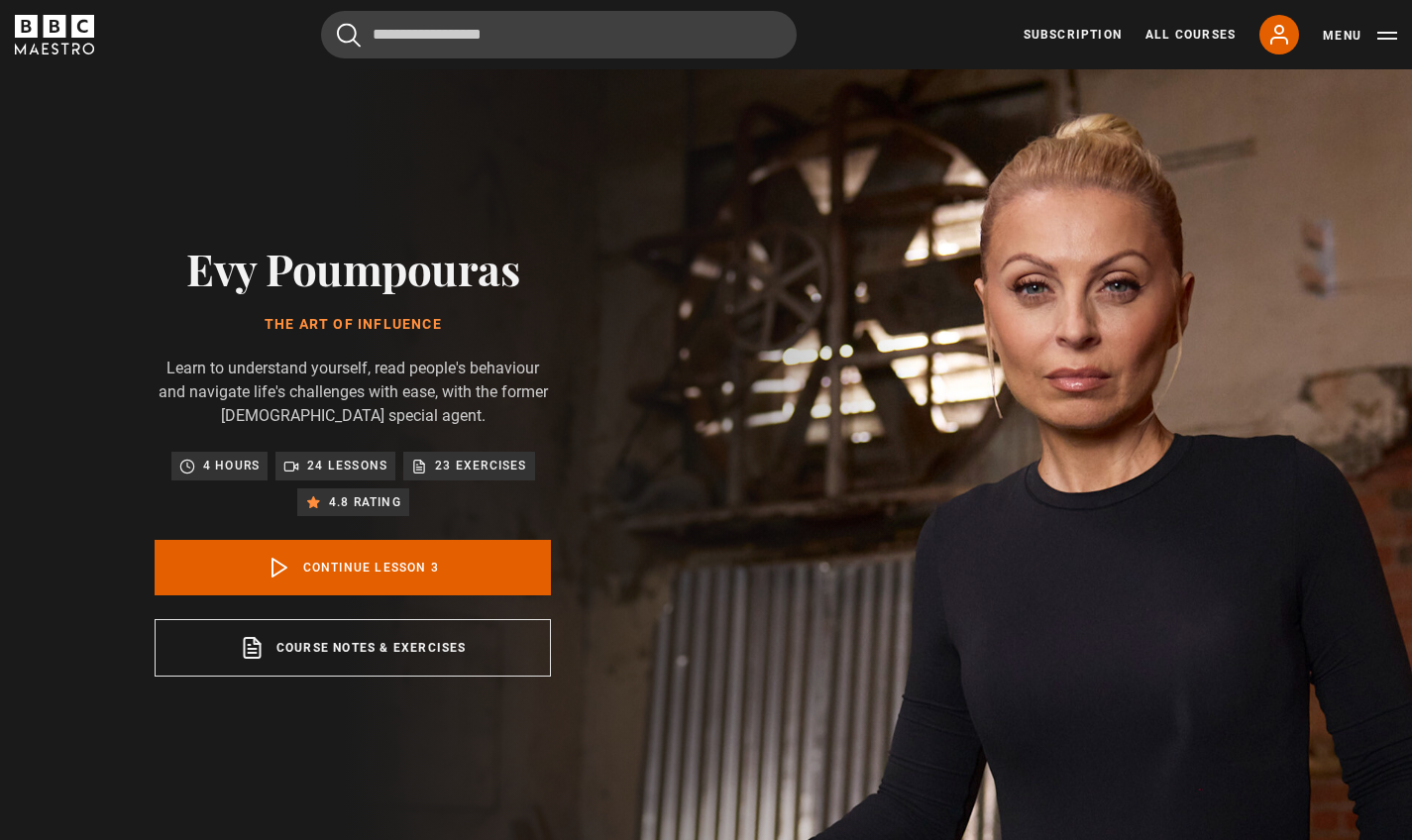 scroll, scrollTop: 850, scrollLeft: 0, axis: vertical 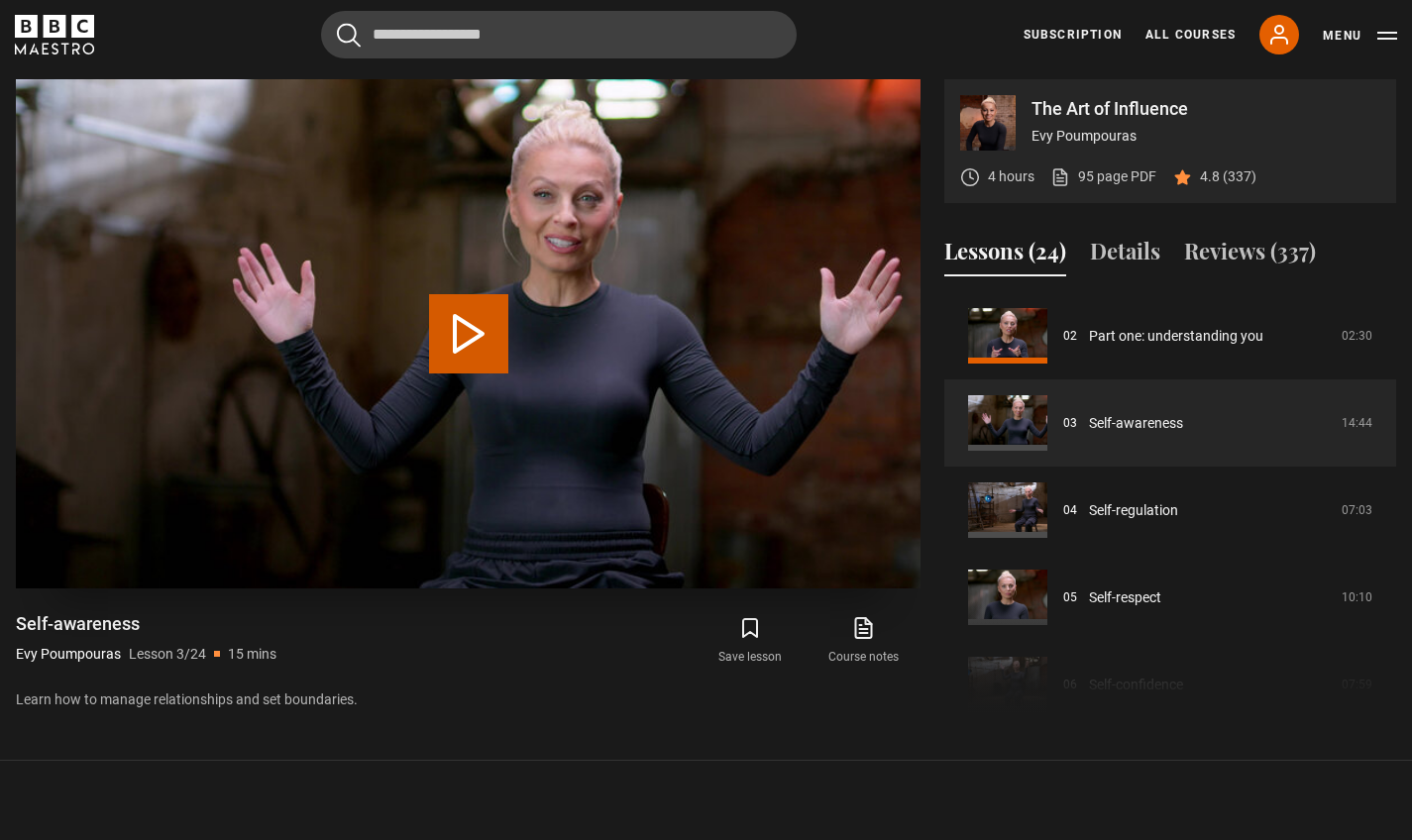click at bounding box center [468, 334] 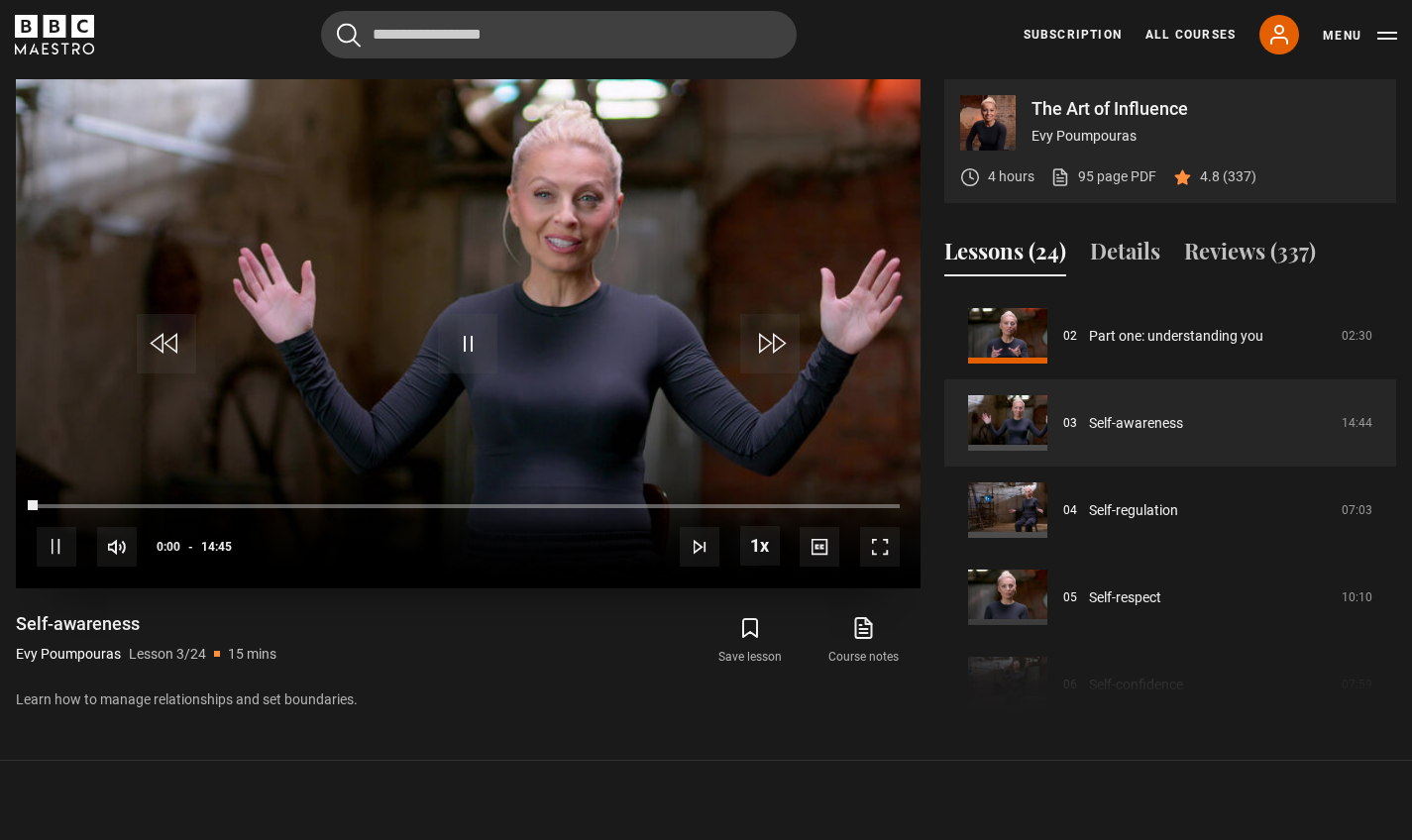 click at bounding box center (880, 547) 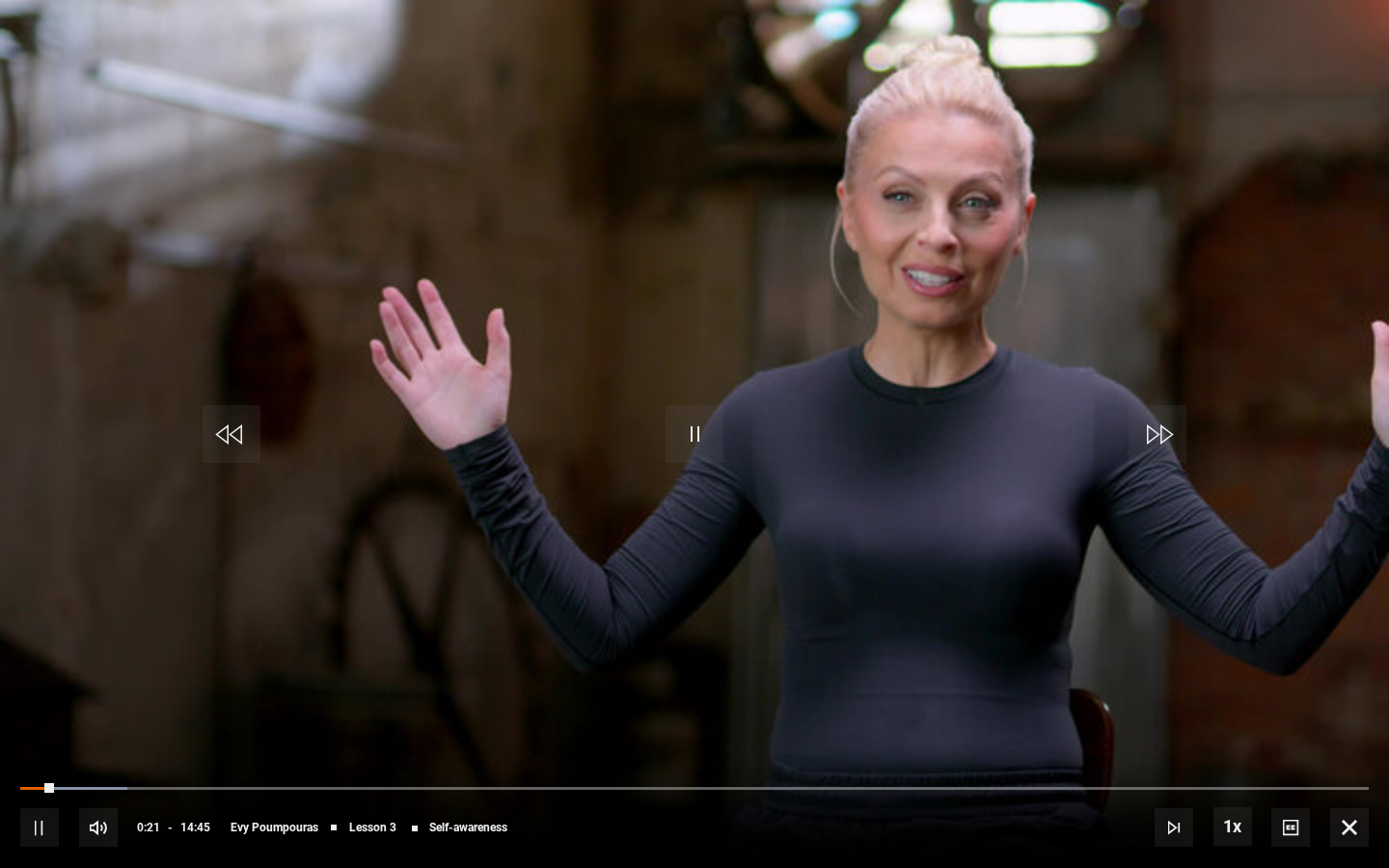 click at bounding box center [1349, 827] 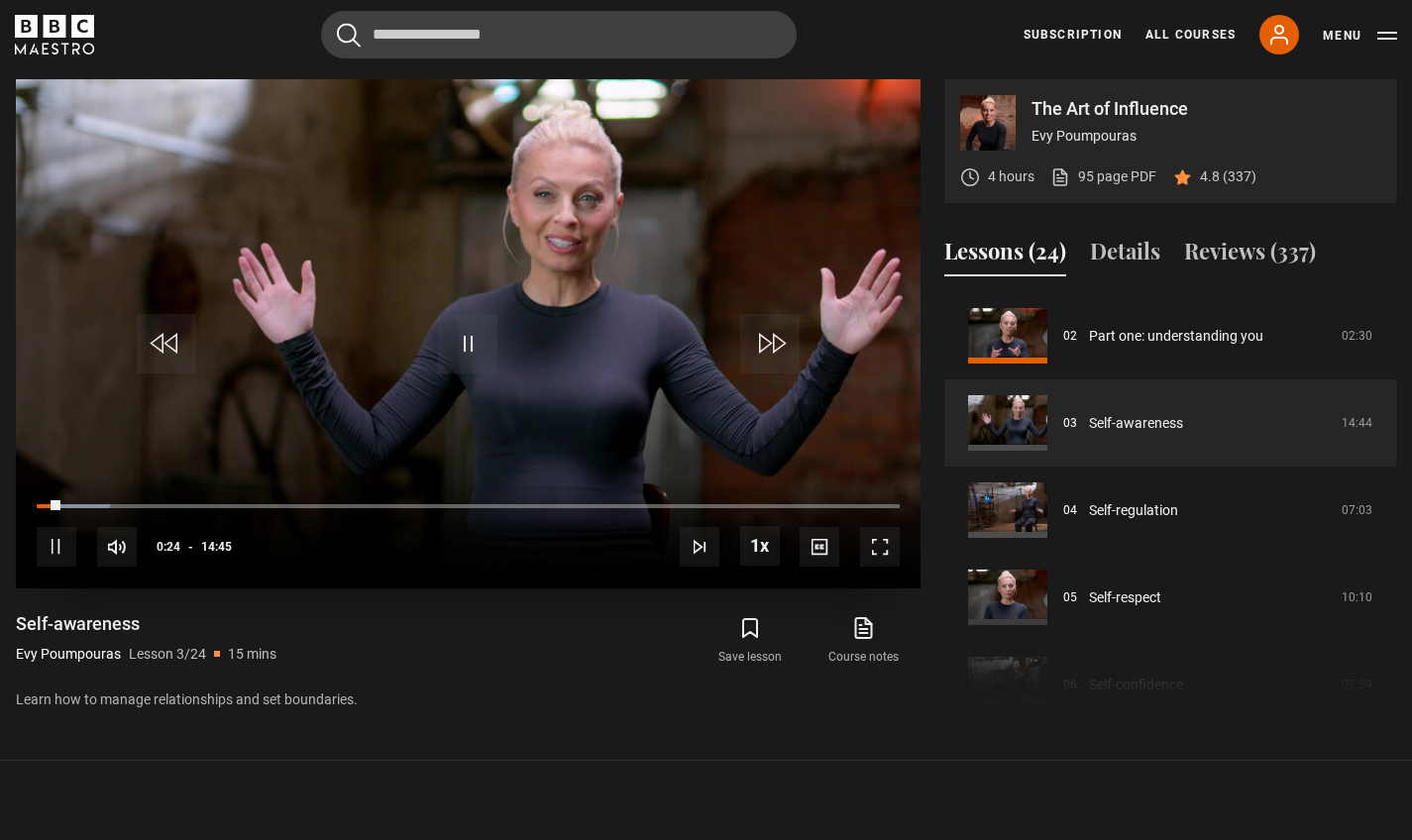 click at bounding box center (468, 344) 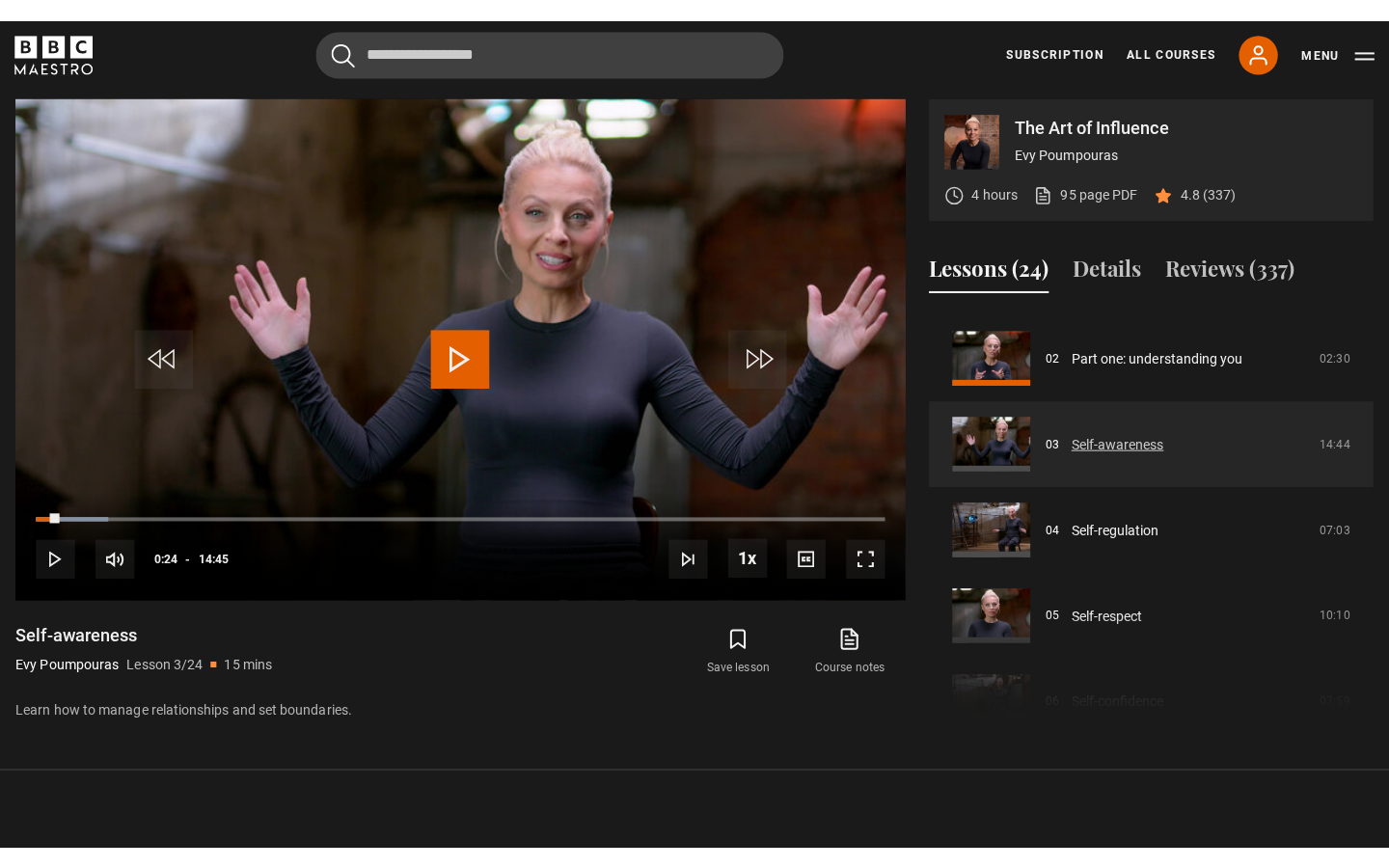 scroll, scrollTop: 178, scrollLeft: 0, axis: vertical 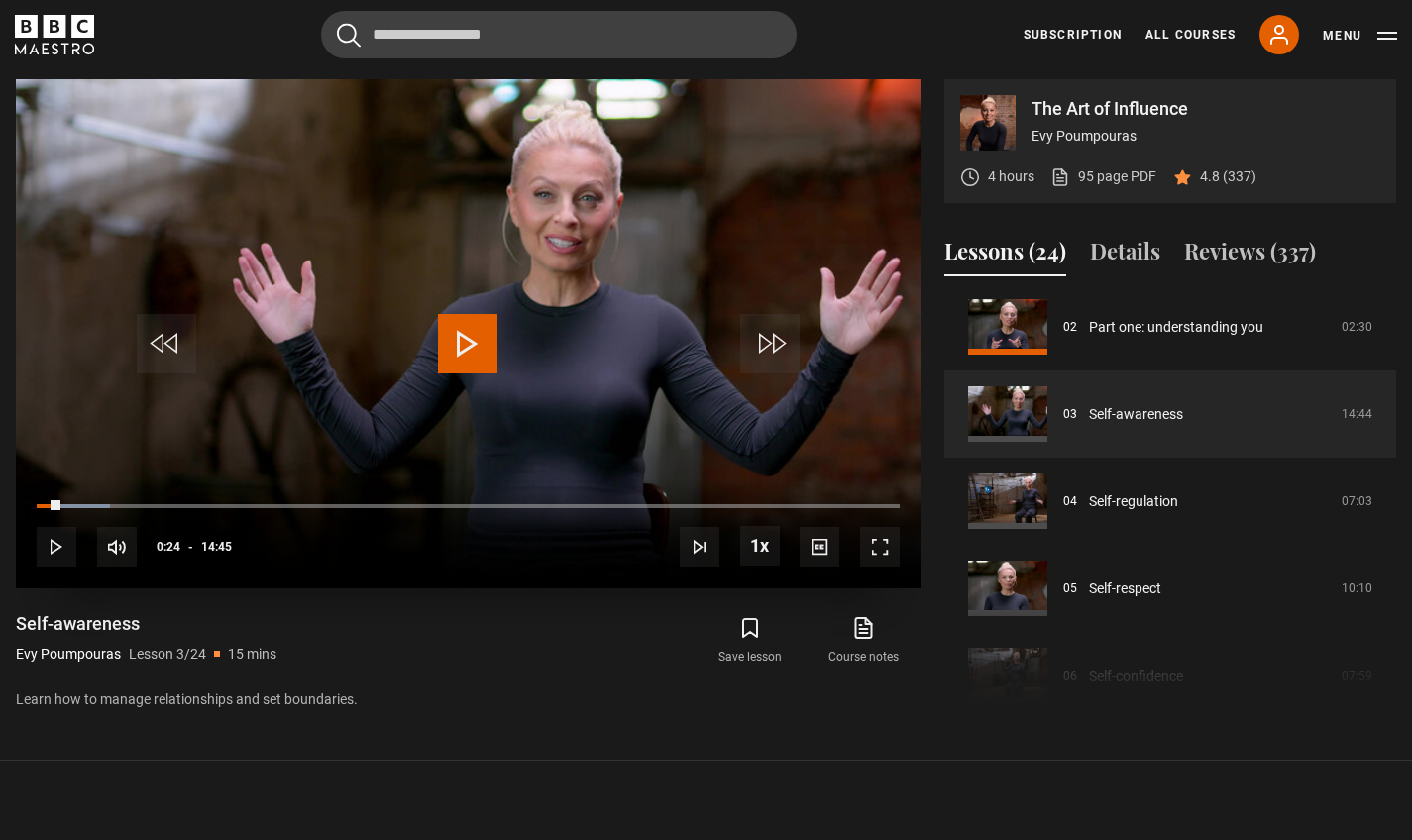 click at bounding box center (468, 344) 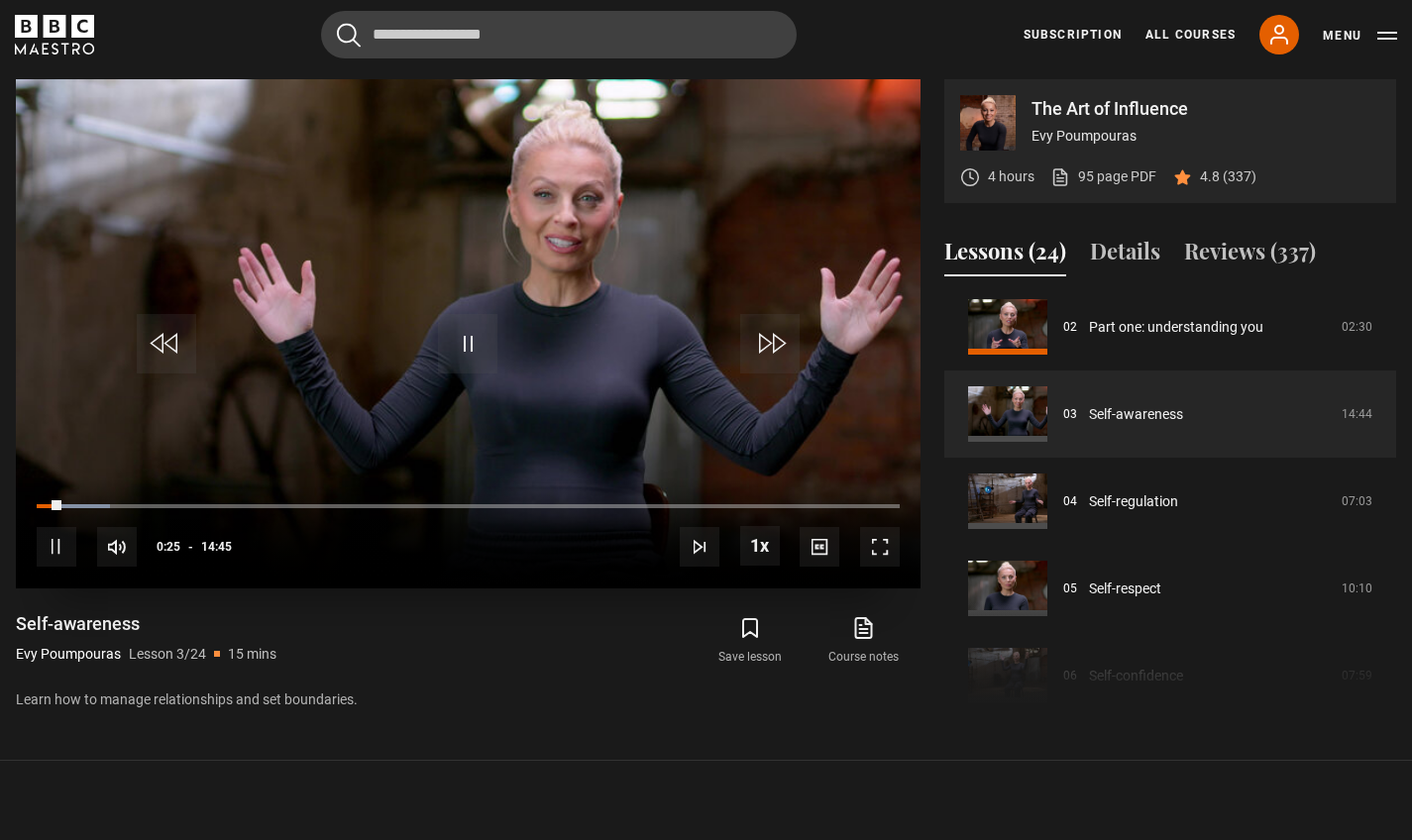 click at bounding box center [880, 547] 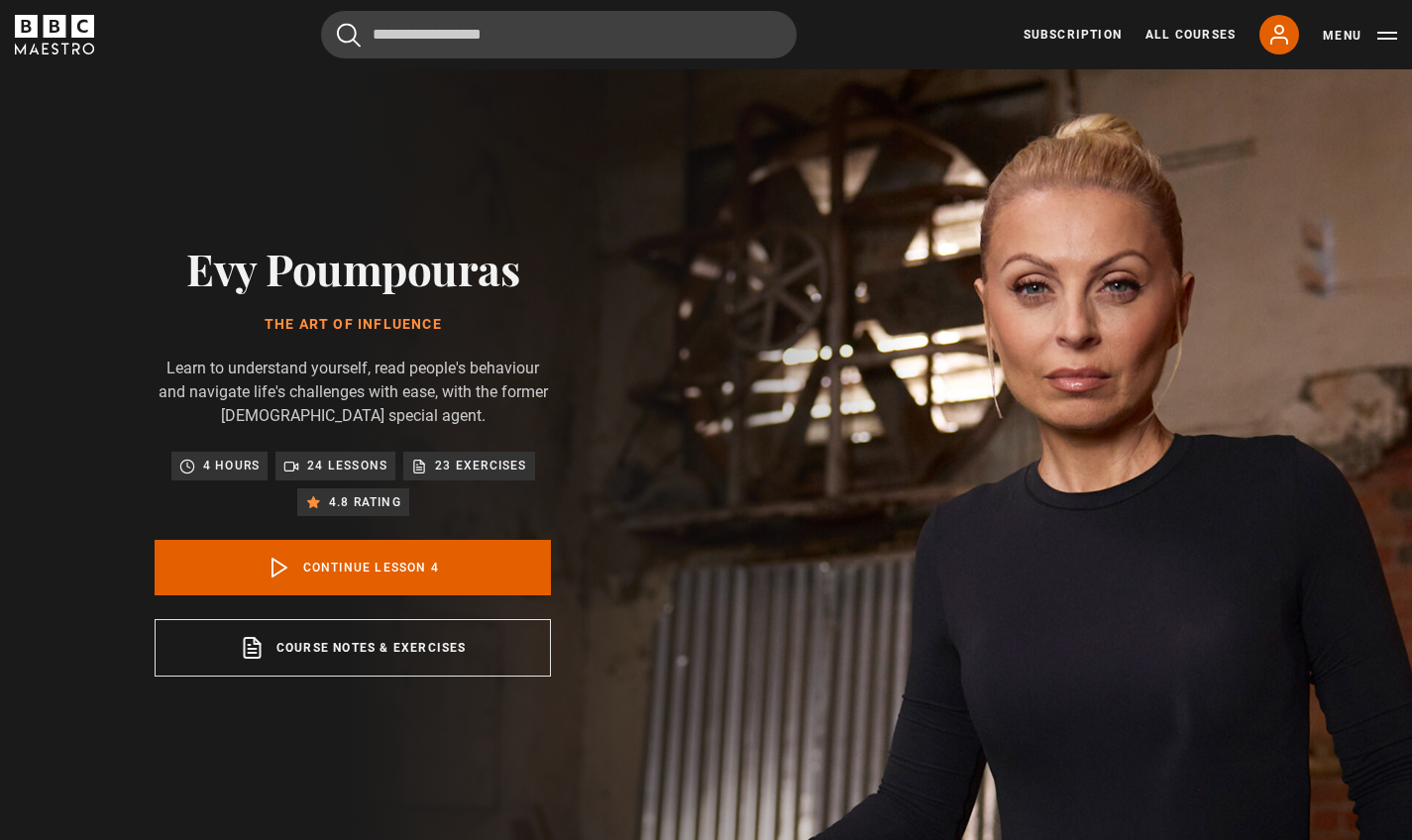 scroll, scrollTop: 850, scrollLeft: 0, axis: vertical 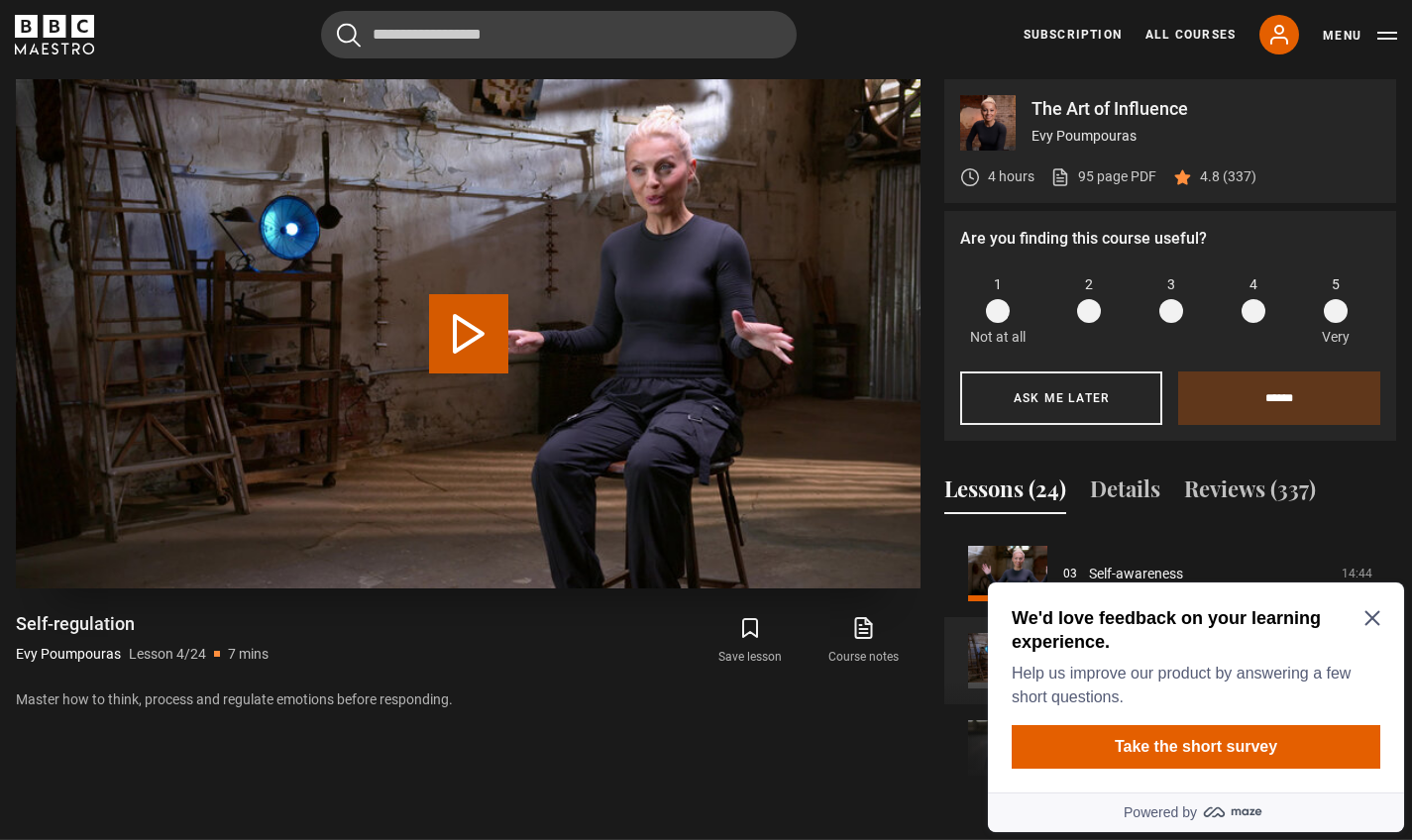 click on "Play Lesson Self-regulation" at bounding box center [469, 334] 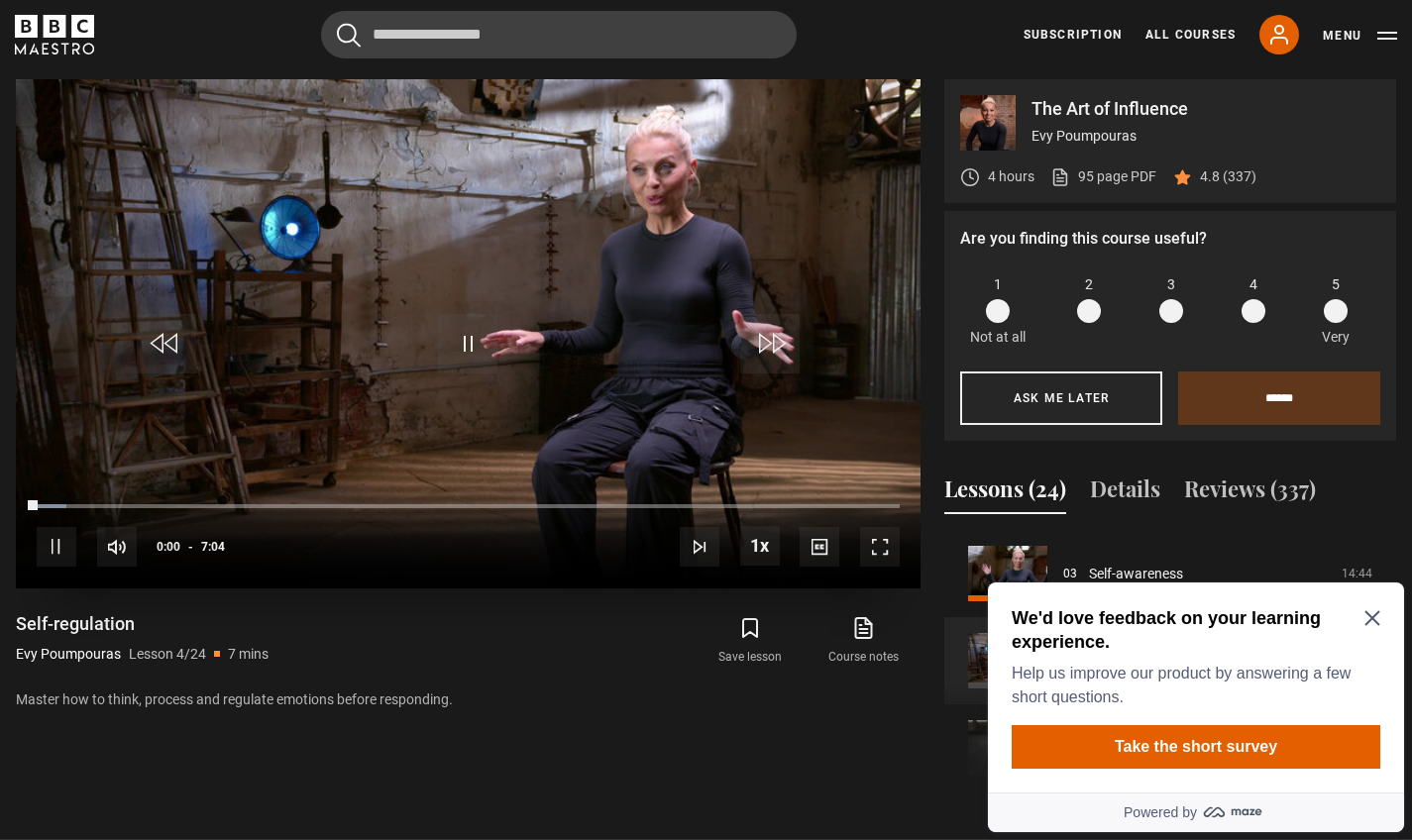 click at bounding box center (880, 547) 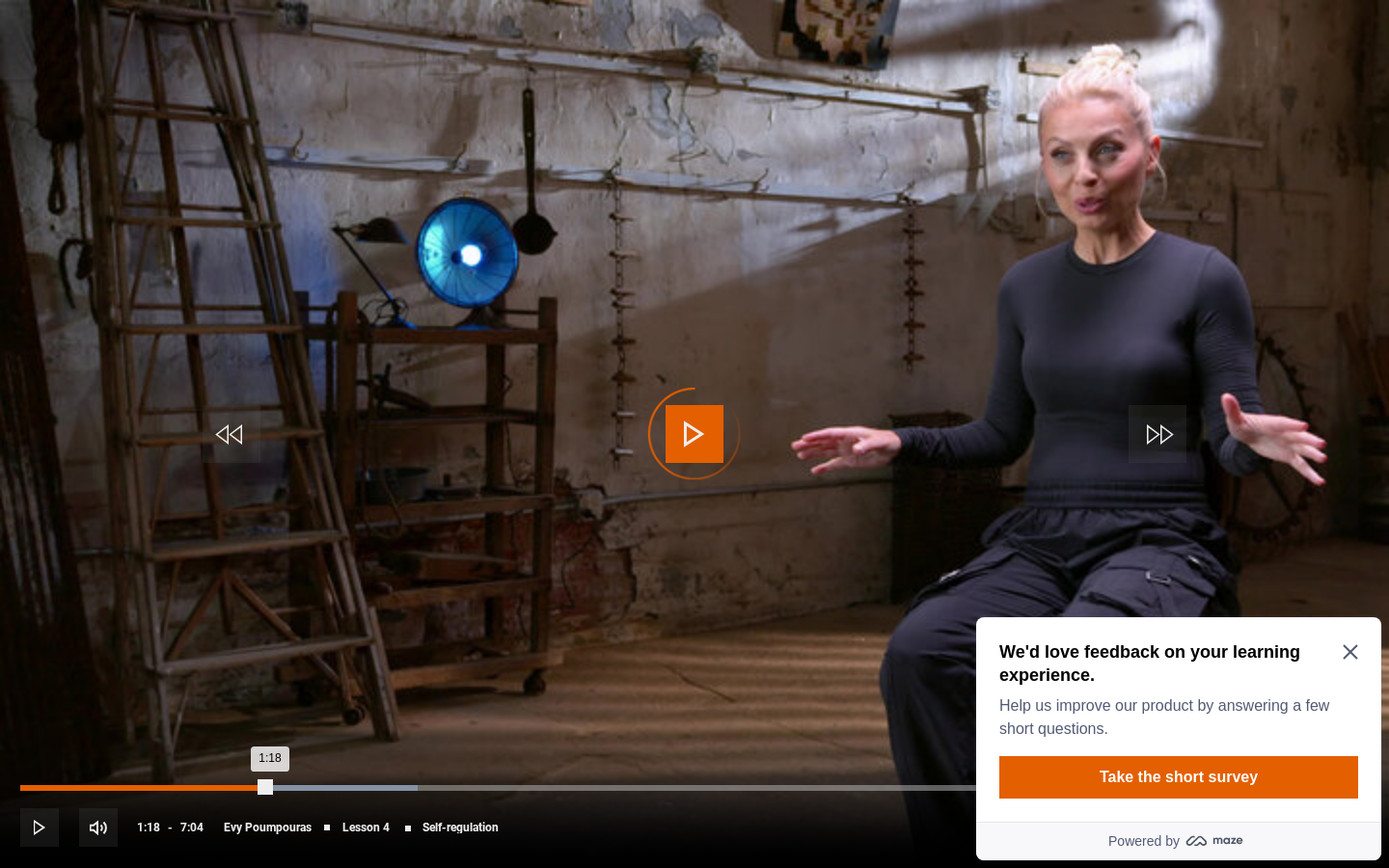 click on "0:43" at bounding box center (159, 788) 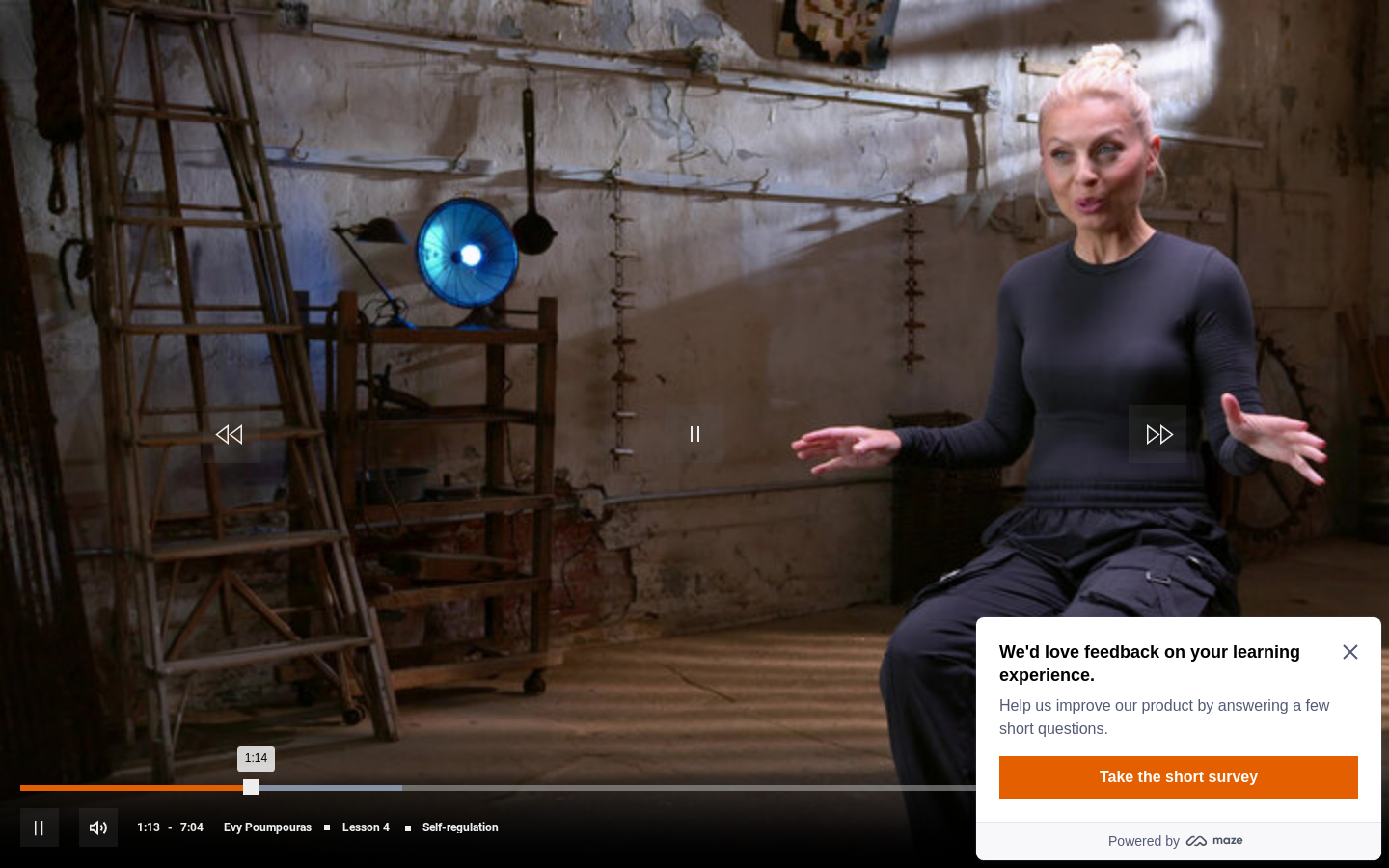 click on "Loaded :  28.30% 0:47 1:14" at bounding box center [694, 788] 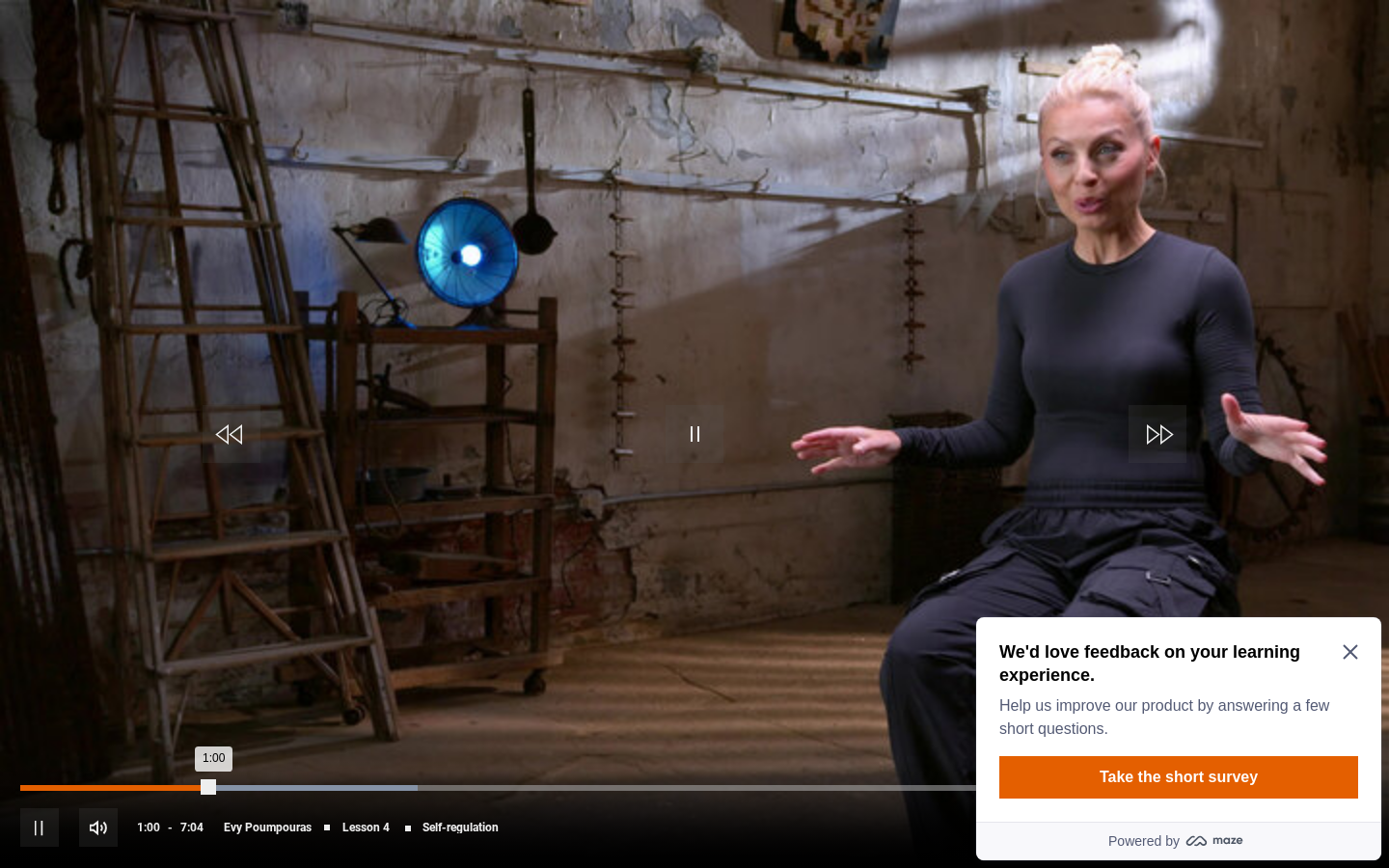 click on "0:34" at bounding box center (132, 788) 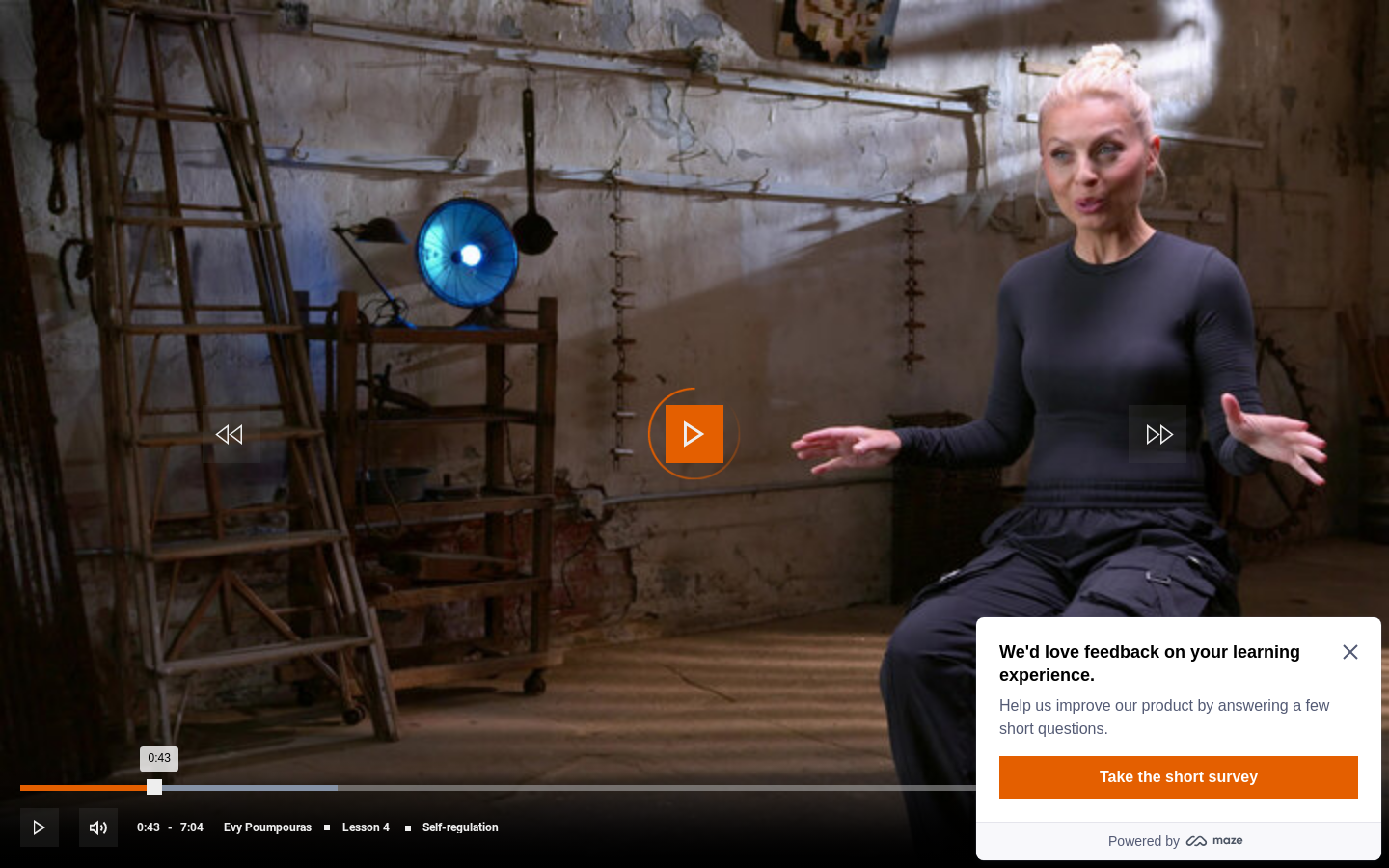 click on "Loaded :  23.51% 0:43 0:43" at bounding box center [694, 788] 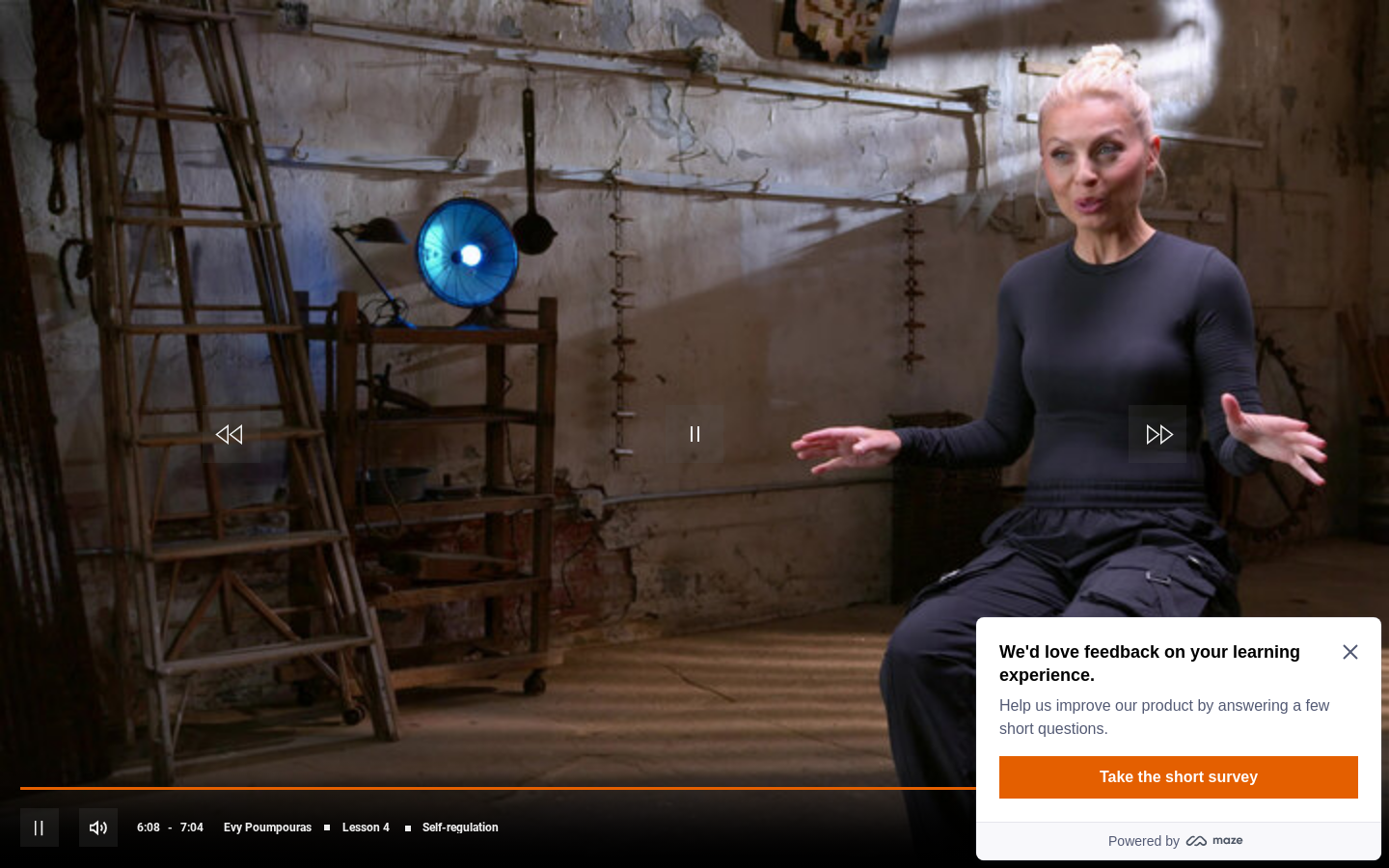 click on "10s Skip Back 10 seconds Pause 10s Skip Forward 10 seconds Loaded :  97.92% 5:12 6:08 Pause Mute Current Time  6:08 - Duration  7:04
Evy Poumpouras
Lesson 4
Self-regulation
1x Playback Rate 2x 1.5x 1x , selected 0.5x Captions captions off , selected English  Captions" at bounding box center [694, 814] 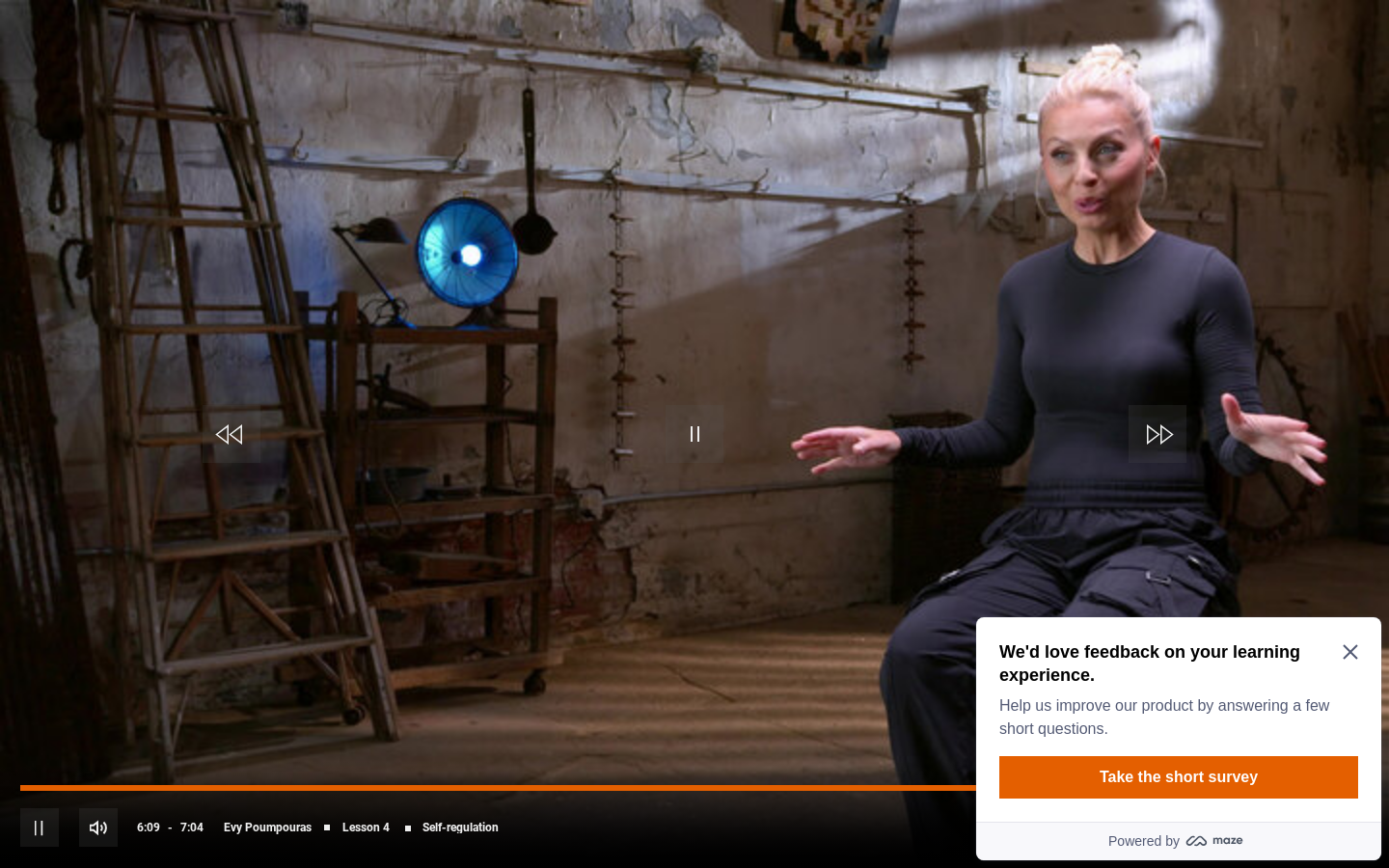 click on "Loaded :  97.92% 5:11 6:09" at bounding box center [694, 788] 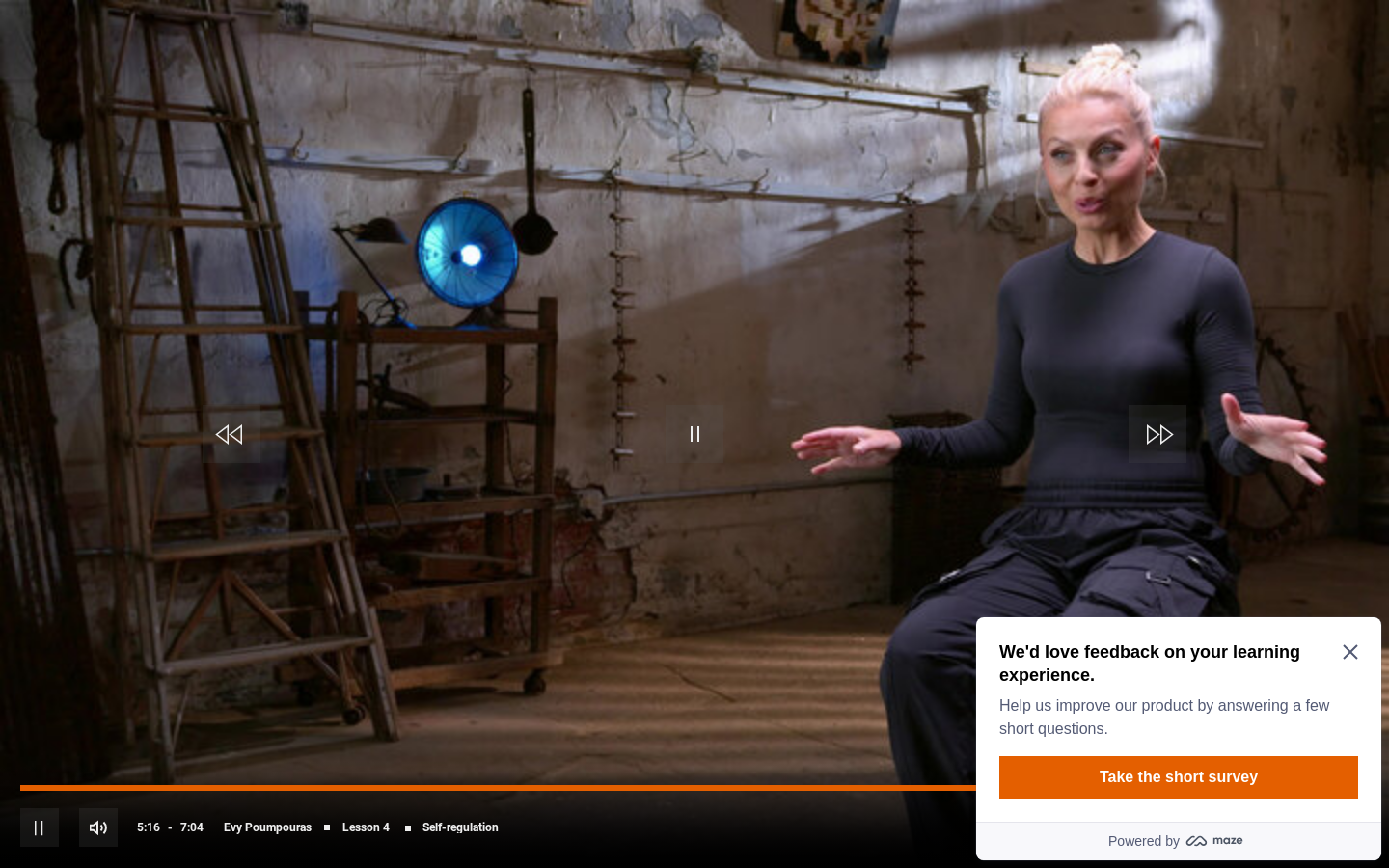 click on "4:43" at bounding box center (924, 788) 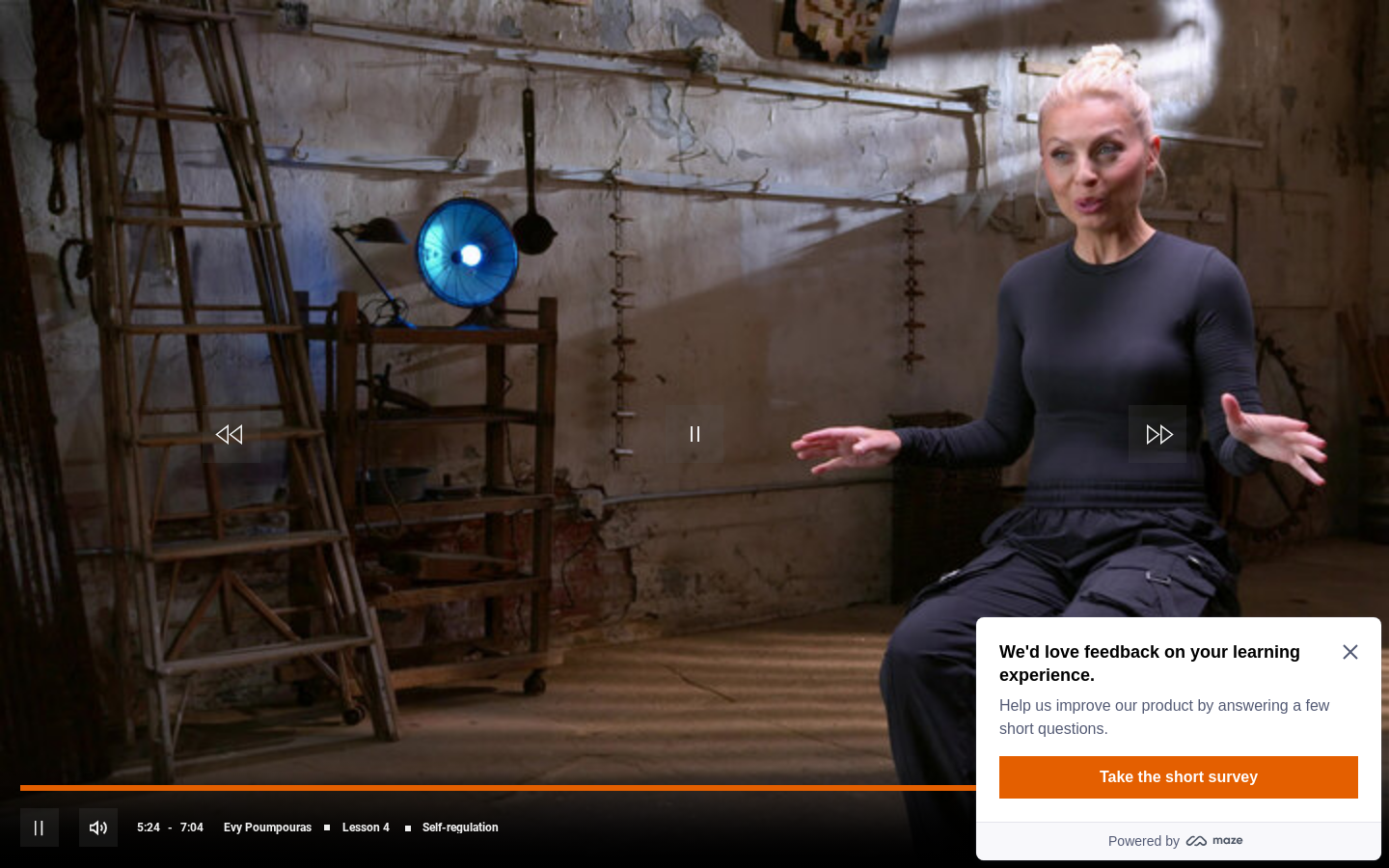 click on "5:11" at bounding box center (1011, 788) 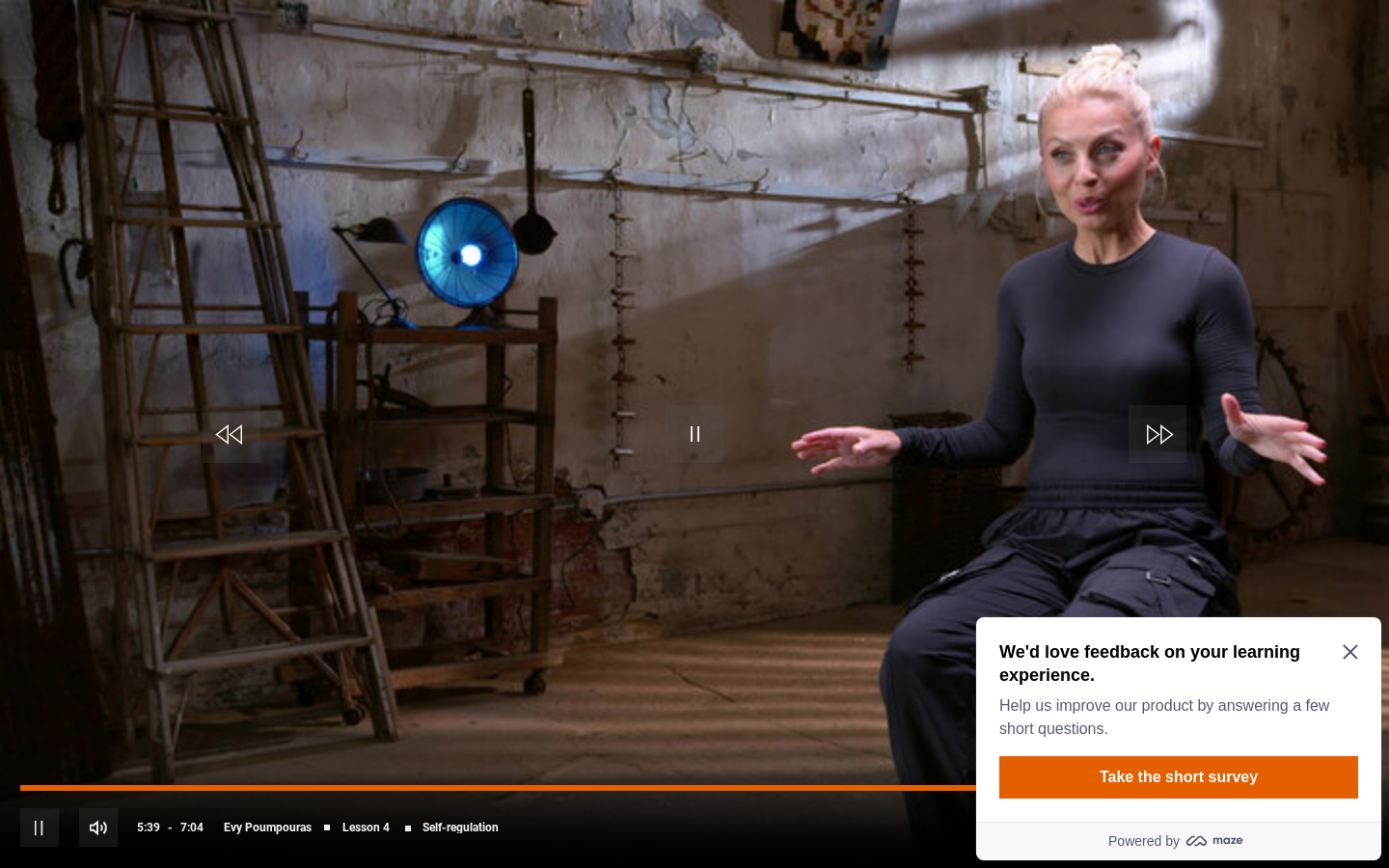 click on "Loaded :  90.80% 5:22 5:39" at bounding box center (694, 788) 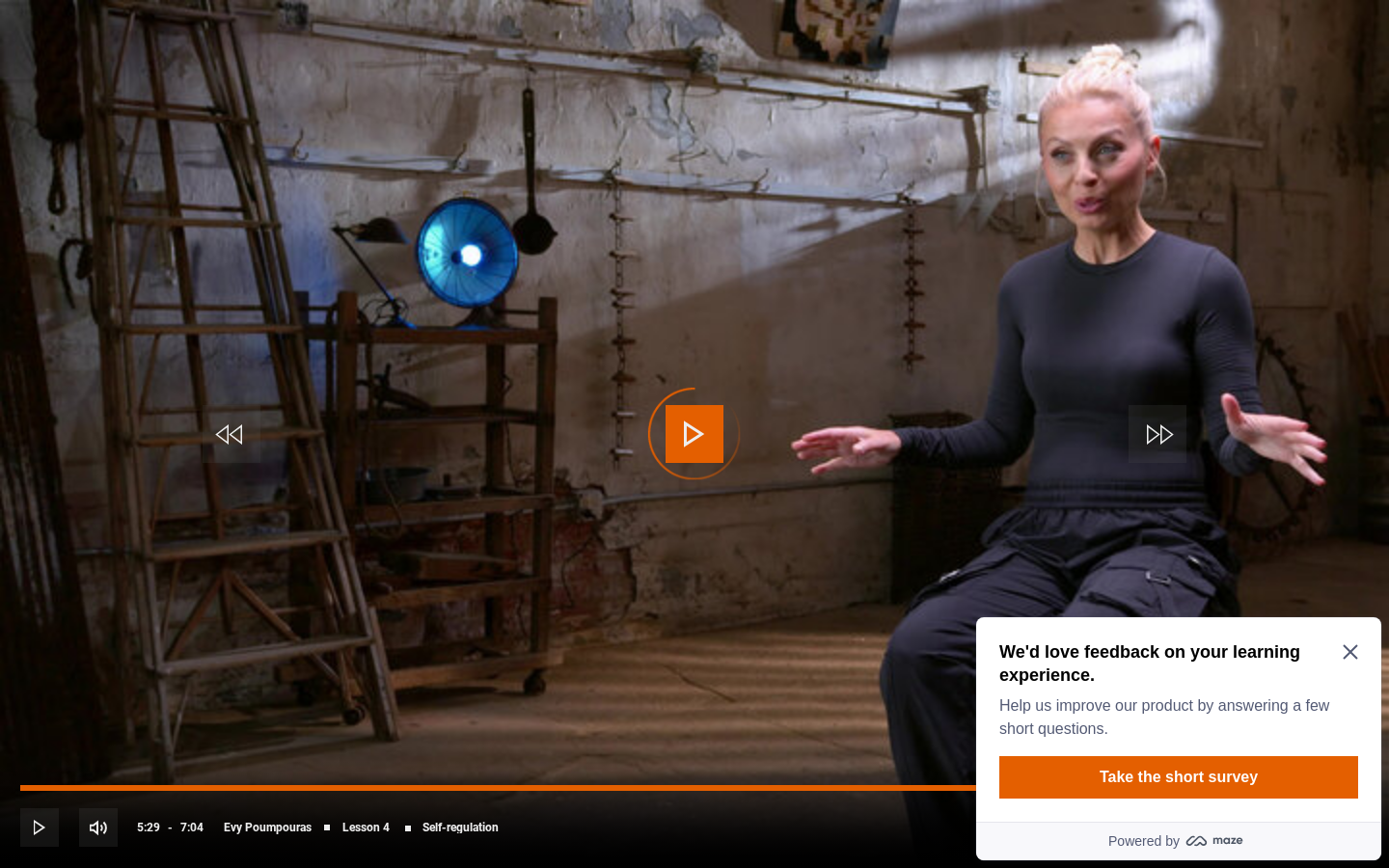 click on "5:20" at bounding box center [1040, 788] 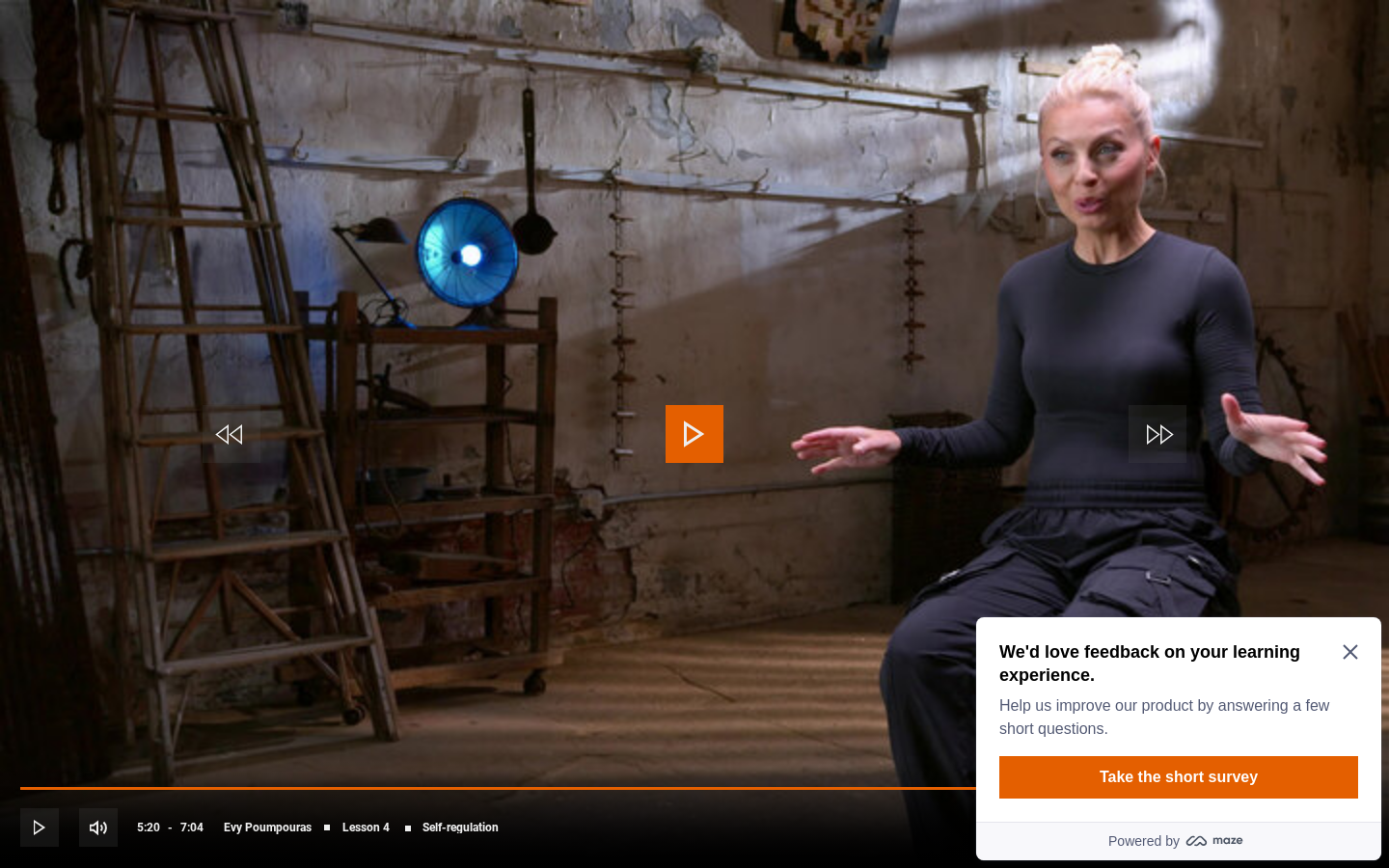 click at bounding box center [694, 434] 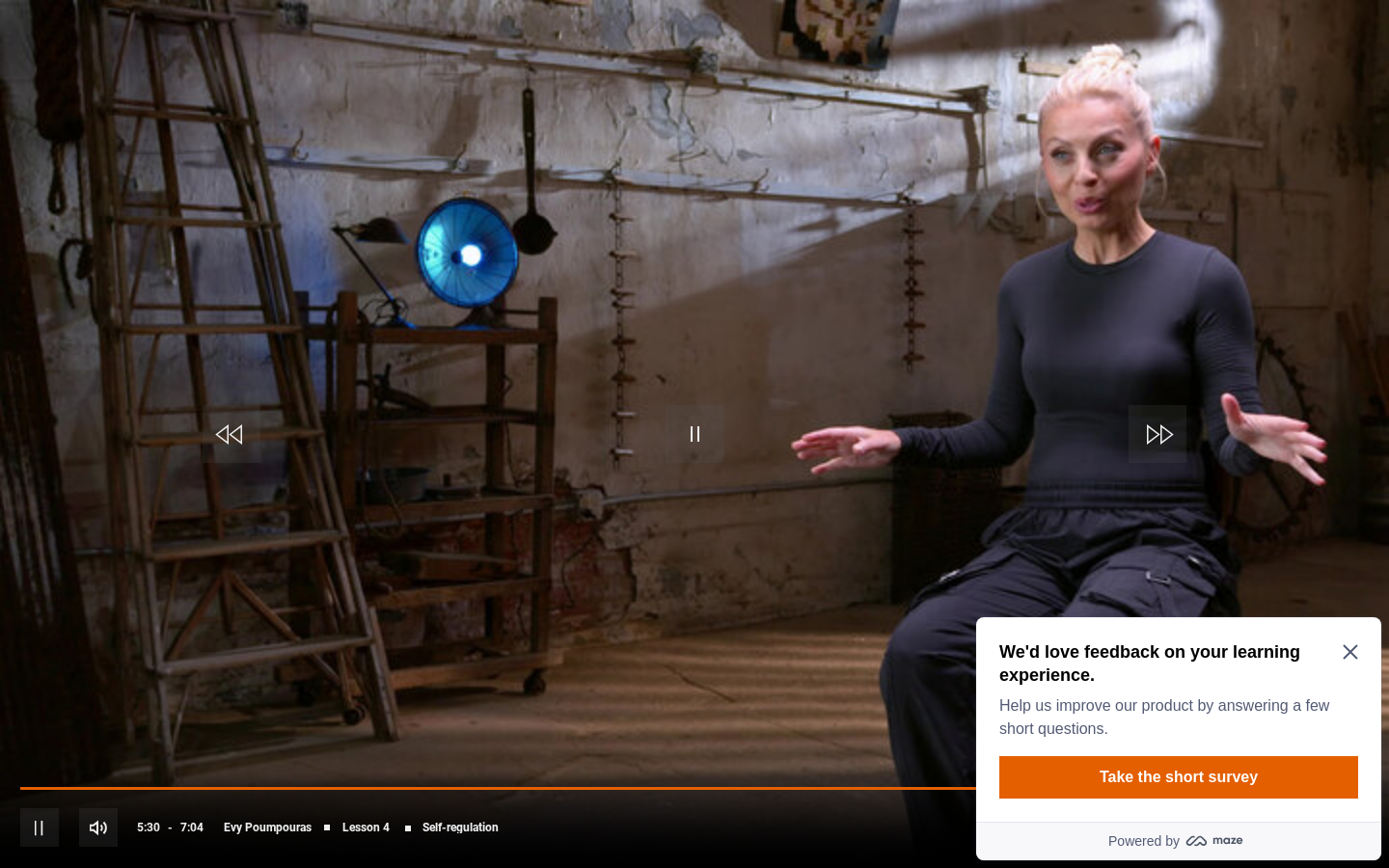 click at bounding box center (694, 434) 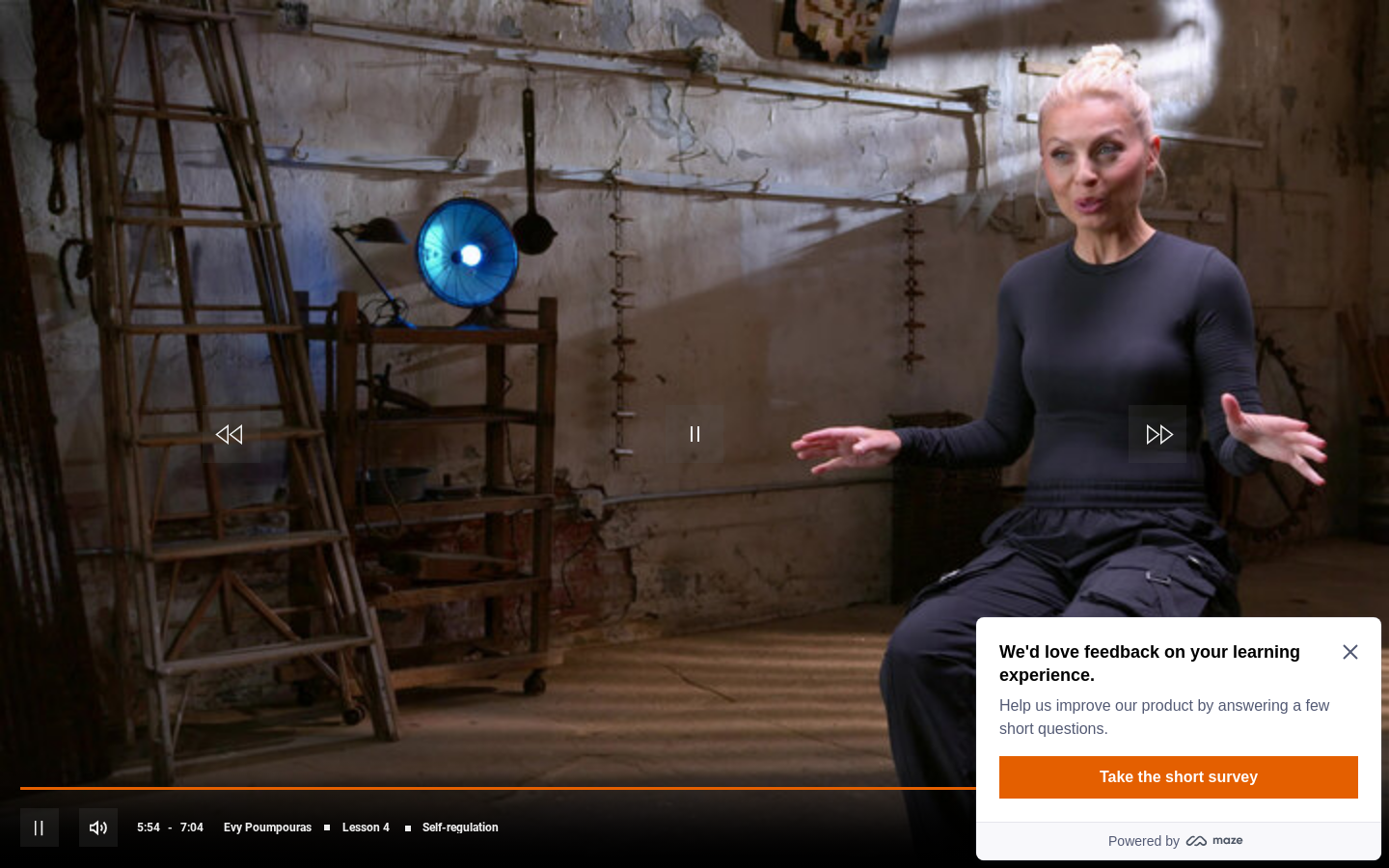 click on "10s Skip Back 10 seconds Pause 10s Skip Forward 10 seconds Loaded :  94.70% 5:20 5:54 Pause Mute Current Time  5:54 - Duration  7:04
Evy Poumpouras
Lesson 4
Self-regulation
1x Playback Rate 2x 1.5x 1x , selected 0.5x Captions captions off , selected English  Captions" at bounding box center (694, 814) 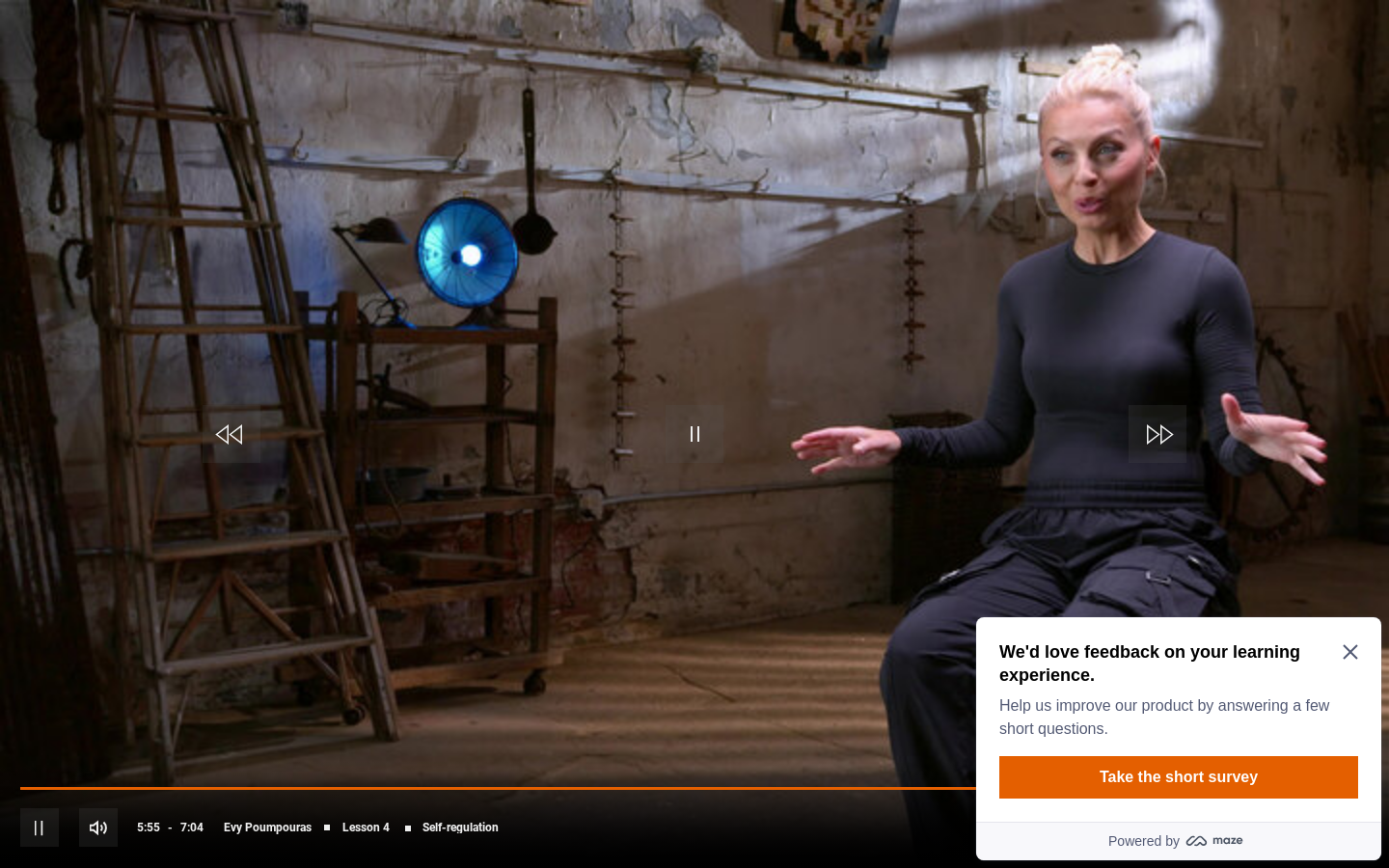 click on "10s Skip Back 10 seconds Pause 10s Skip Forward 10 seconds Loaded :  95.55% 5:20 5:55 Pause Mute Current Time  5:55 - Duration  7:04
Evy Poumpouras
Lesson 4
Self-regulation
1x Playback Rate 2x 1.5x 1x , selected 0.5x Captions captions off , selected English  Captions" at bounding box center (694, 814) 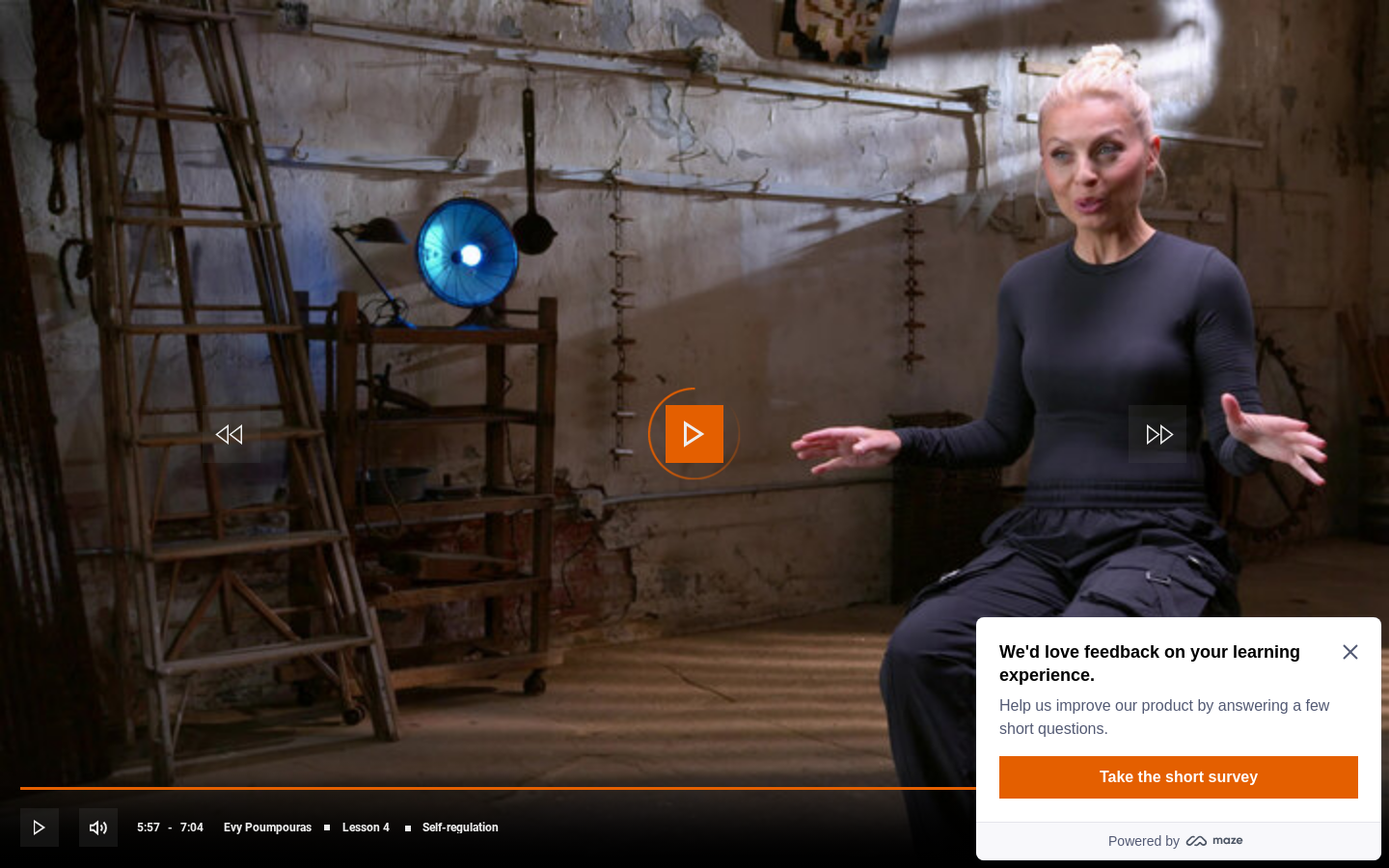 drag, startPoint x: 1150, startPoint y: 794, endPoint x: 1108, endPoint y: 784, distance: 43.17407 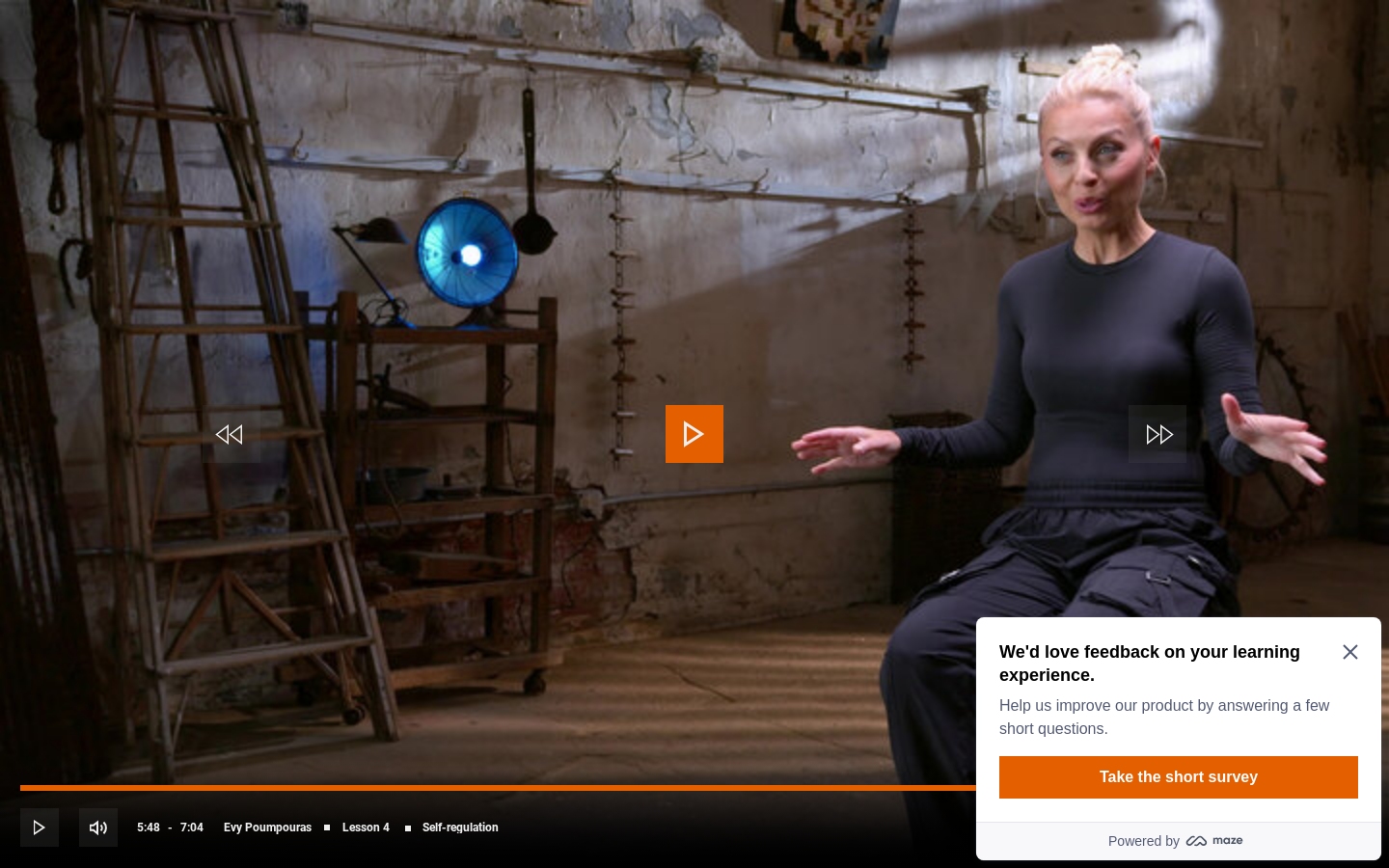 drag, startPoint x: 1118, startPoint y: 793, endPoint x: 1034, endPoint y: 788, distance: 84.14868 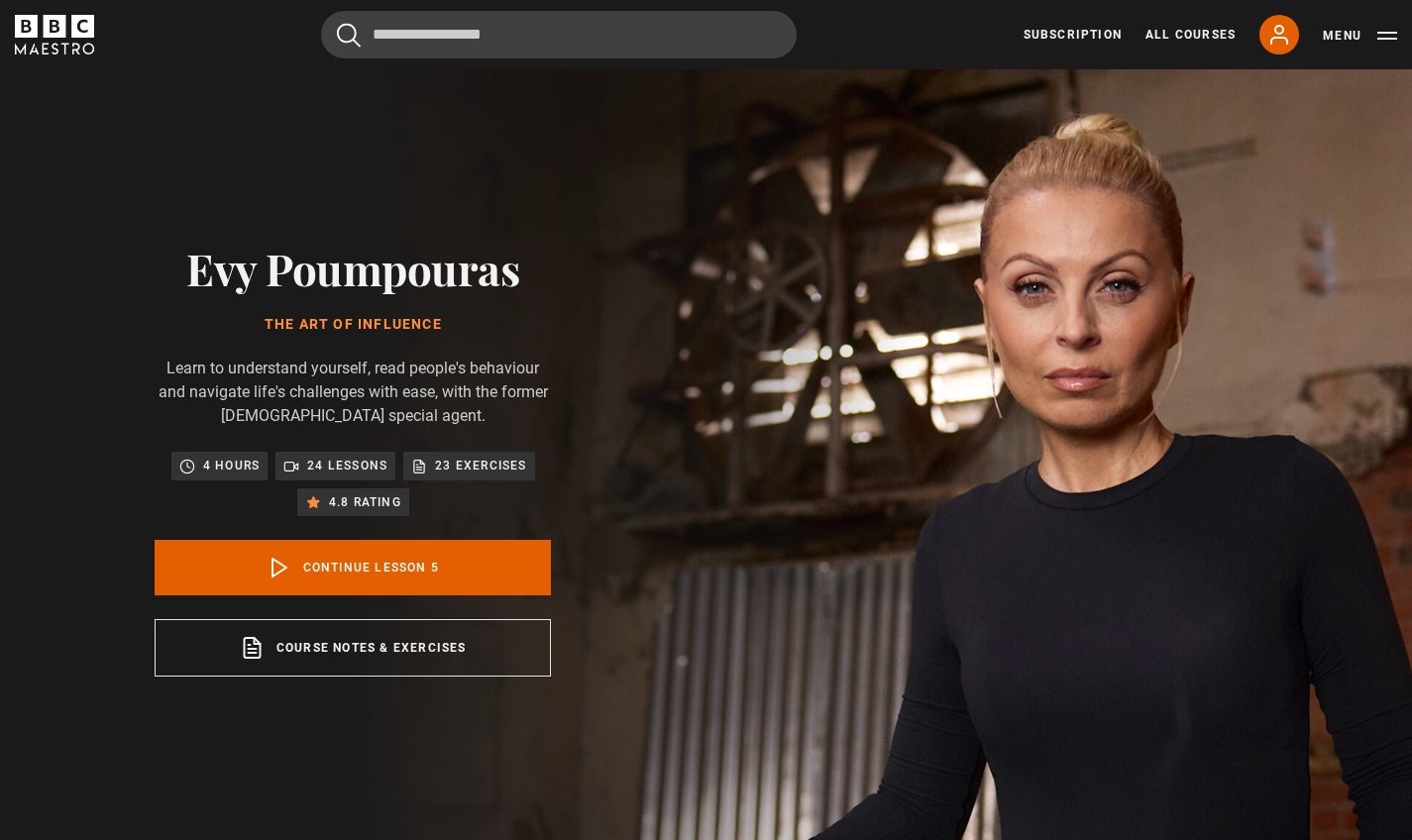 scroll, scrollTop: 850, scrollLeft: 0, axis: vertical 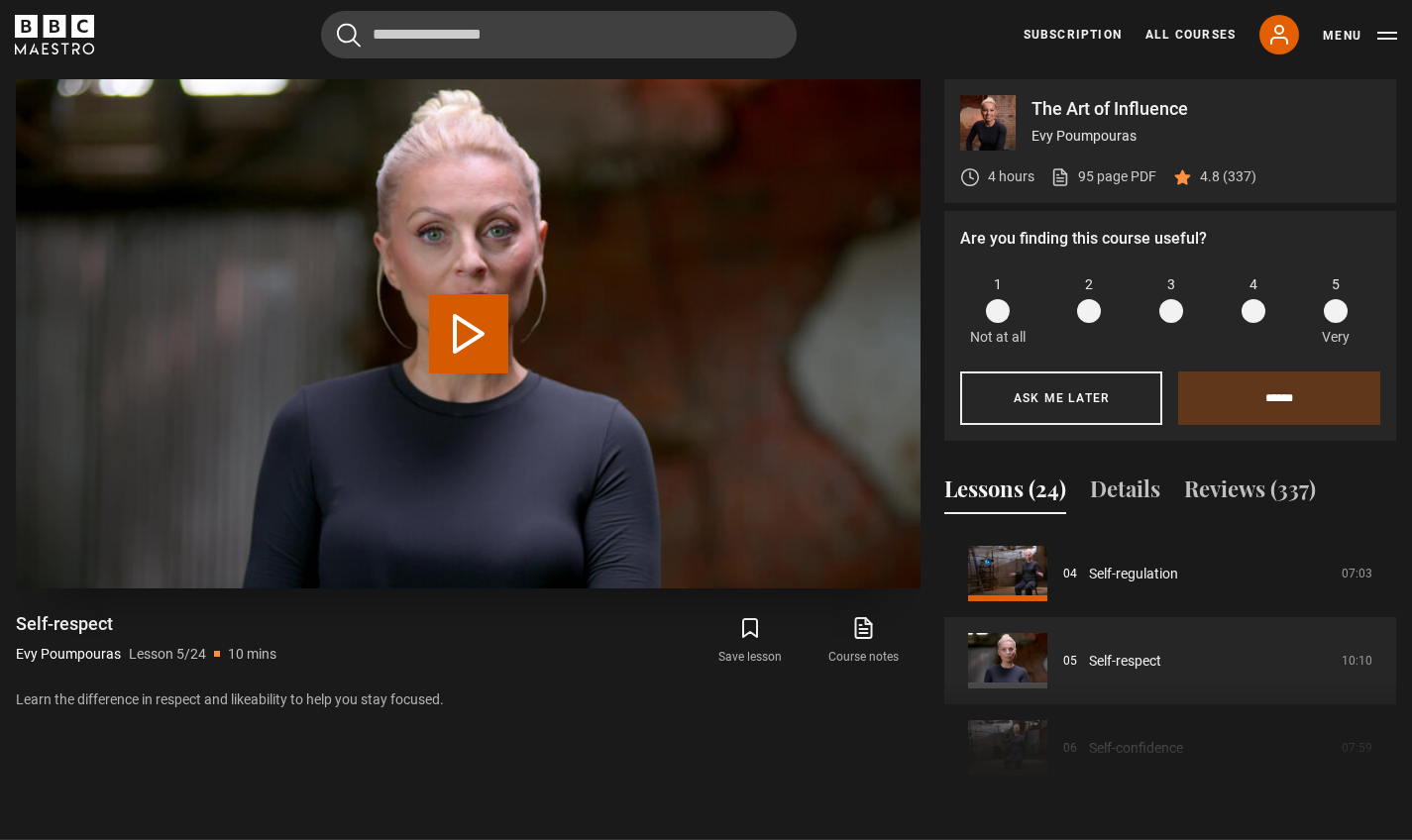 click on "Play Lesson Self-respect" at bounding box center [469, 334] 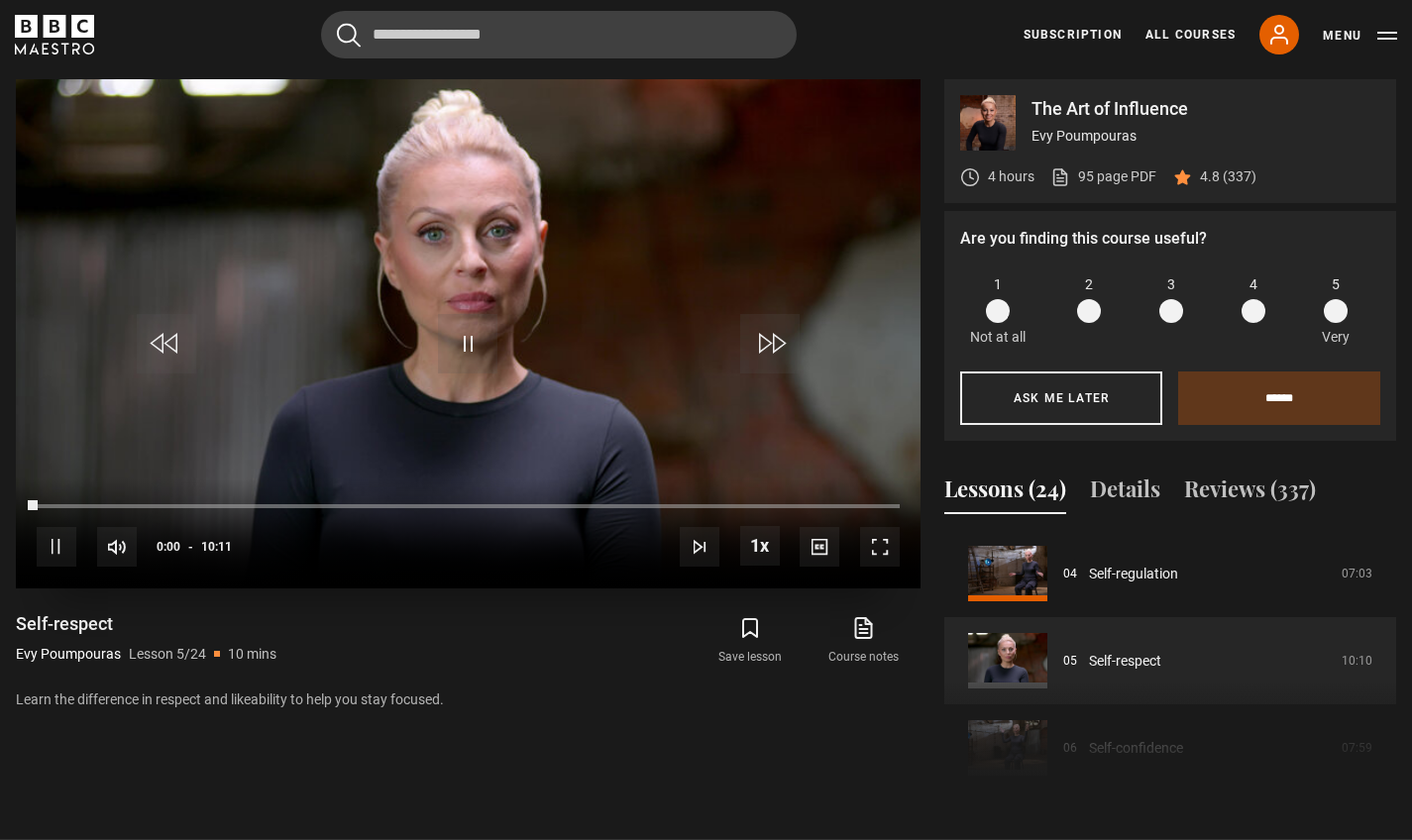 click at bounding box center (880, 547) 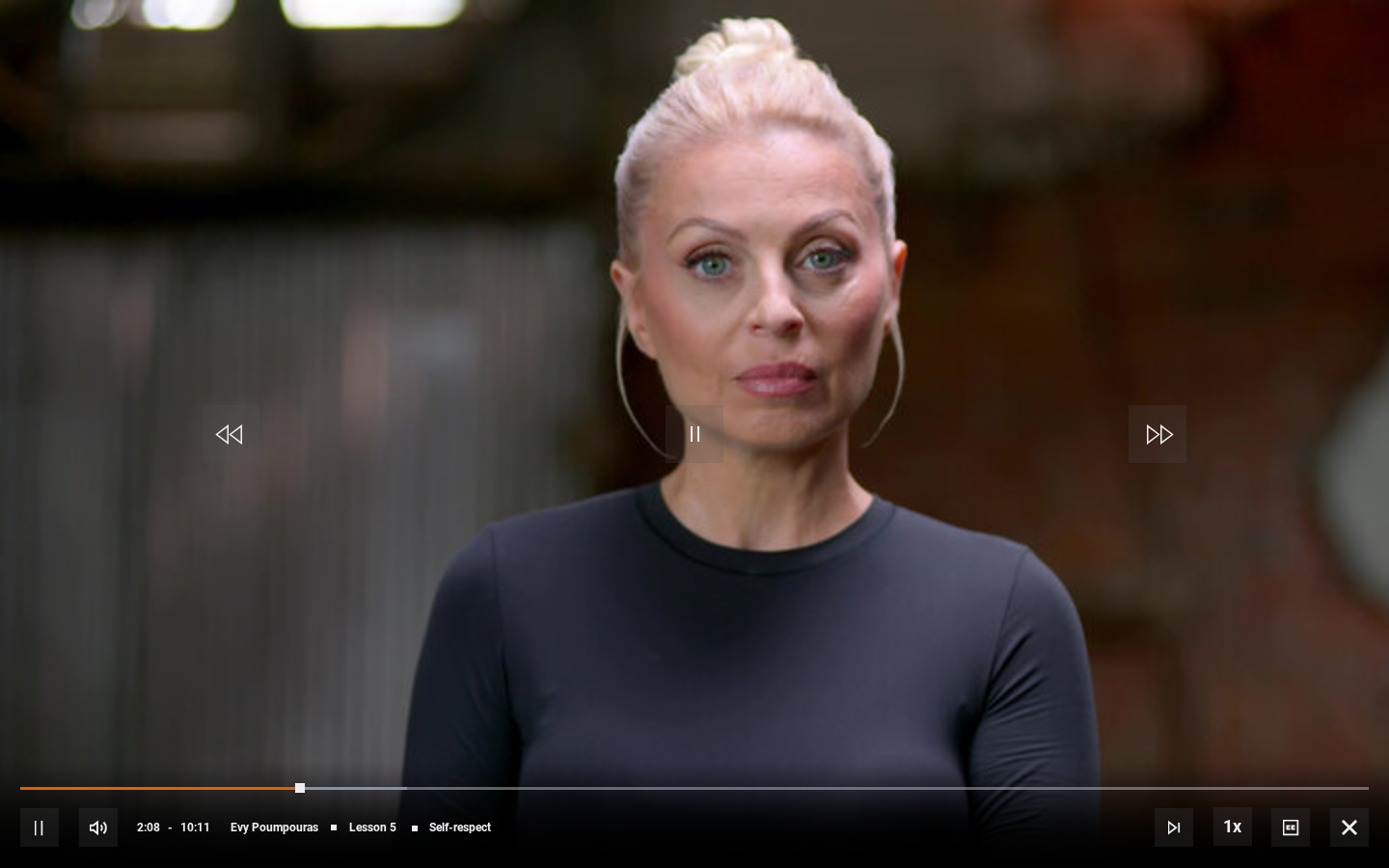 click on "10s Skip Back 10 seconds Pause 10s Skip Forward 10 seconds Loaded :  28.70% 01:30 02:08 Pause Mute Current Time  2:08 - Duration  10:11
Evy Poumpouras
Lesson 5
Self-respect
1x Playback Rate 2x 1.5x 1x , selected 0.5x Captions captions off , selected English  Captions" at bounding box center (694, 814) 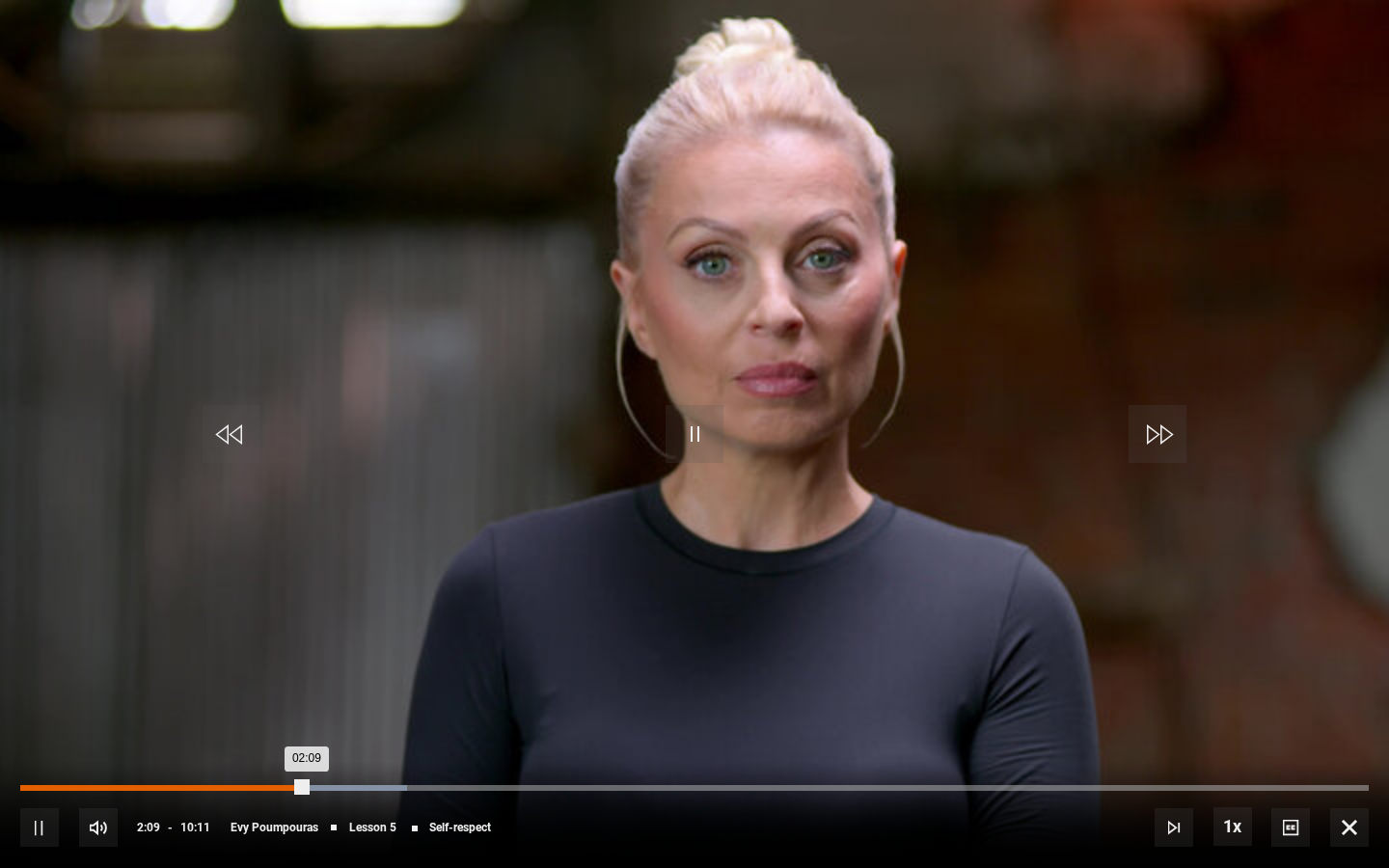 click on "Loaded :  28.70% 01:34 02:09" at bounding box center [694, 788] 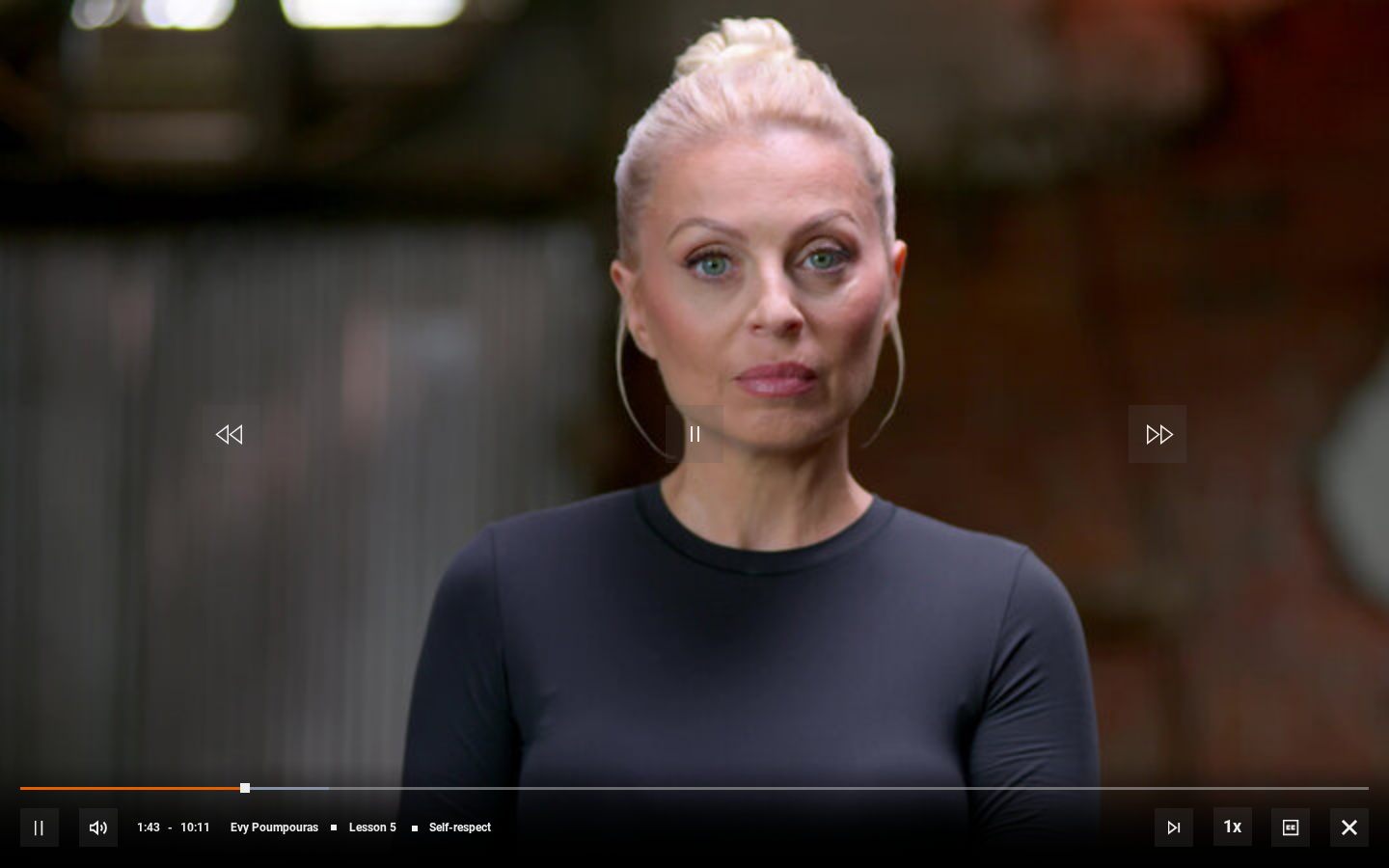 click on "10s Skip Back 10 seconds Pause 10s Skip Forward 10 seconds Loaded :  22.91% 01:34 01:43 Pause Mute Current Time  1:43 - Duration  10:11
Evy Poumpouras
Lesson 5
Self-respect
1x Playback Rate 2x 1.5x 1x , selected 0.5x Captions captions off , selected English  Captions" at bounding box center (694, 814) 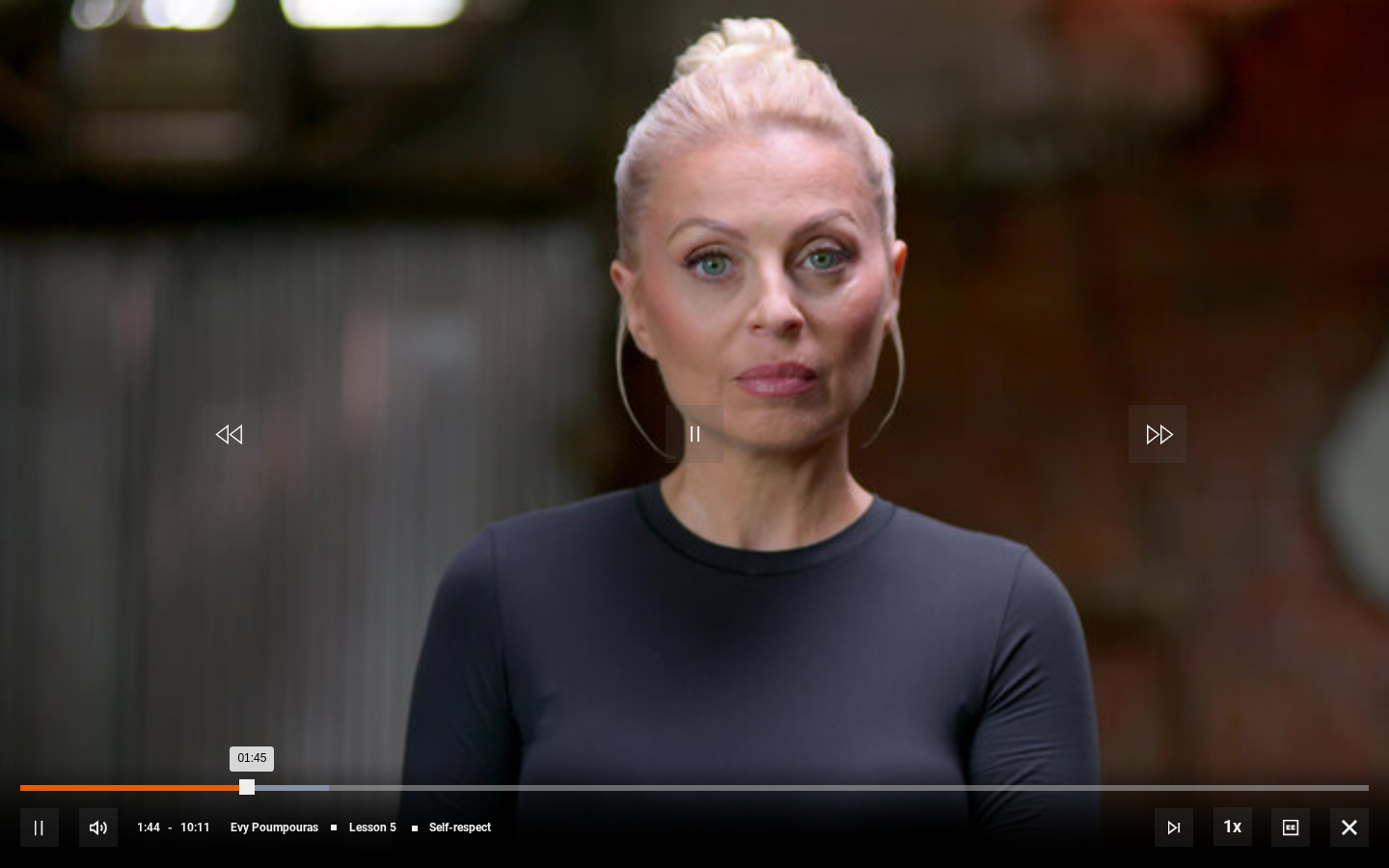 click on "00:43" at bounding box center [118, 788] 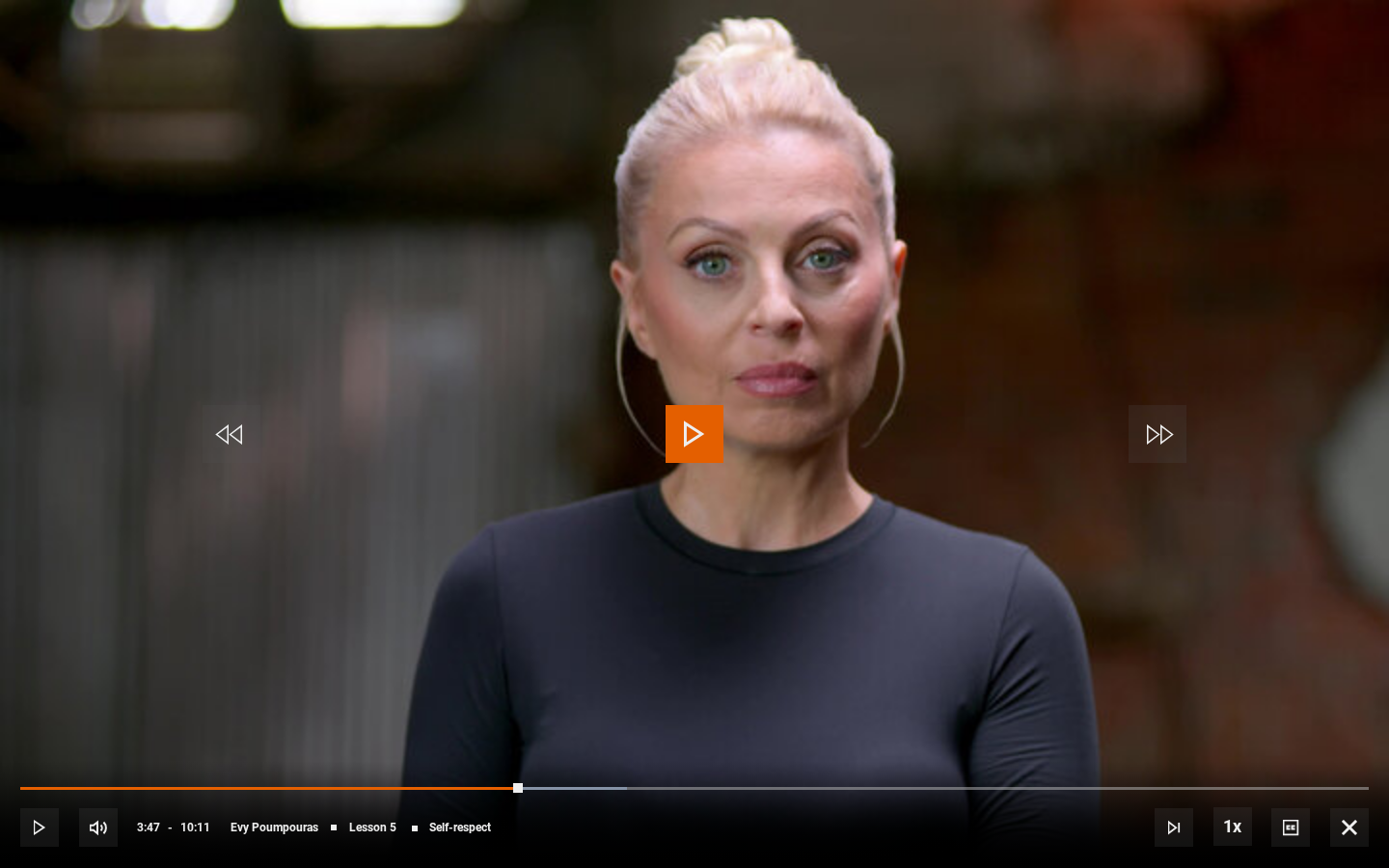 click at bounding box center [694, 434] 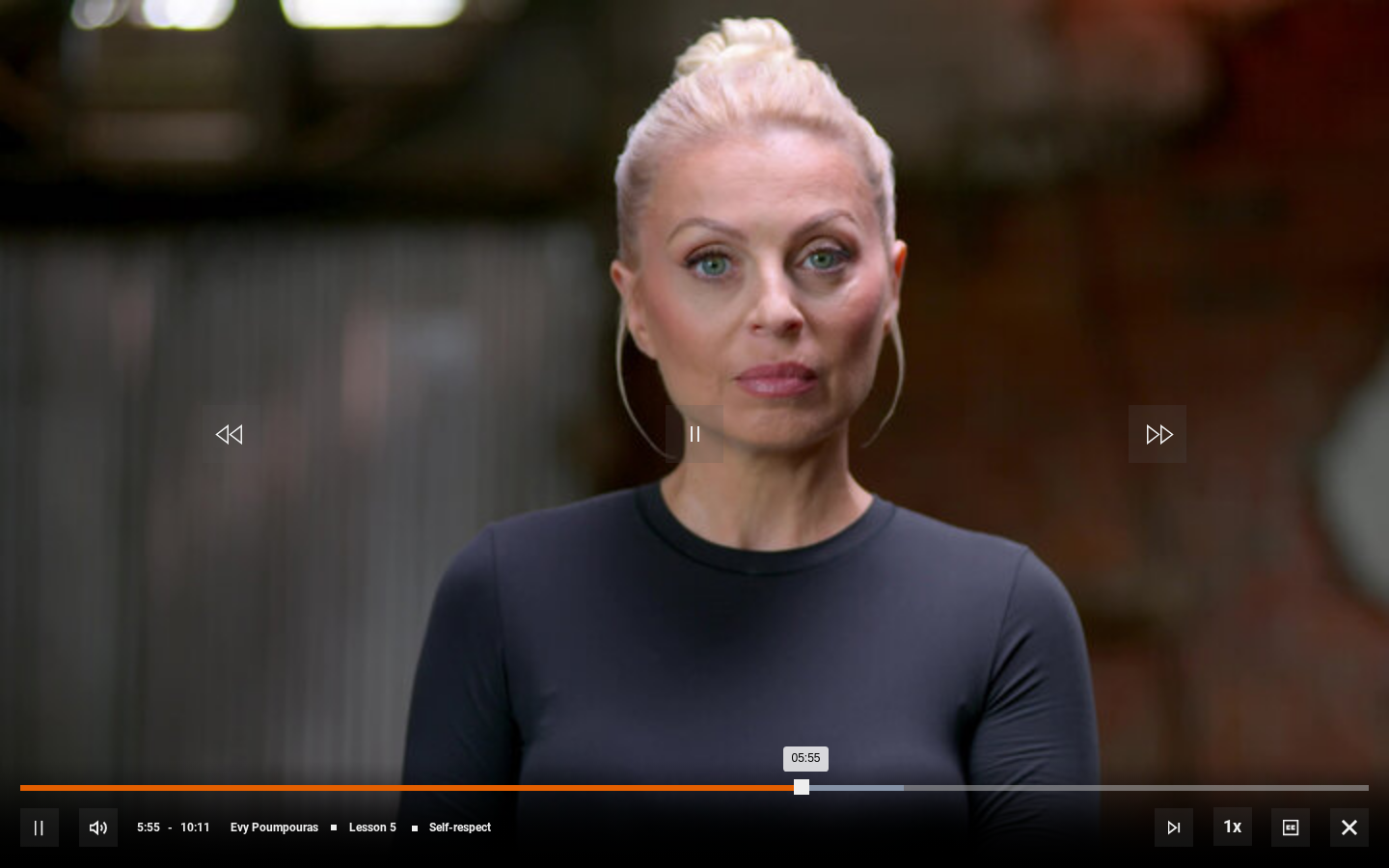 click on "05:39" at bounding box center [771, 788] 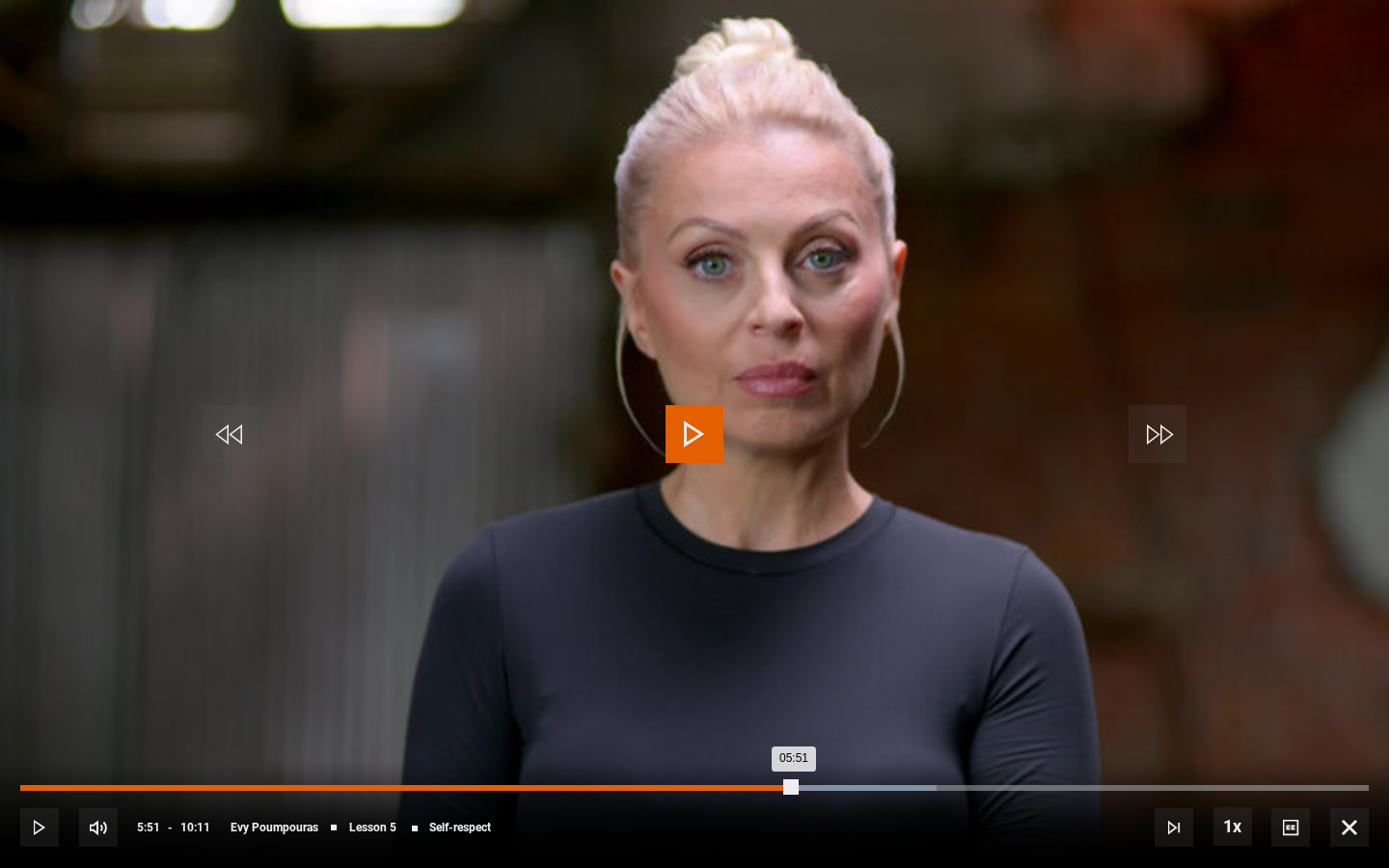 click on "Loaded :  67.97% 05:51 05:51" at bounding box center (694, 788) 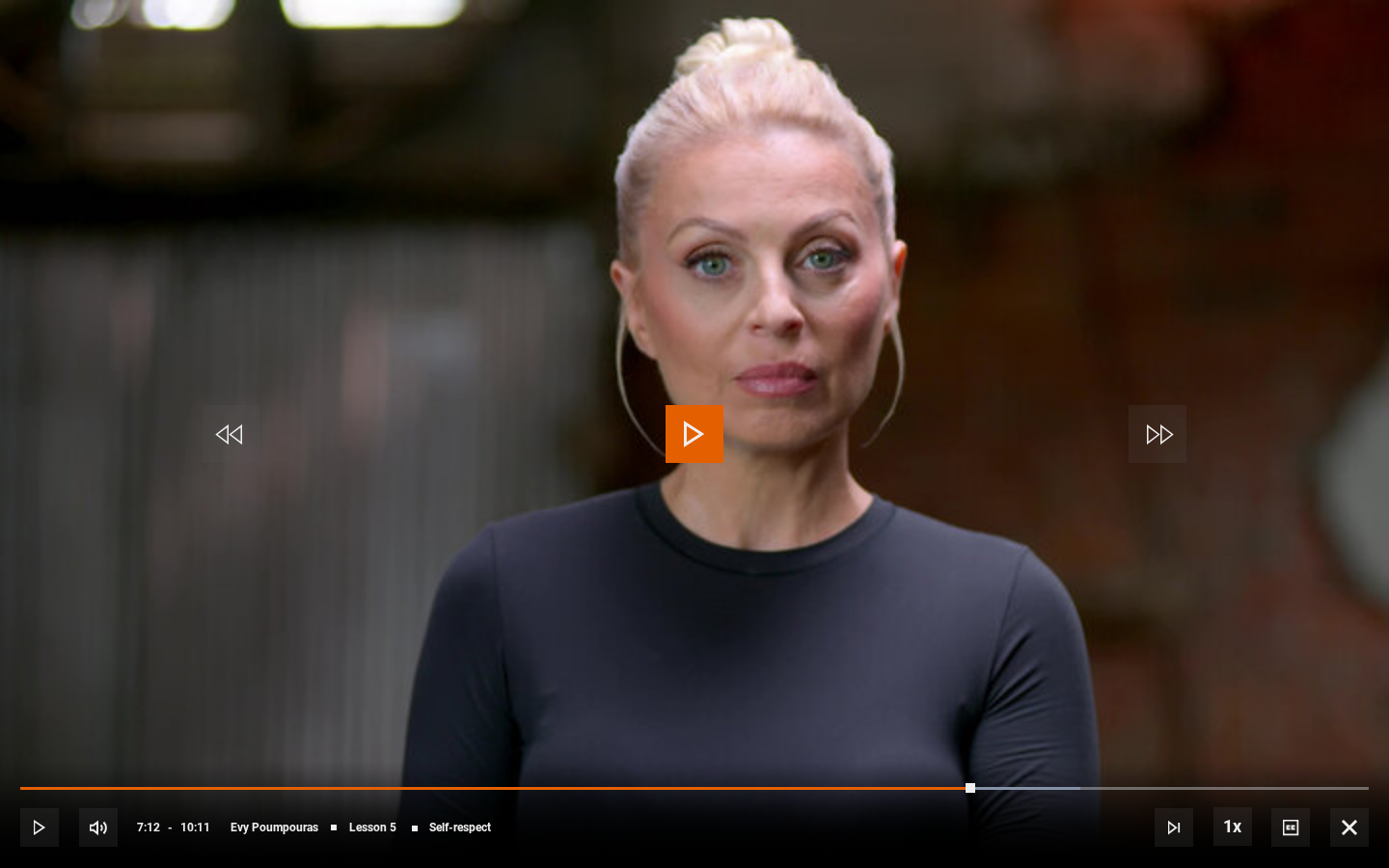 click at bounding box center [694, 434] 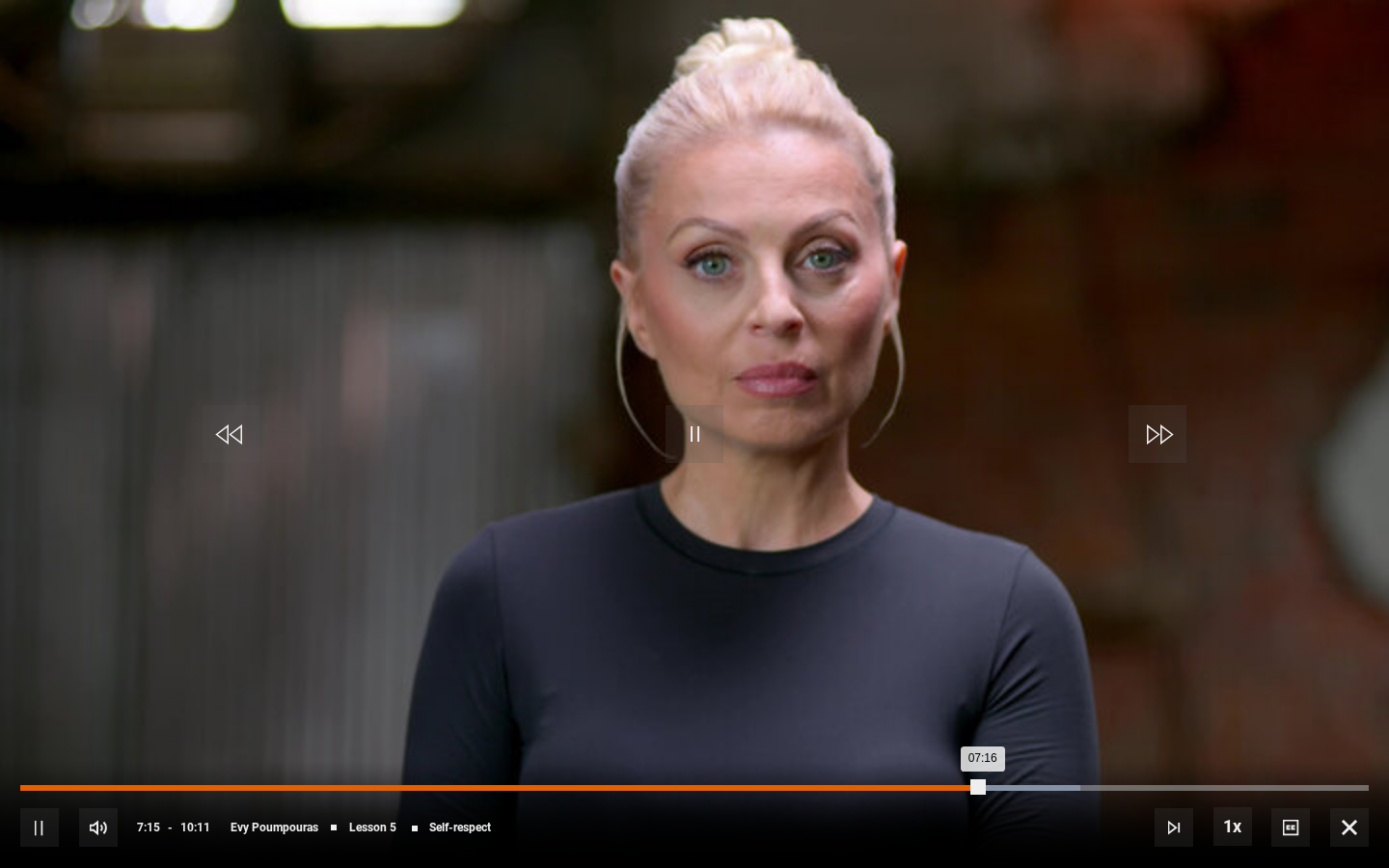 click on "Loaded :  78.58% 06:59 07:16" at bounding box center (694, 788) 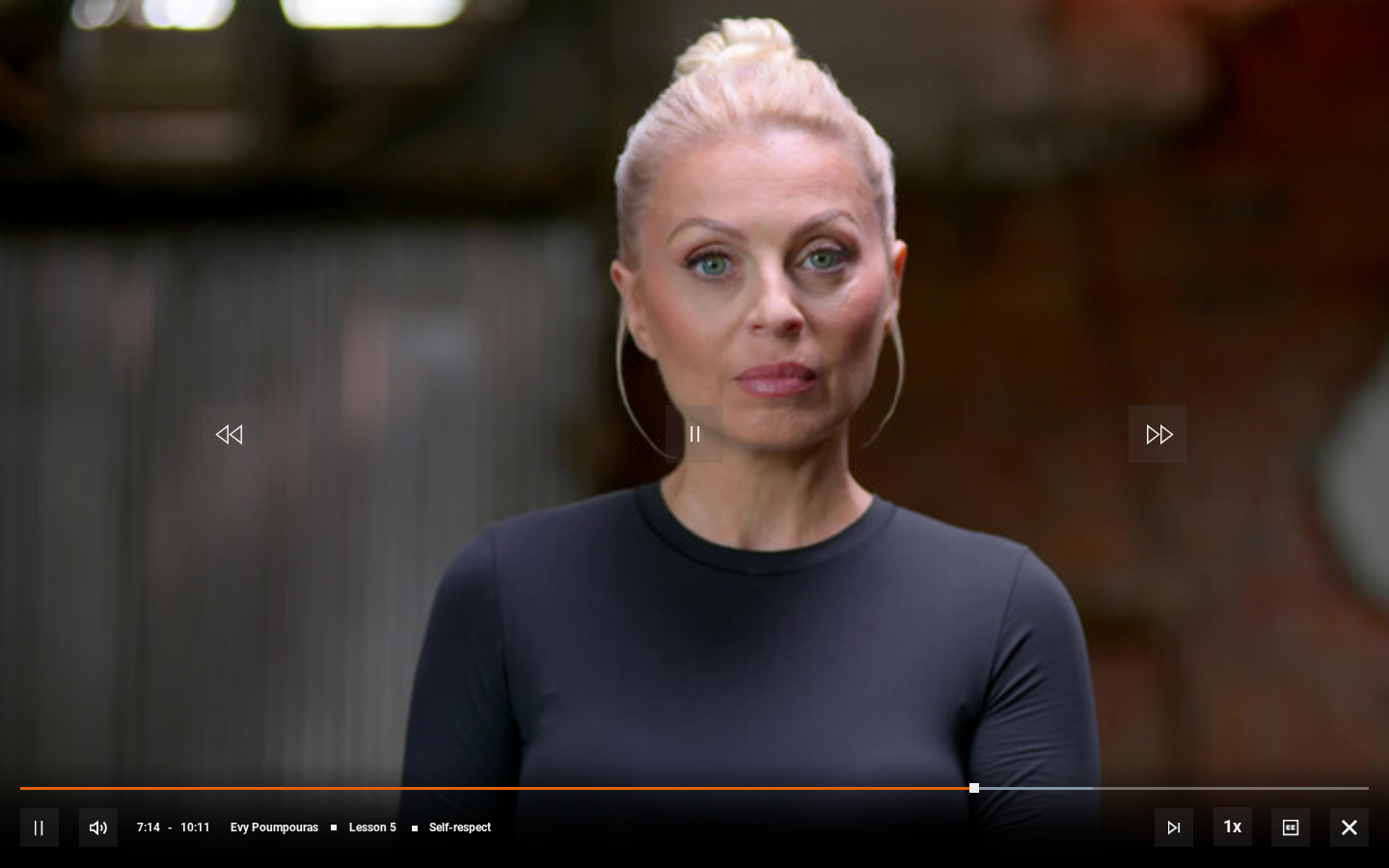 click at bounding box center (694, 434) 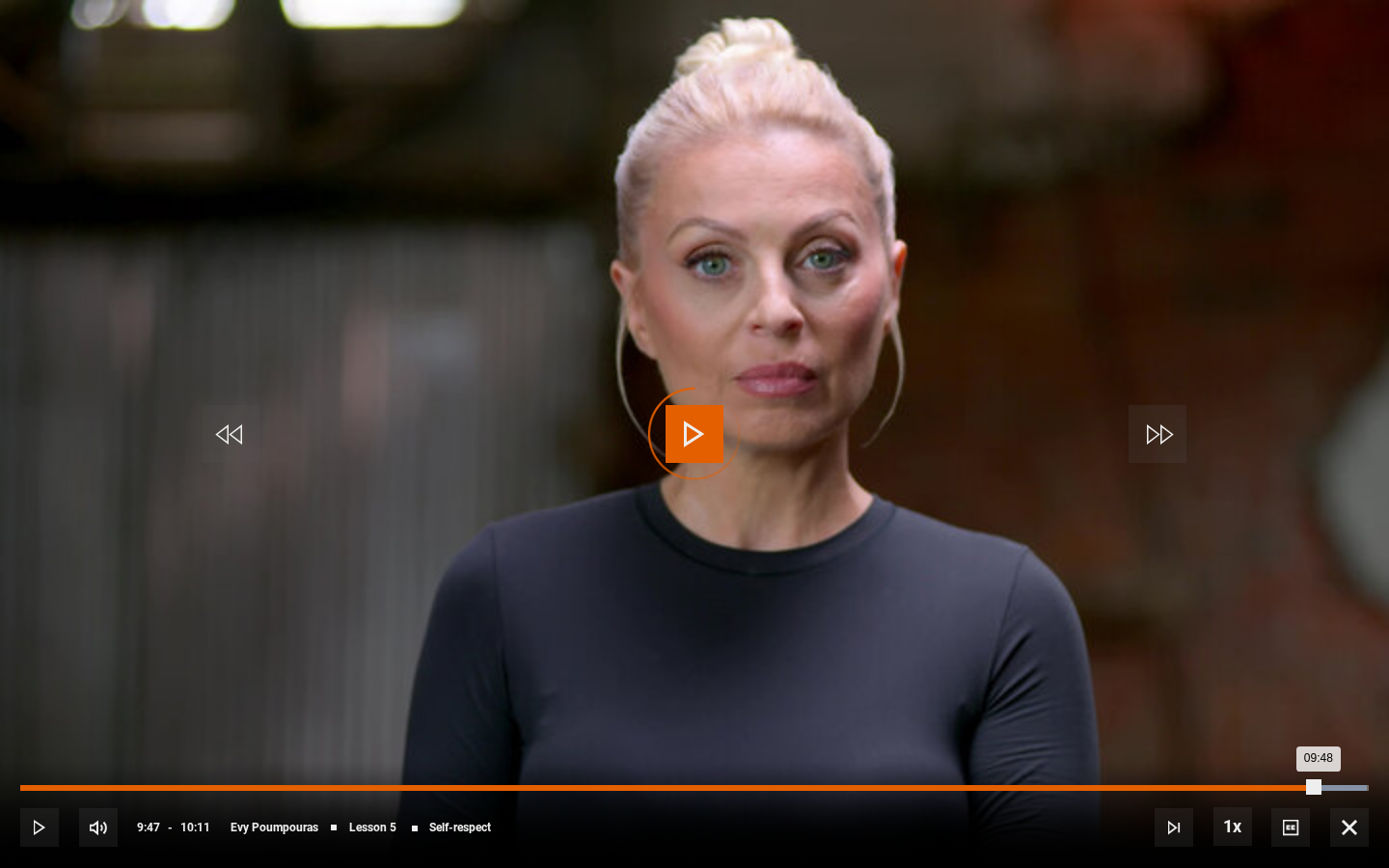 click on "Loaded :  99.86% 09:36 09:48" at bounding box center (694, 788) 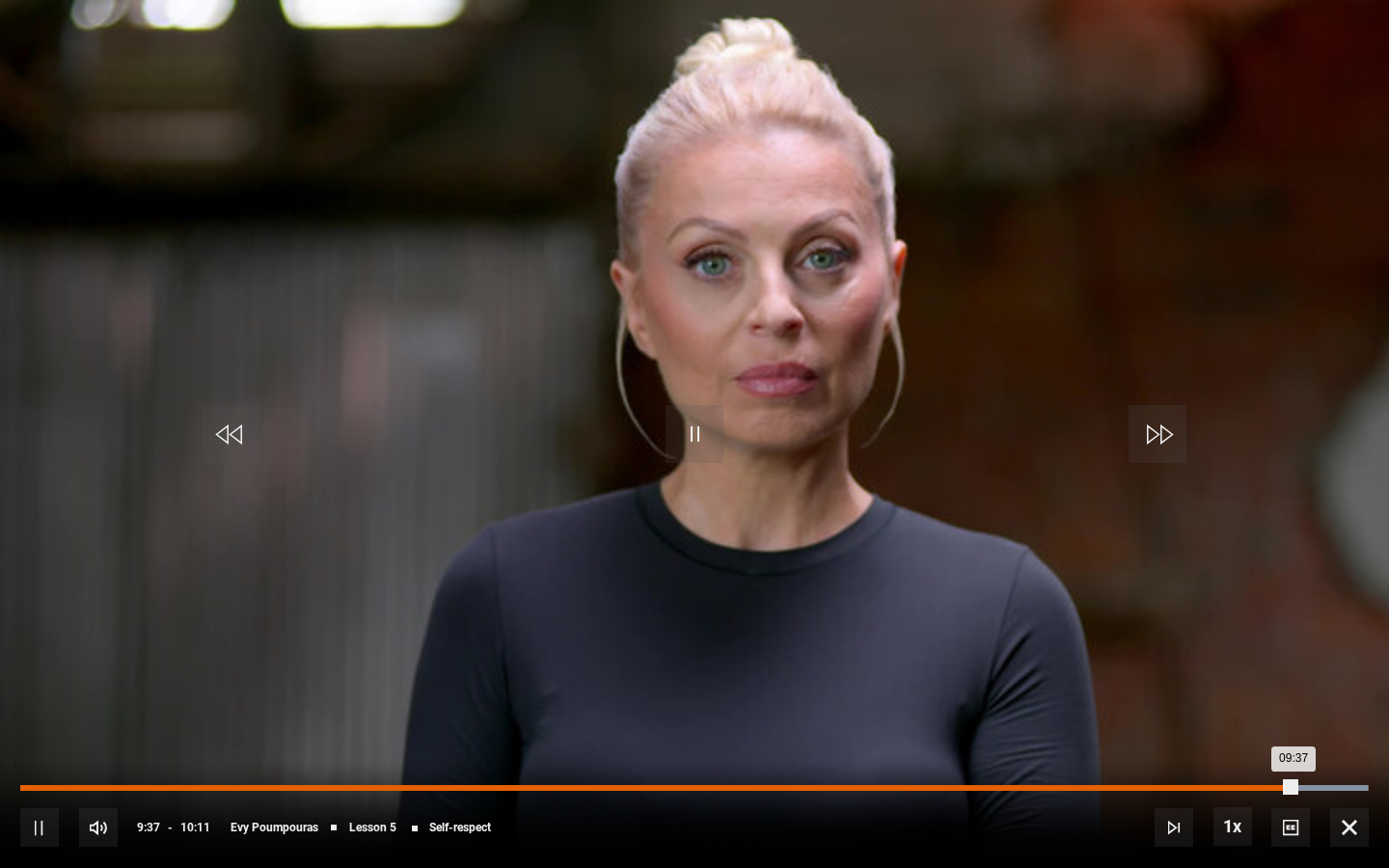 click on "09:29" at bounding box center (1277, 788) 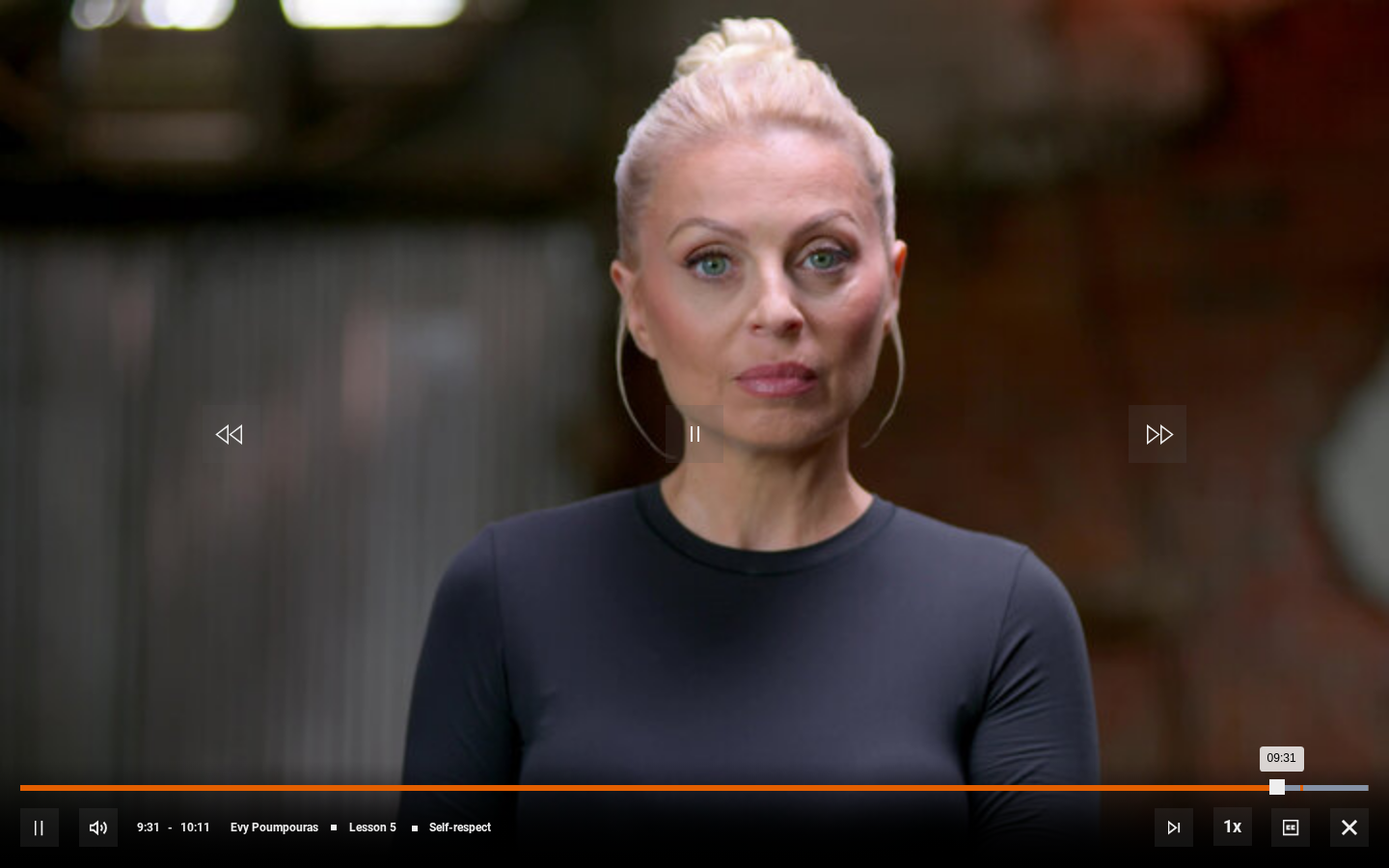 click on "09:39" at bounding box center [1301, 788] 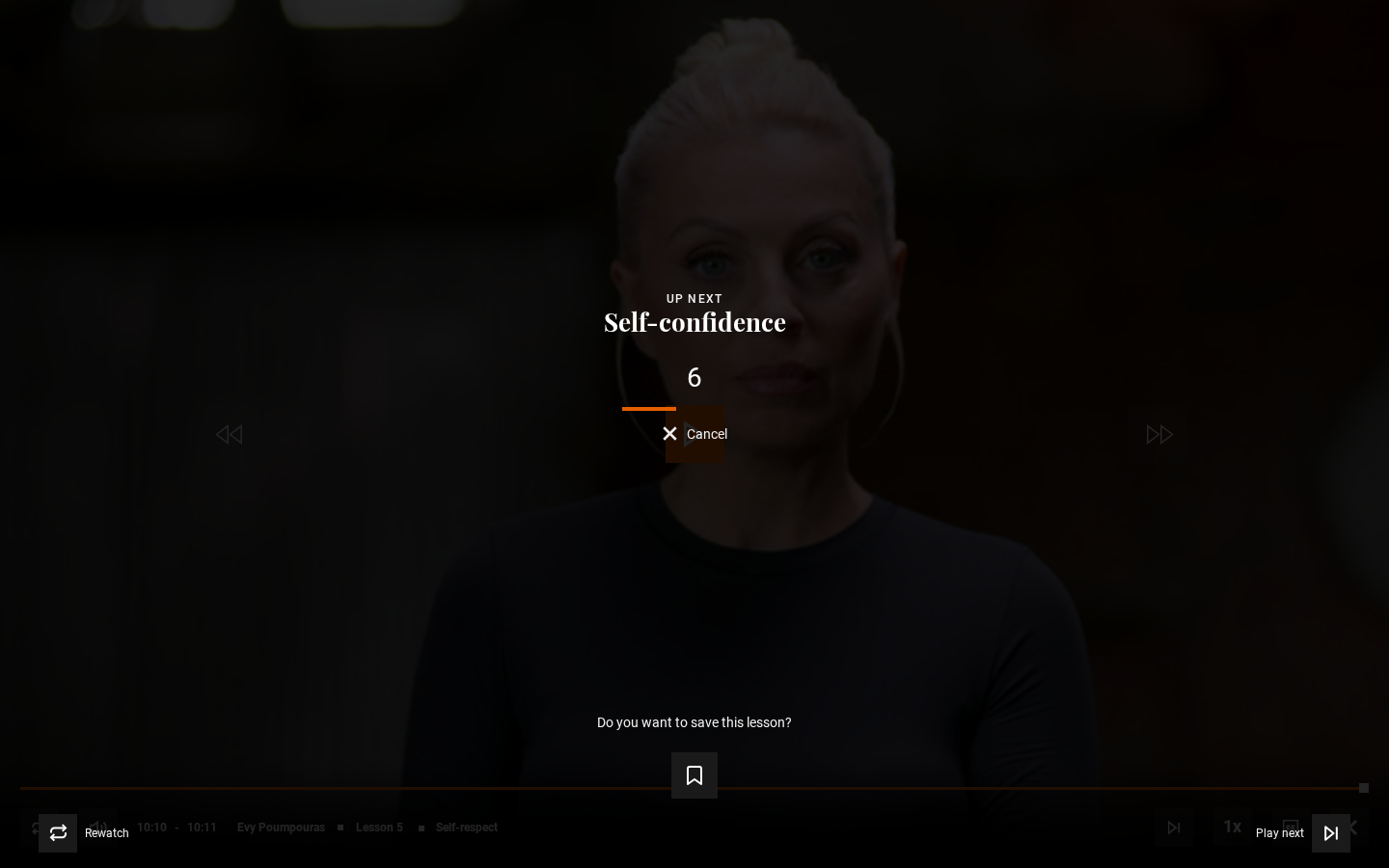 click on "Self-confidence" at bounding box center (694, 322) 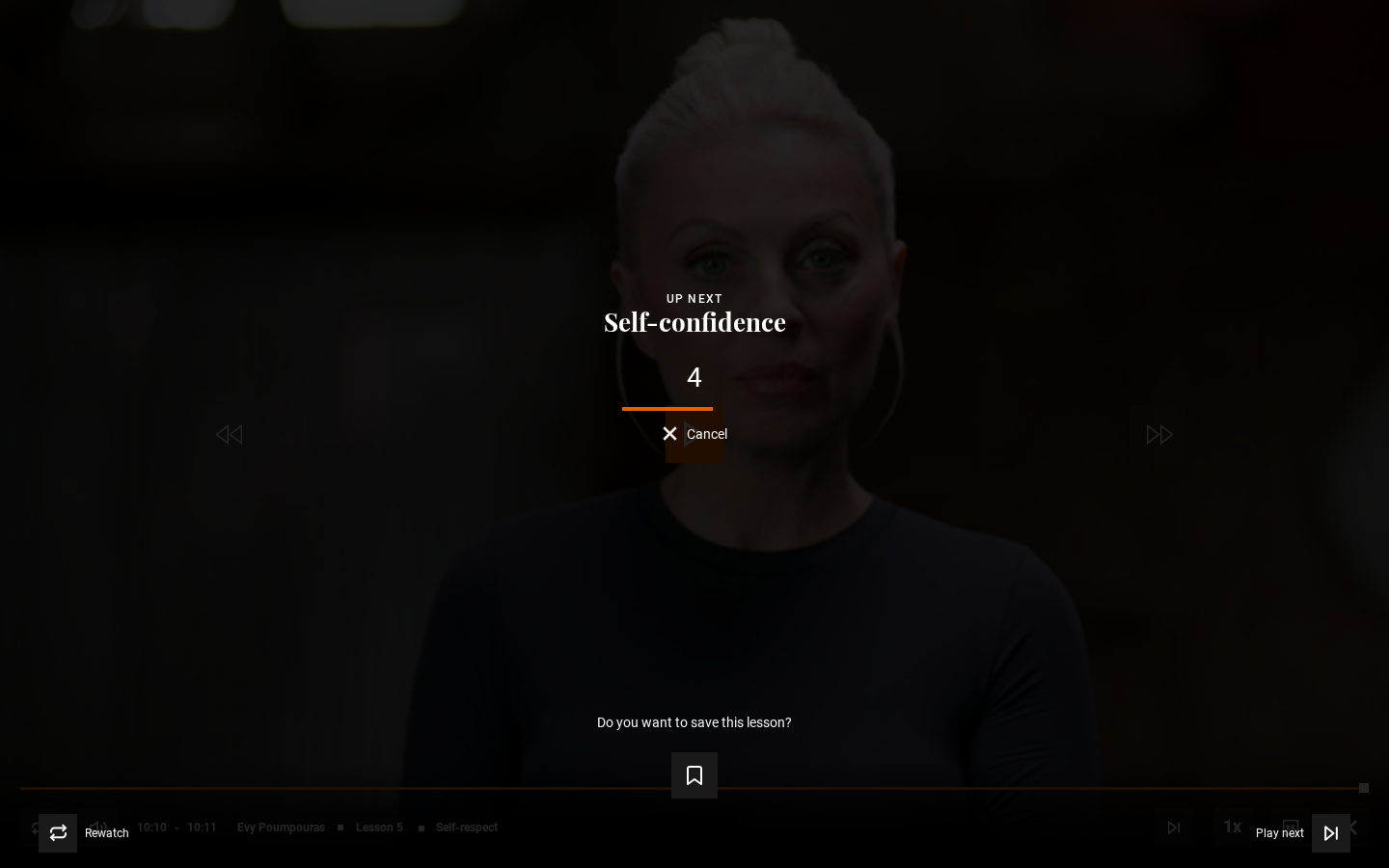click on "Self-confidence" at bounding box center (694, 322) 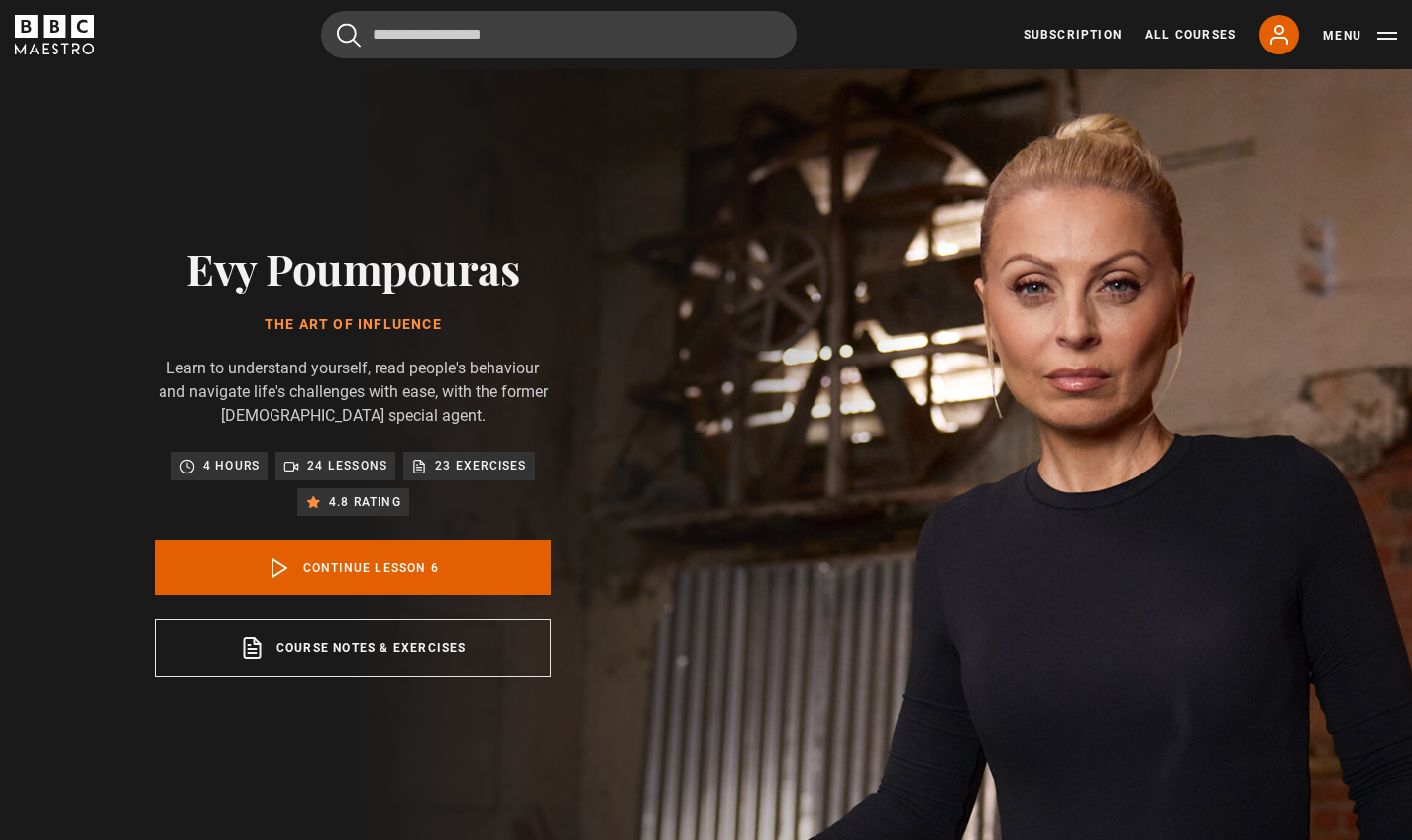scroll, scrollTop: 850, scrollLeft: 0, axis: vertical 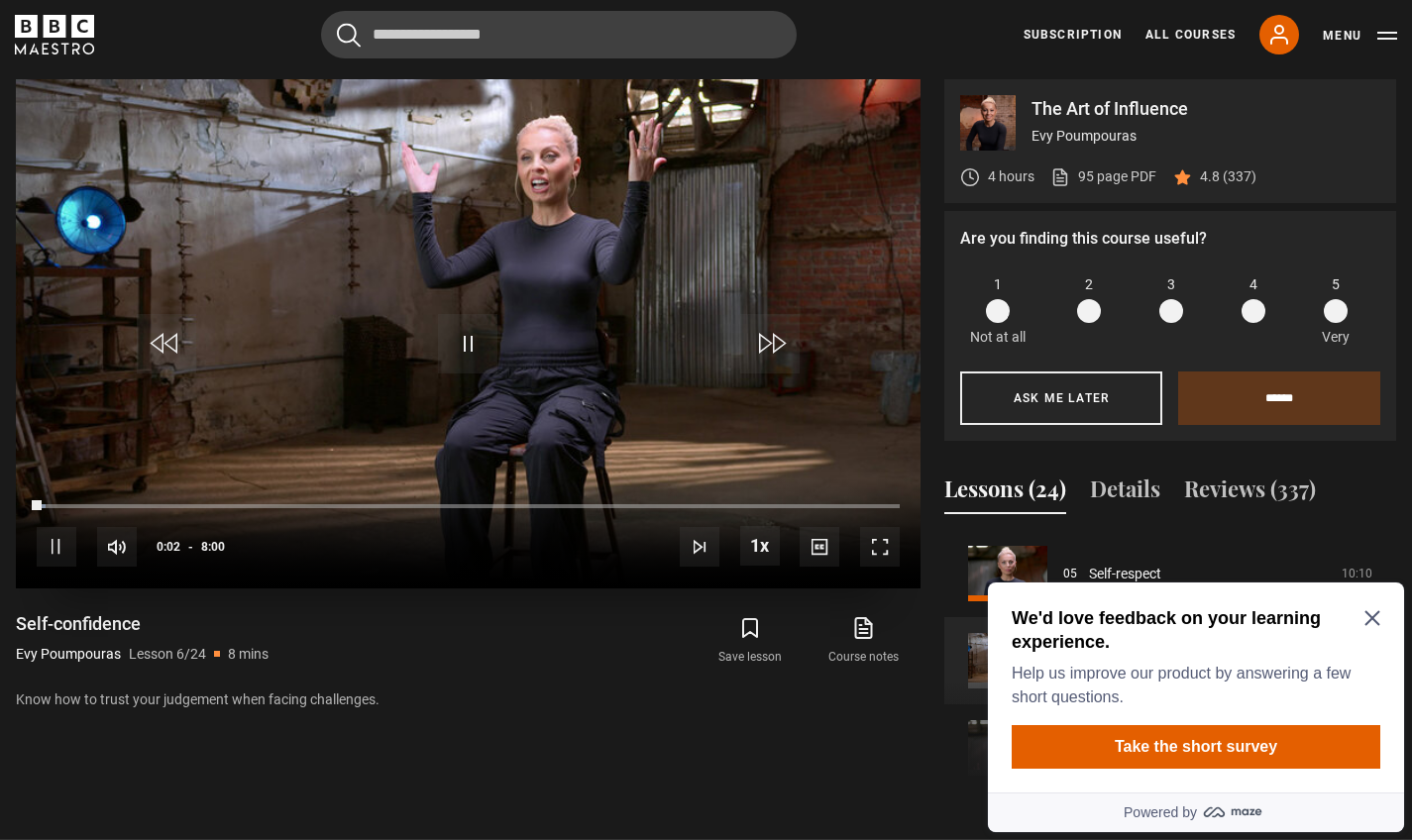 click at bounding box center [56, 547] 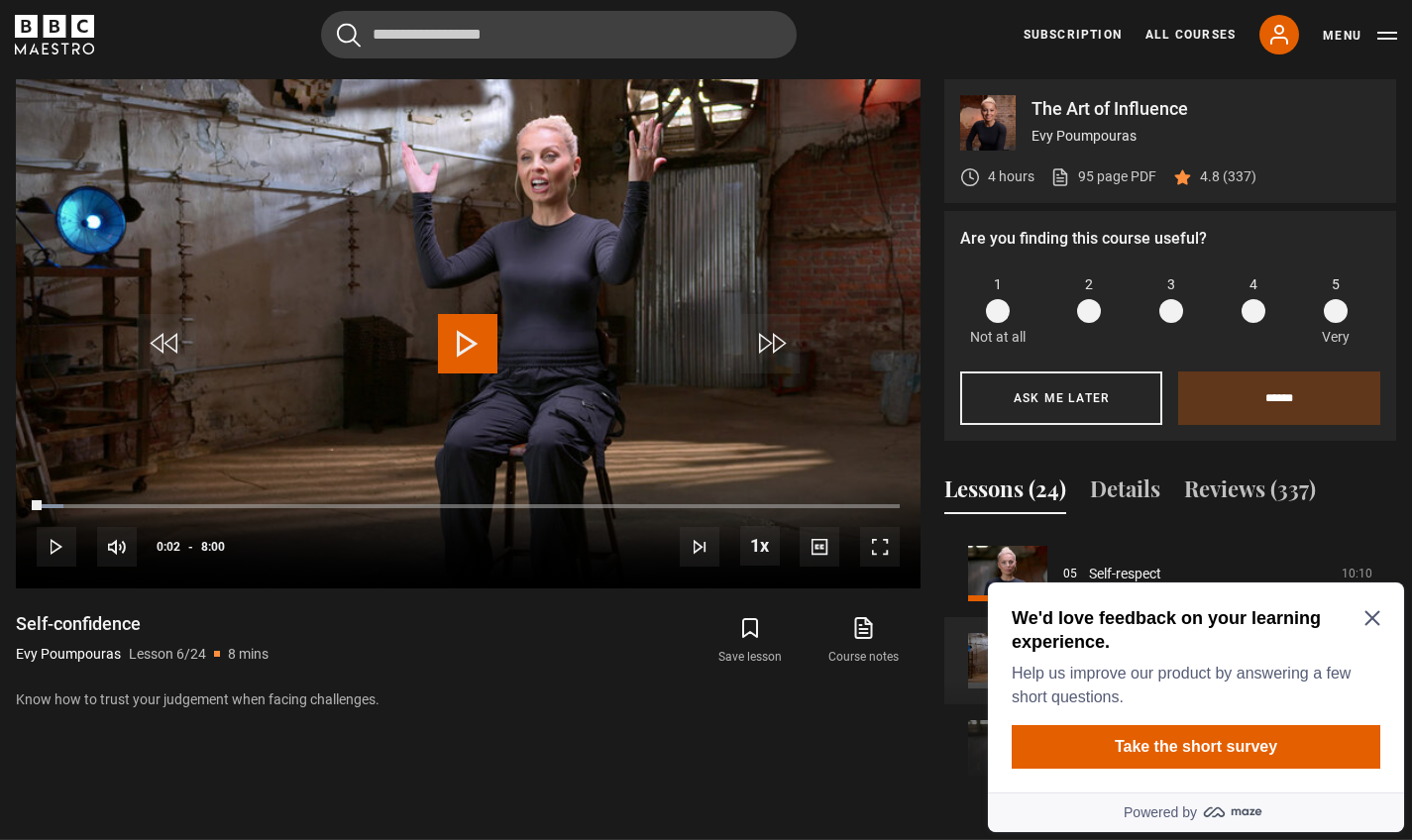 click 